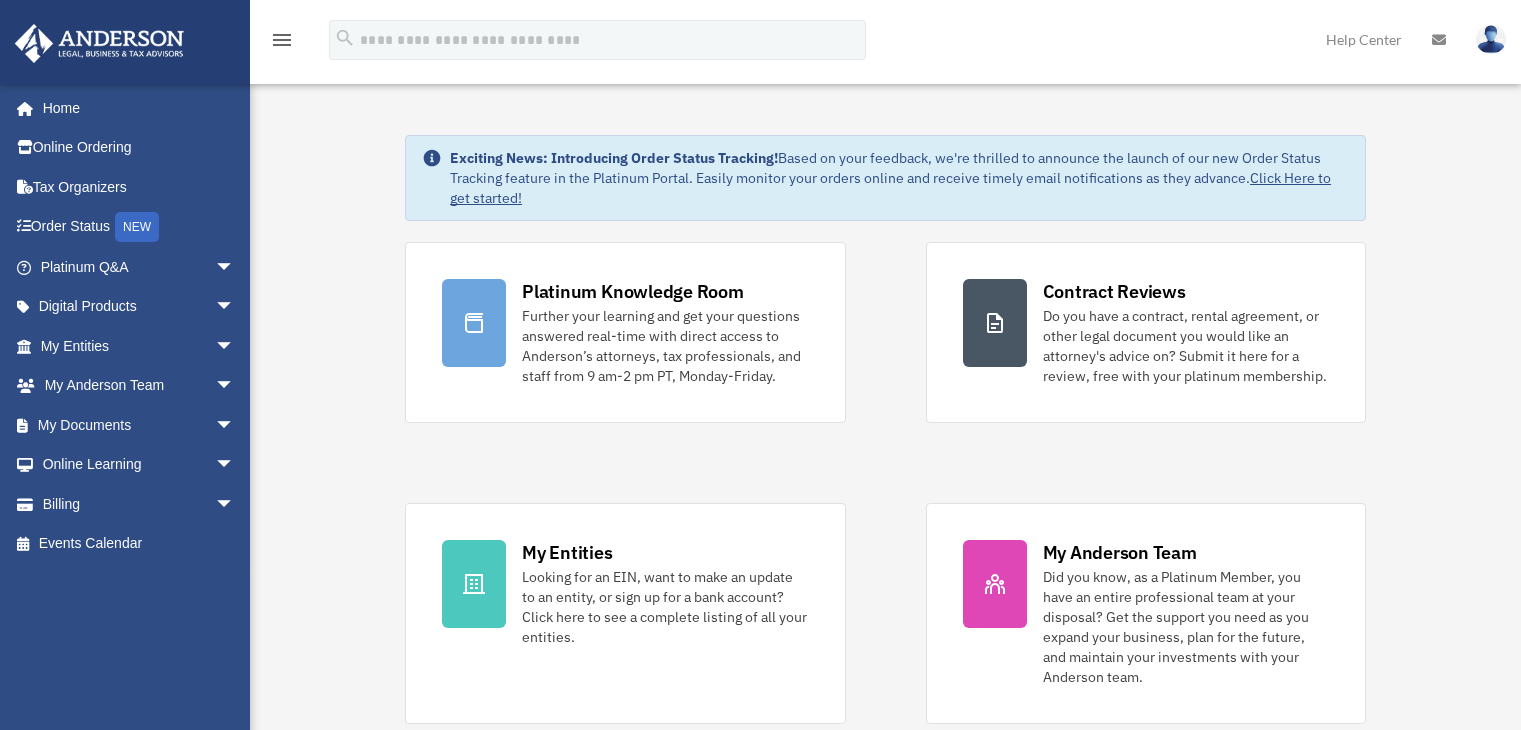 scroll, scrollTop: 0, scrollLeft: 0, axis: both 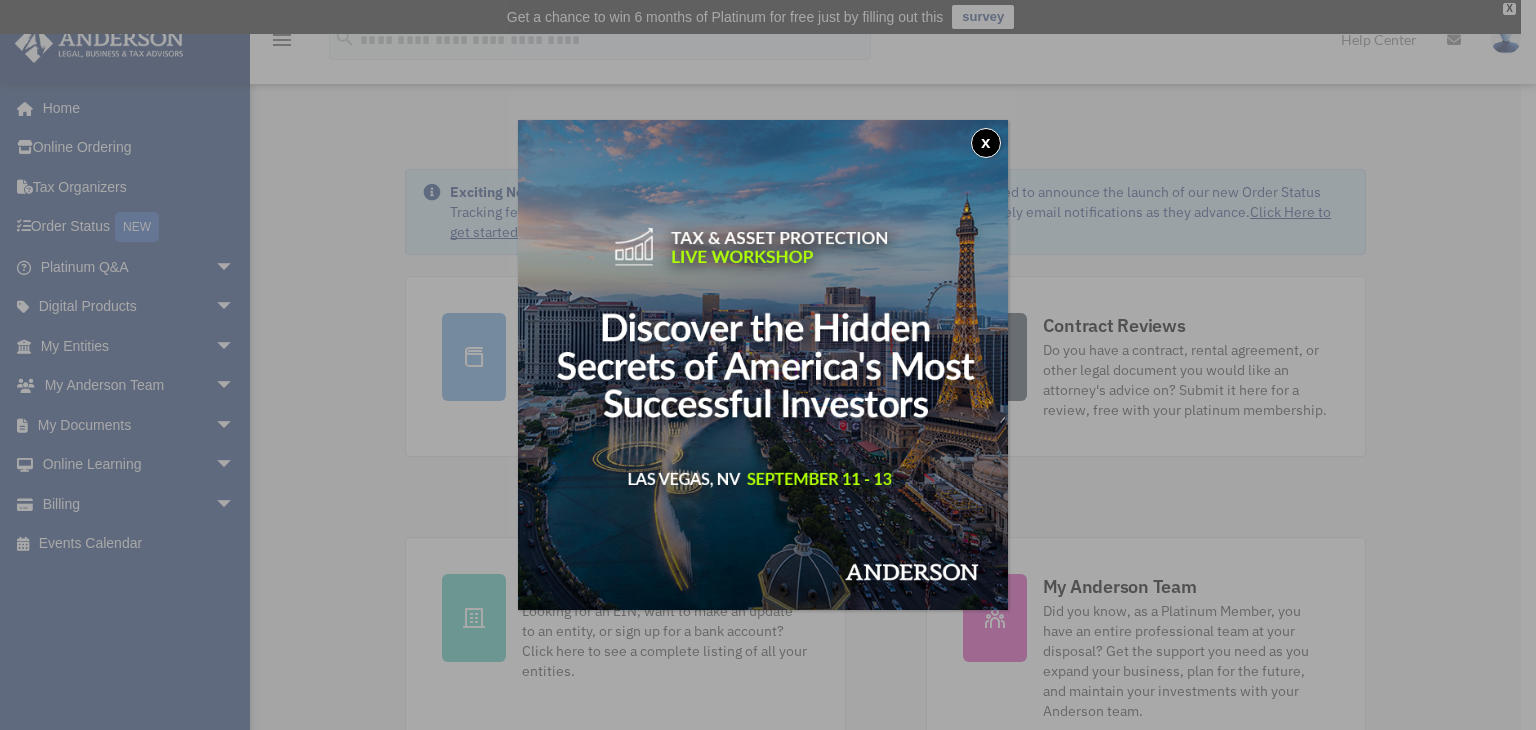 click on "x" at bounding box center [986, 143] 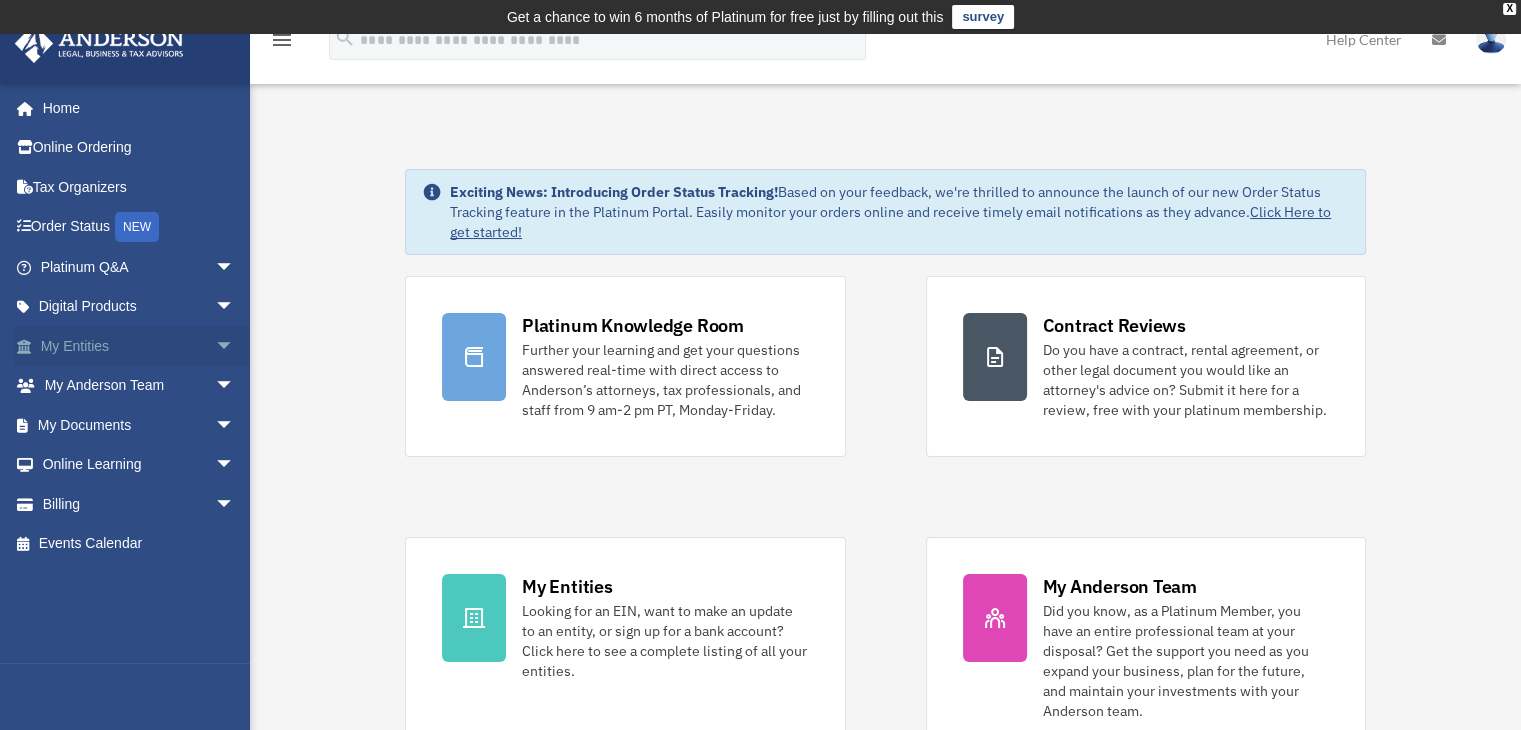 click on "arrow_drop_down" at bounding box center [235, 346] 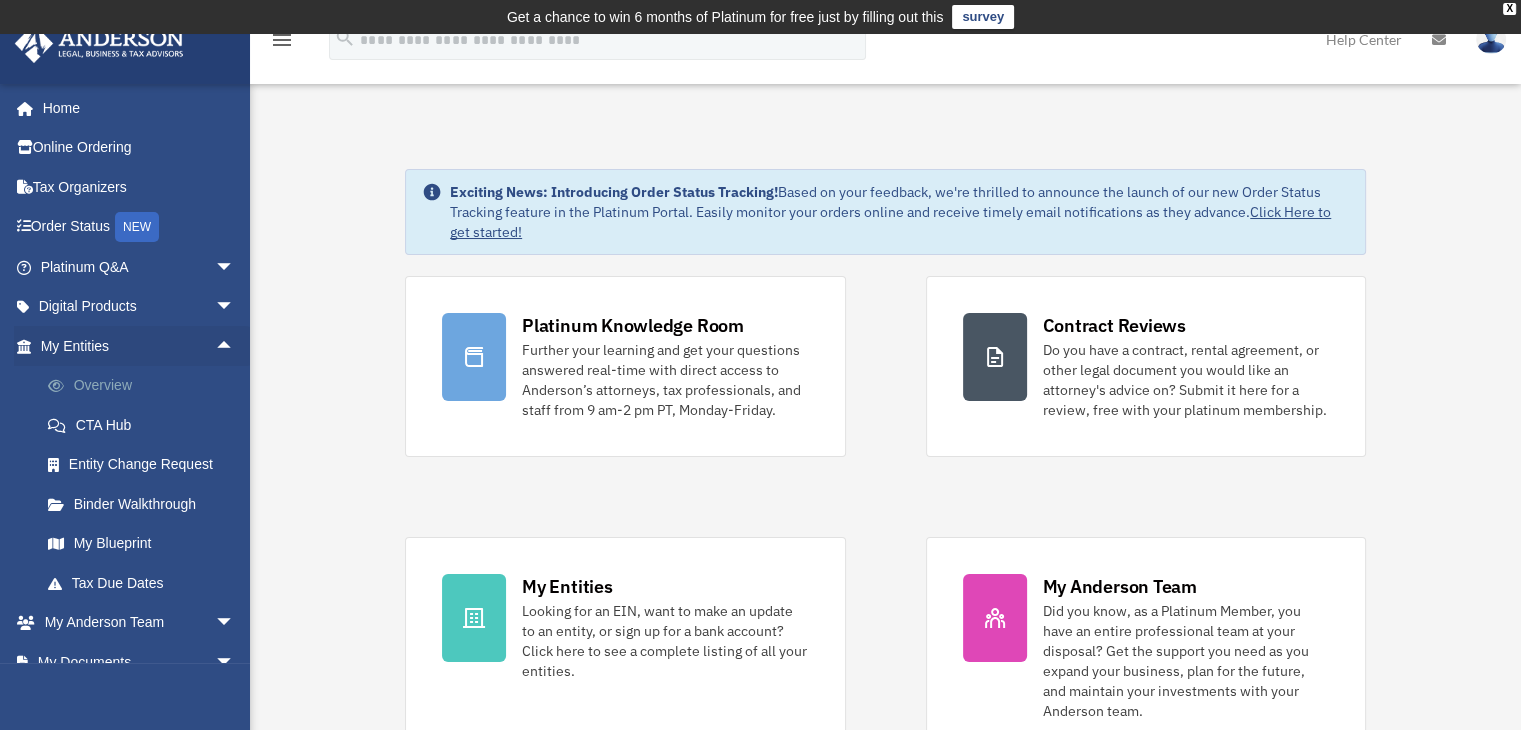 click on "Overview" at bounding box center (146, 386) 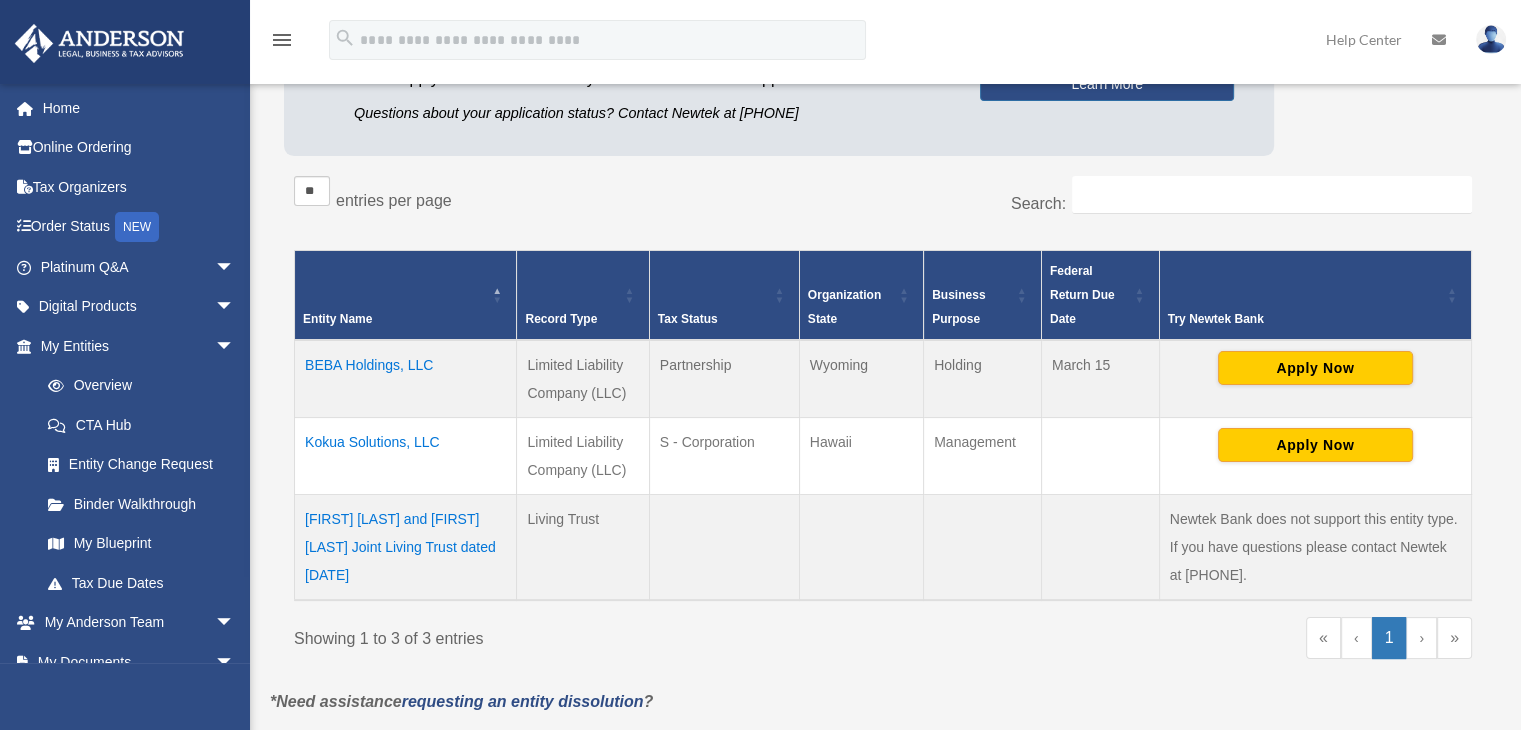 scroll, scrollTop: 300, scrollLeft: 0, axis: vertical 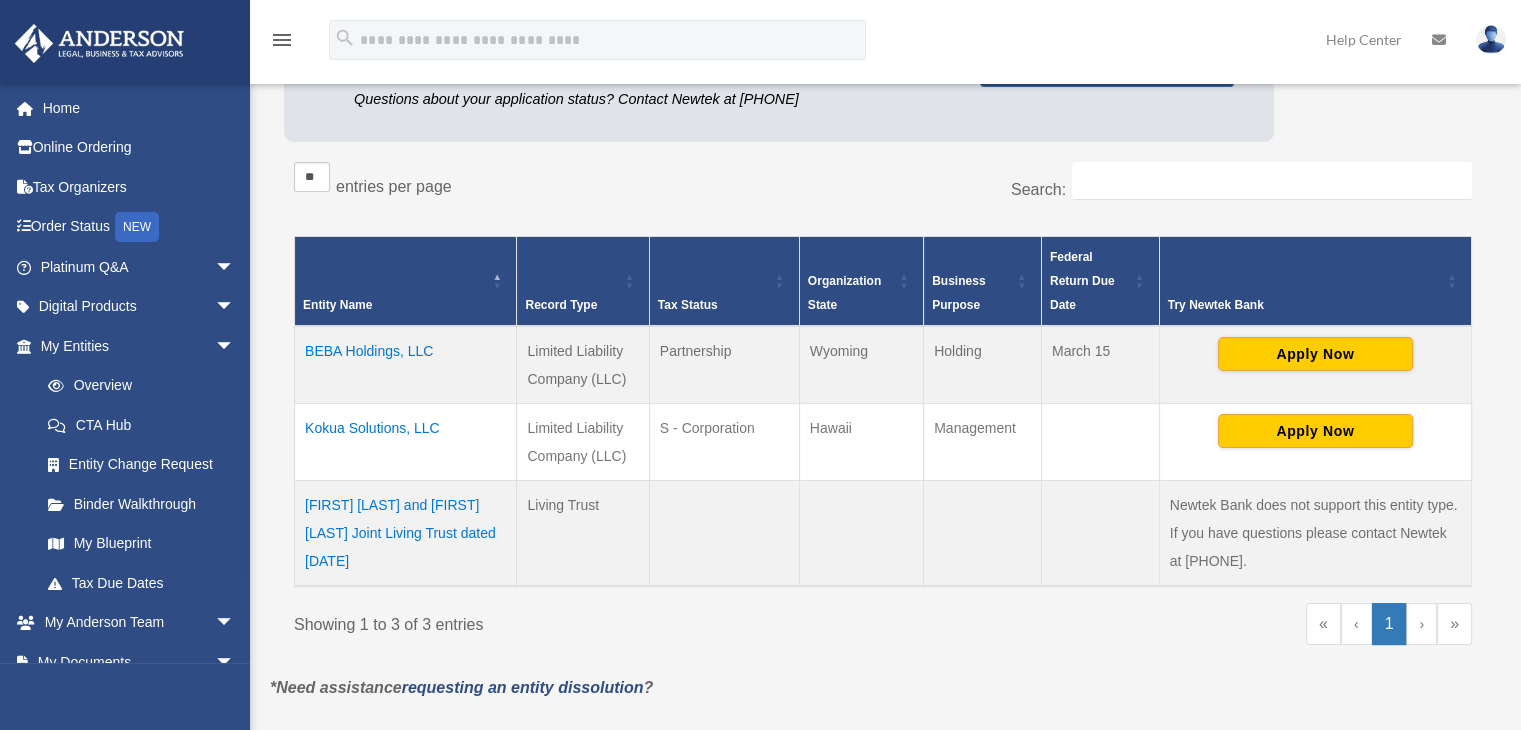click on "Kokua Solutions, LLC" at bounding box center [406, 441] 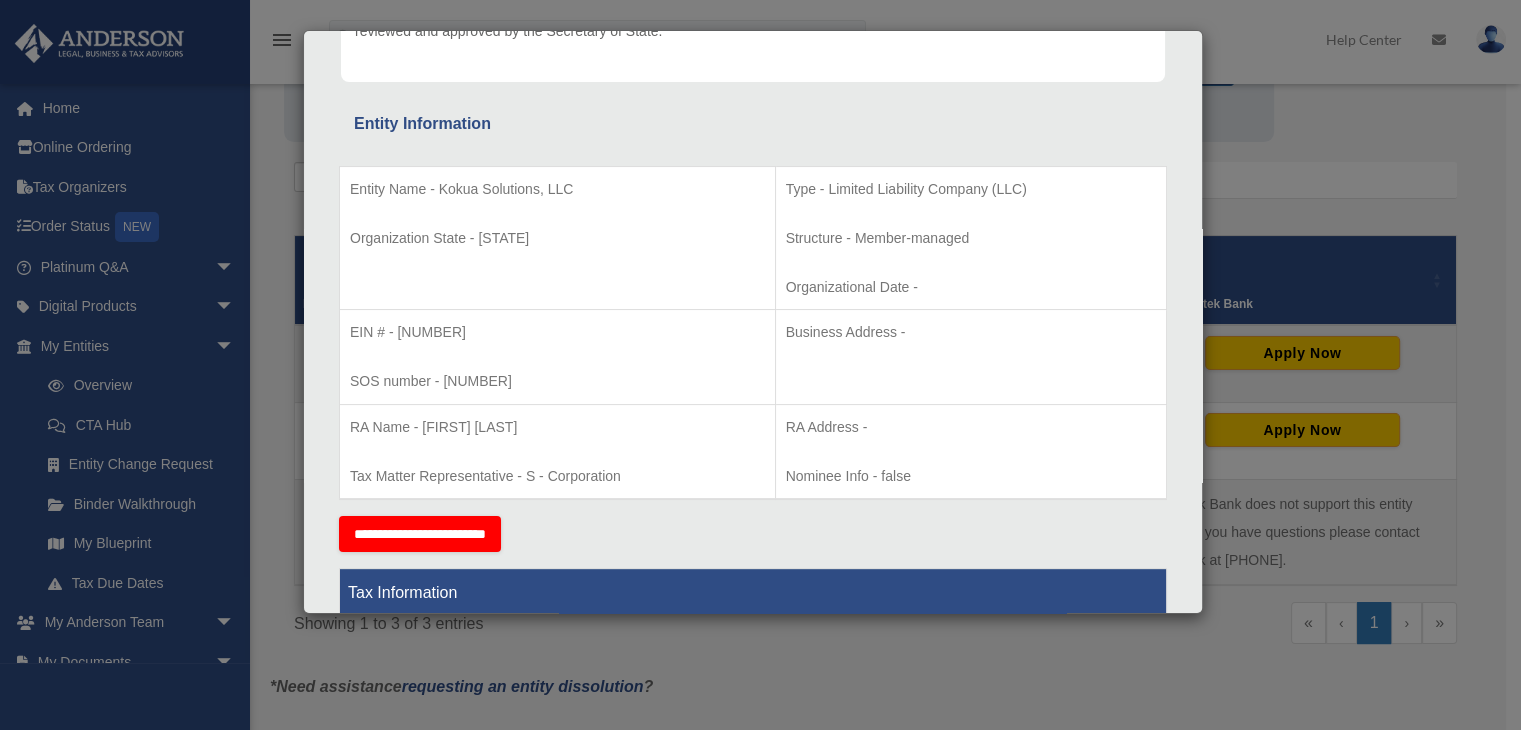 scroll, scrollTop: 0, scrollLeft: 0, axis: both 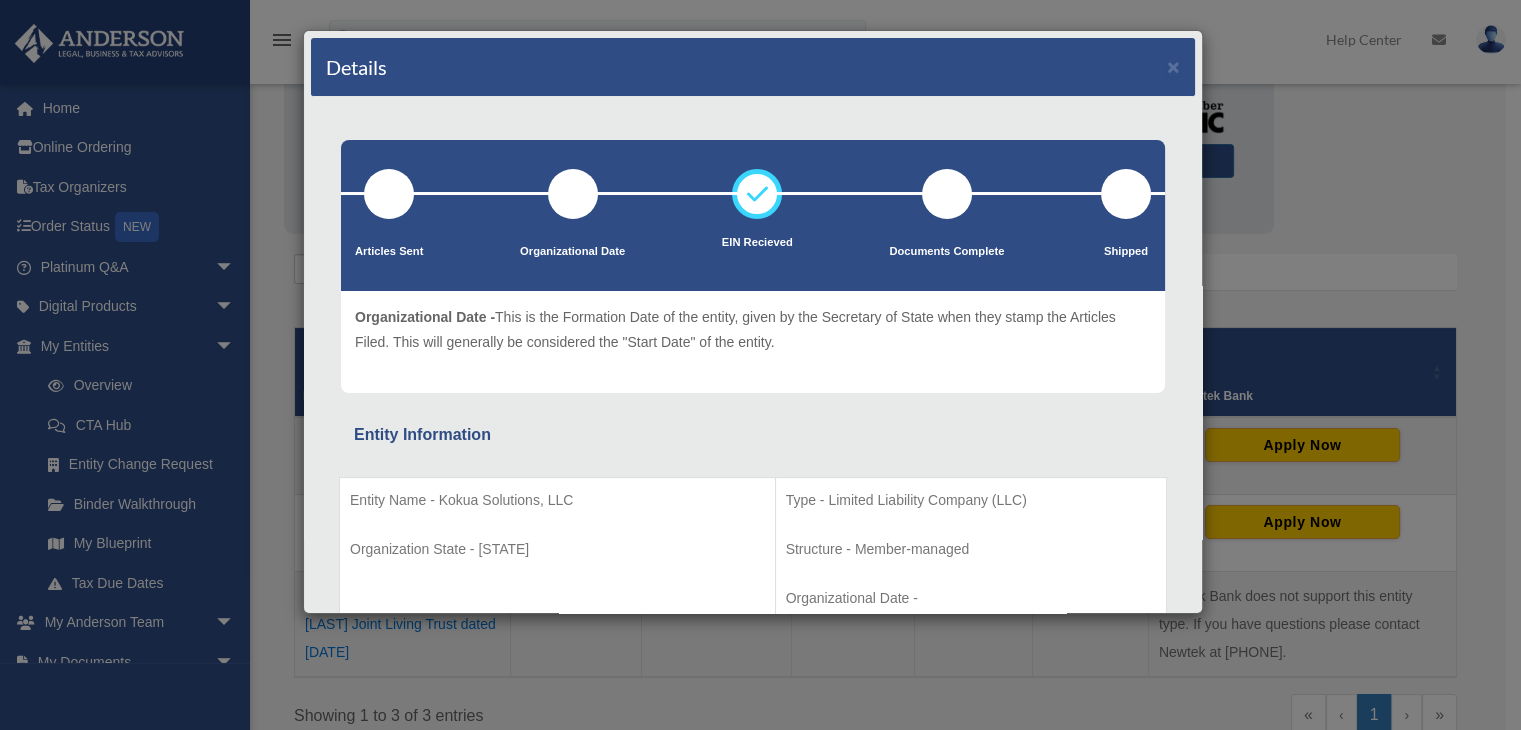 click at bounding box center [573, 194] 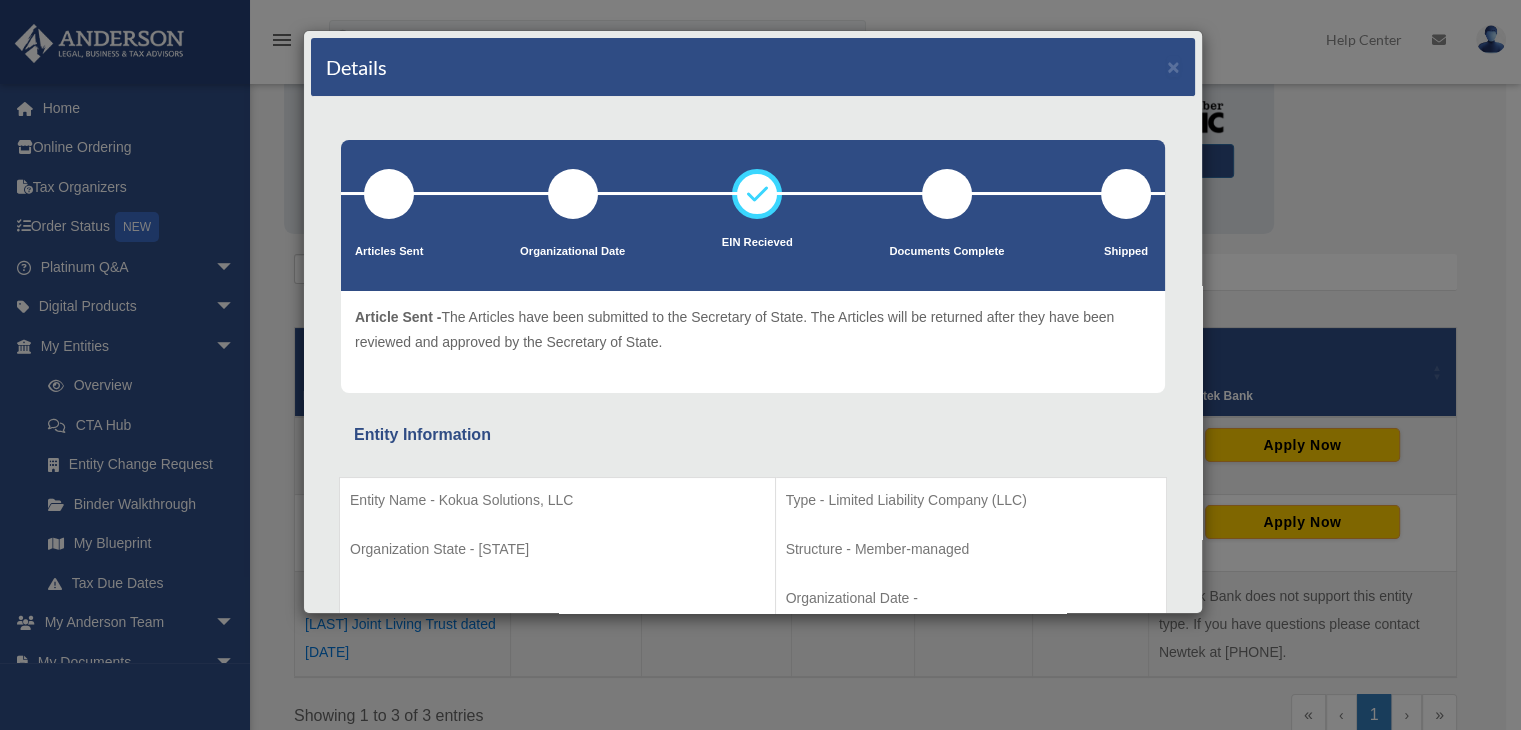 click at bounding box center [389, 194] 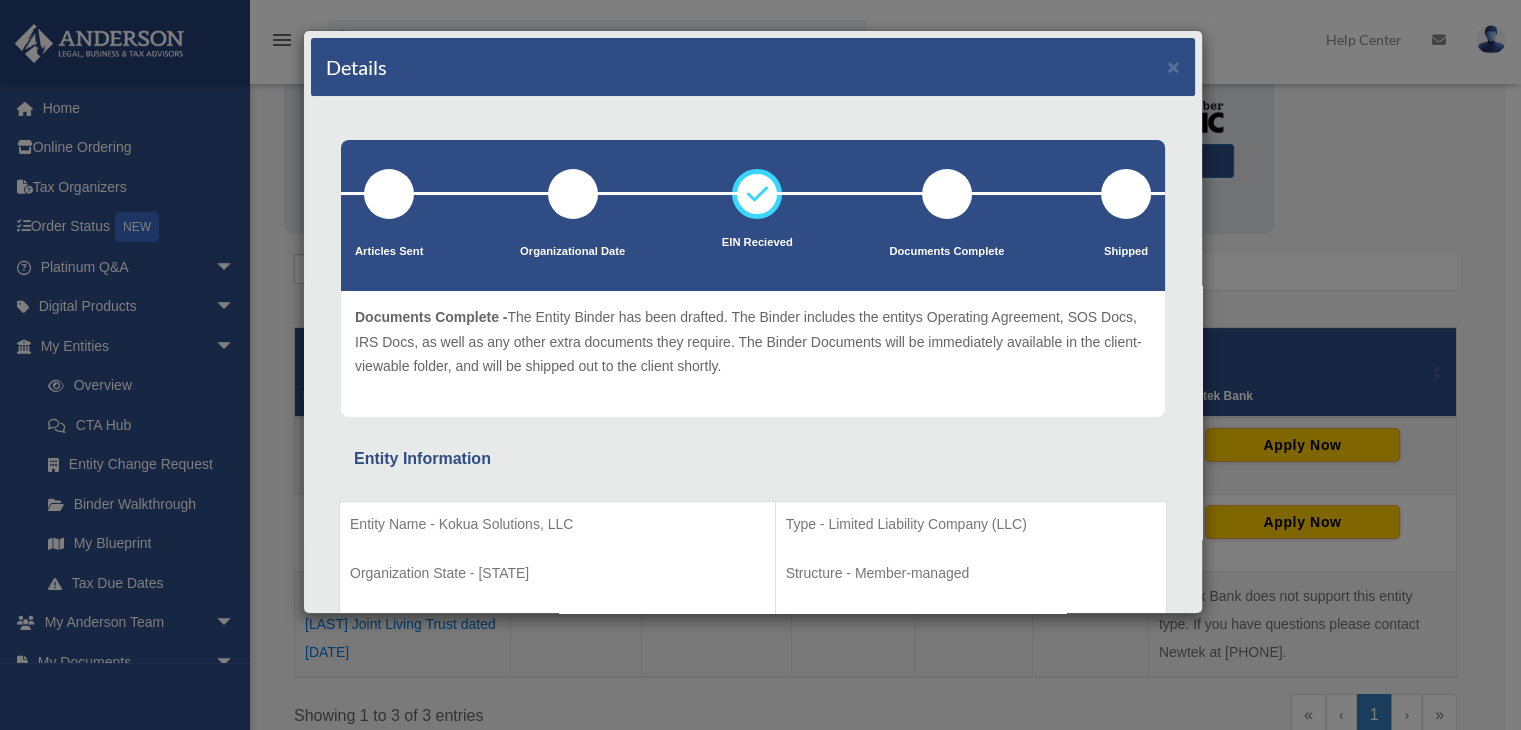 click at bounding box center (947, 194) 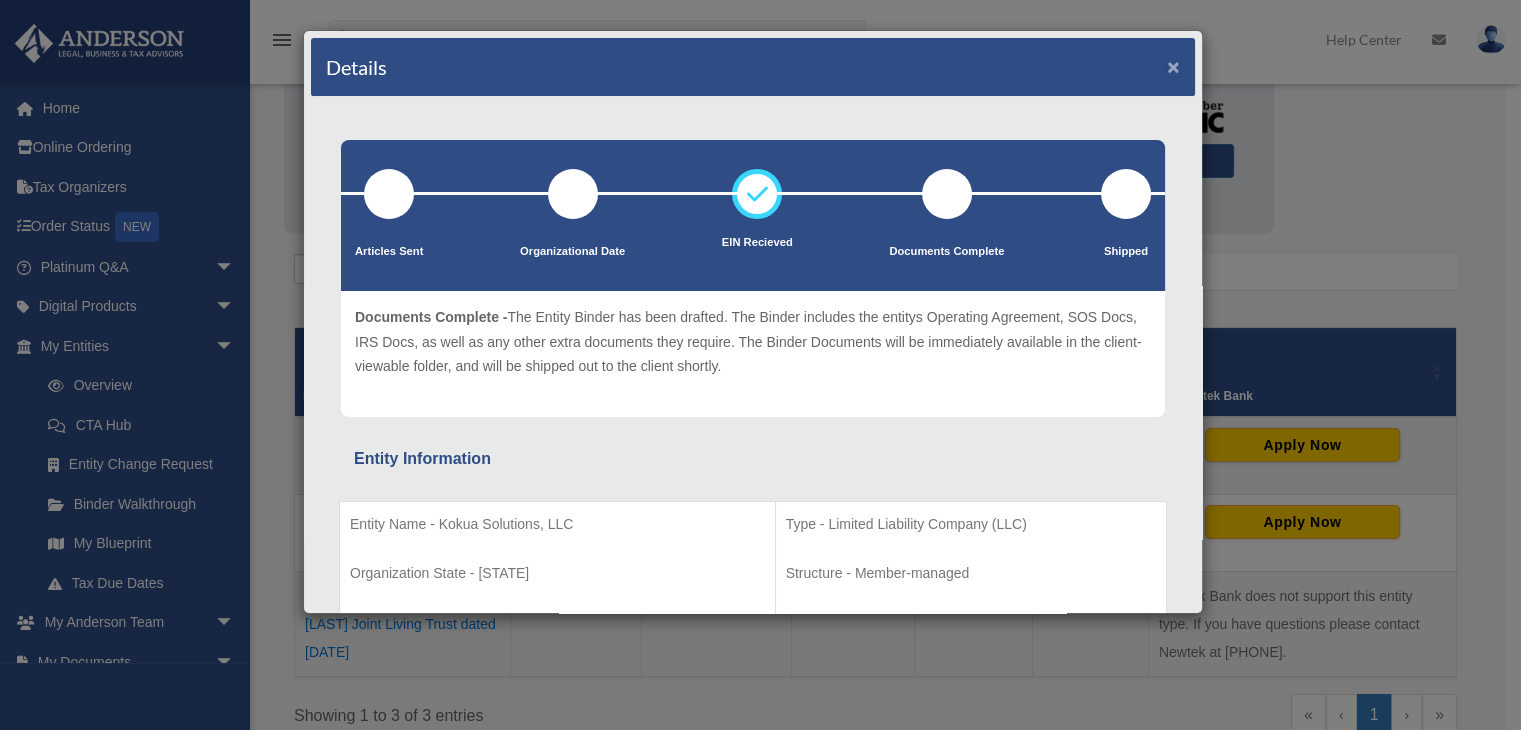 click on "×" at bounding box center (1173, 66) 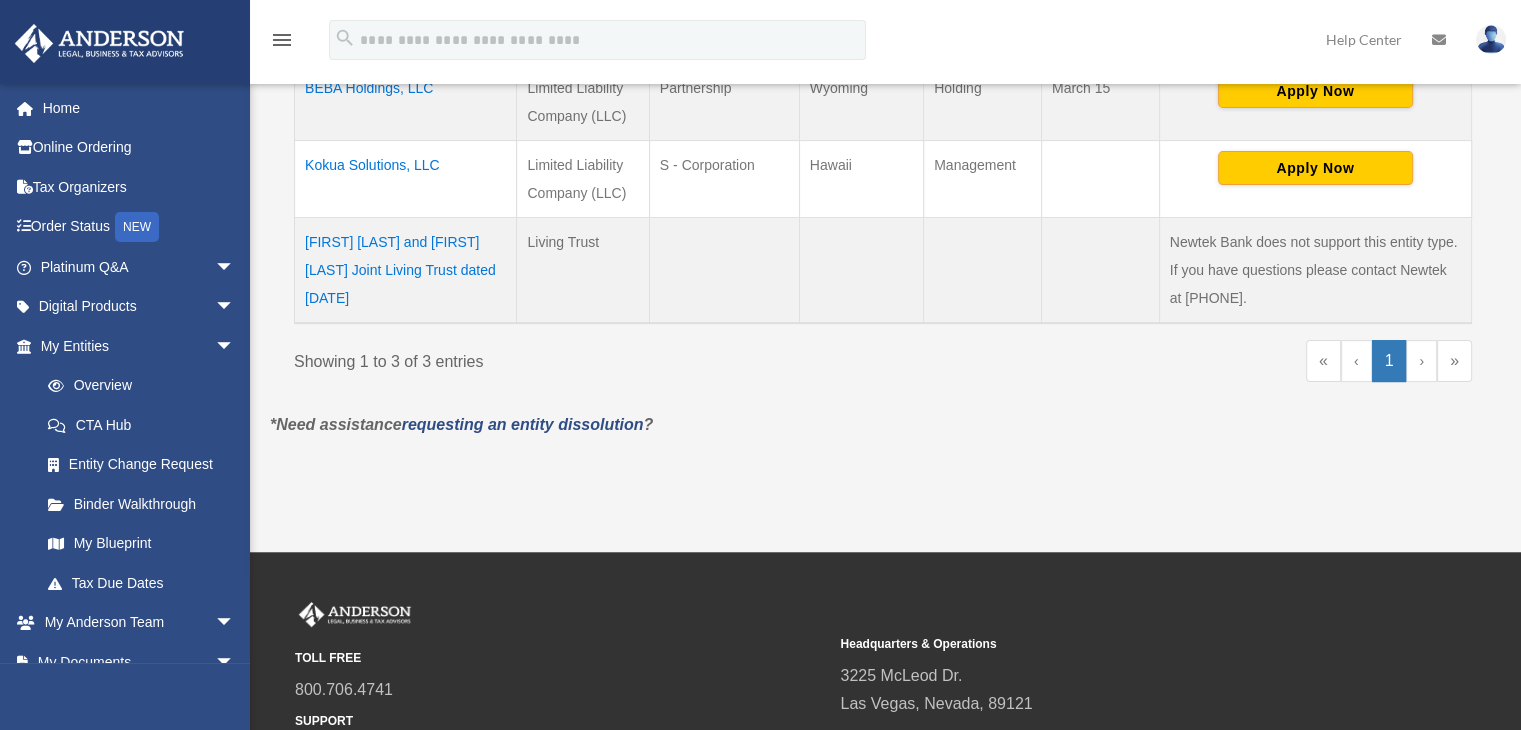 scroll, scrollTop: 616, scrollLeft: 0, axis: vertical 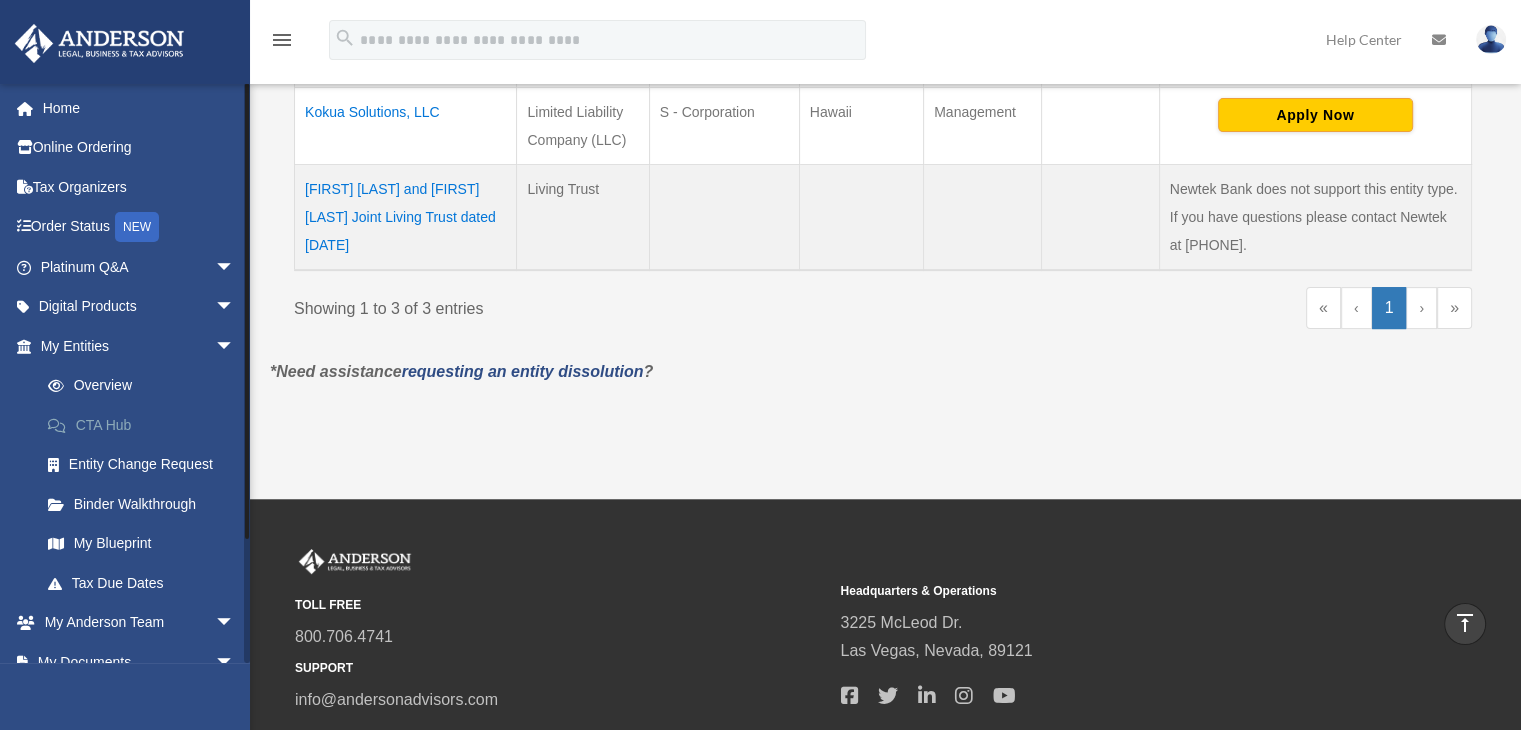 click on "CTA Hub" at bounding box center [146, 425] 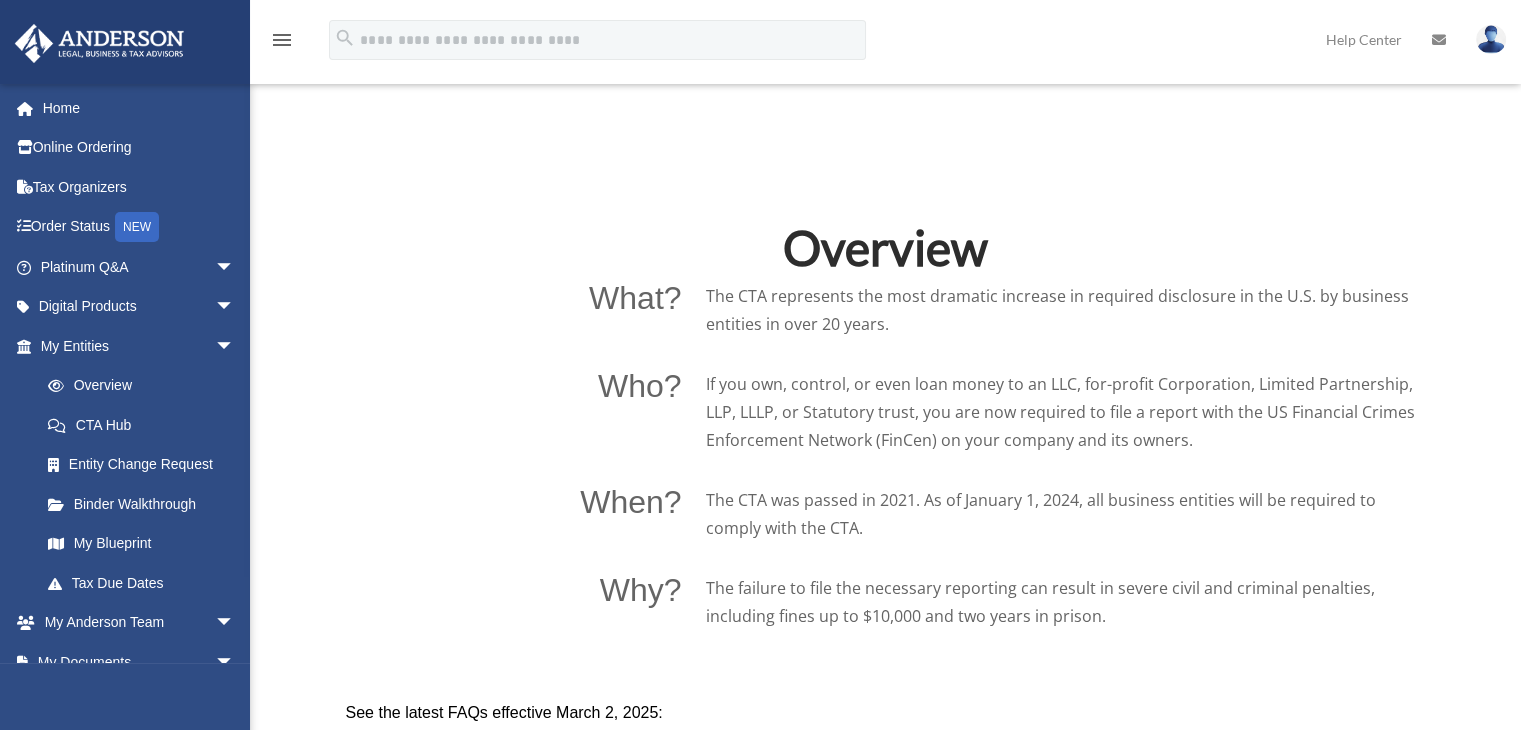 scroll, scrollTop: 1226, scrollLeft: 0, axis: vertical 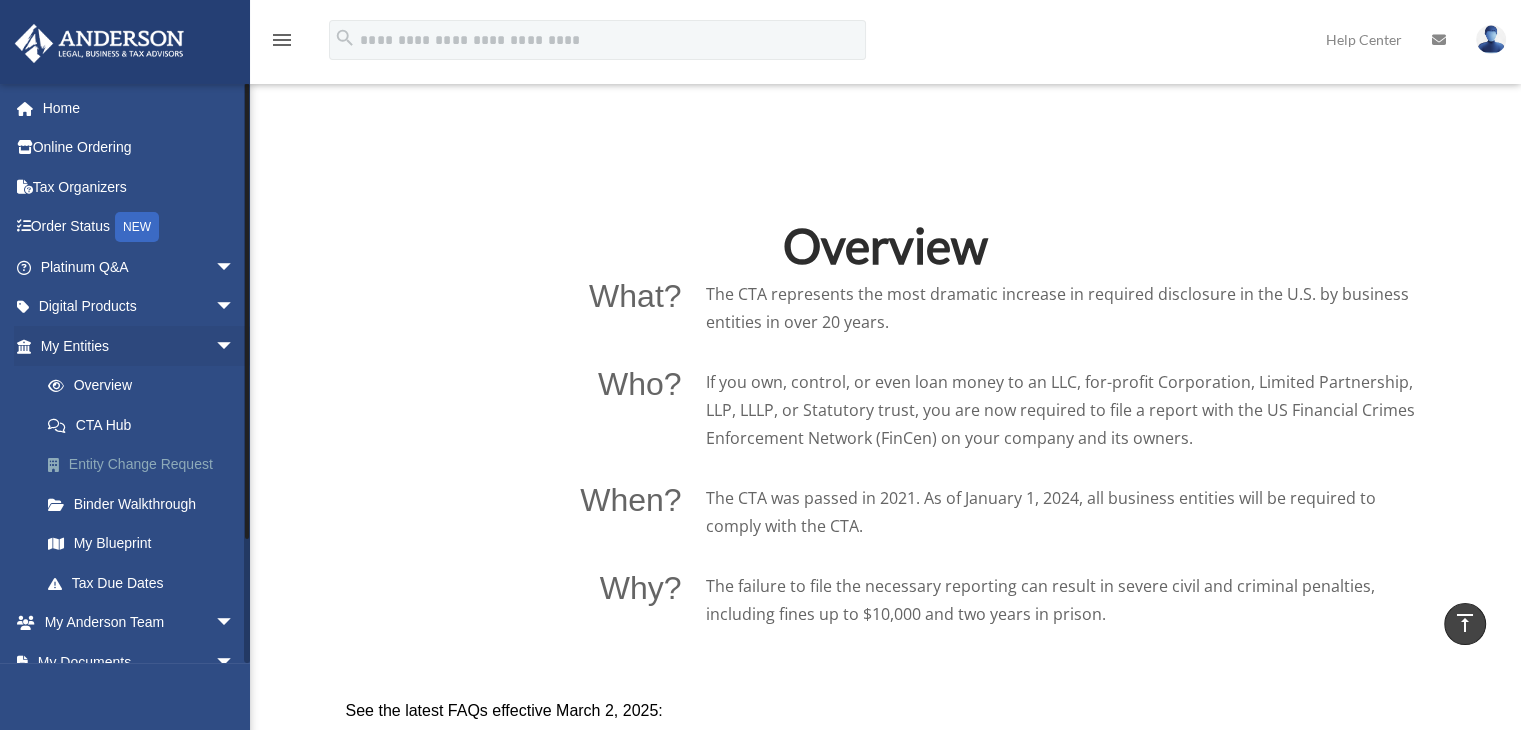 click on "Entity Change Request" at bounding box center [146, 465] 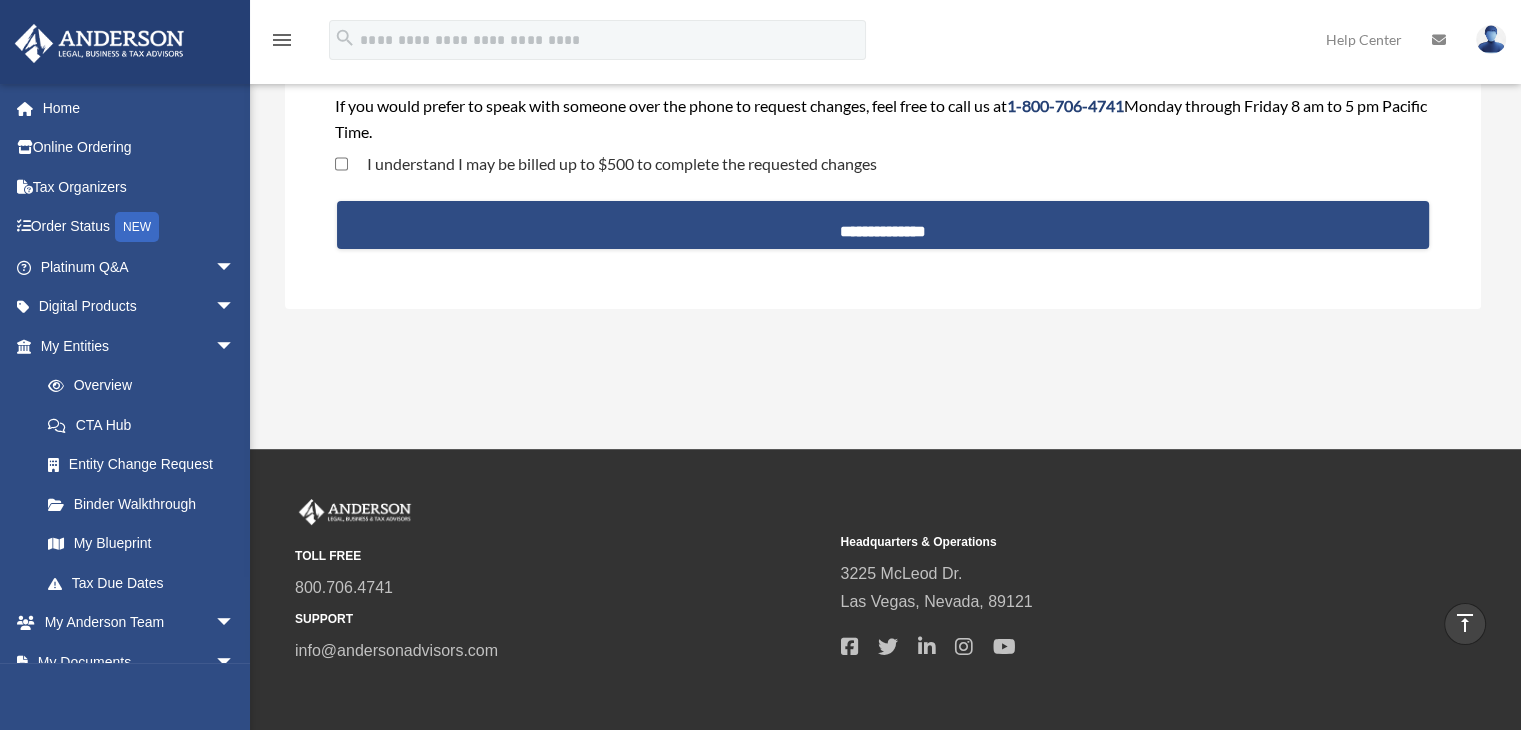 scroll, scrollTop: 317, scrollLeft: 0, axis: vertical 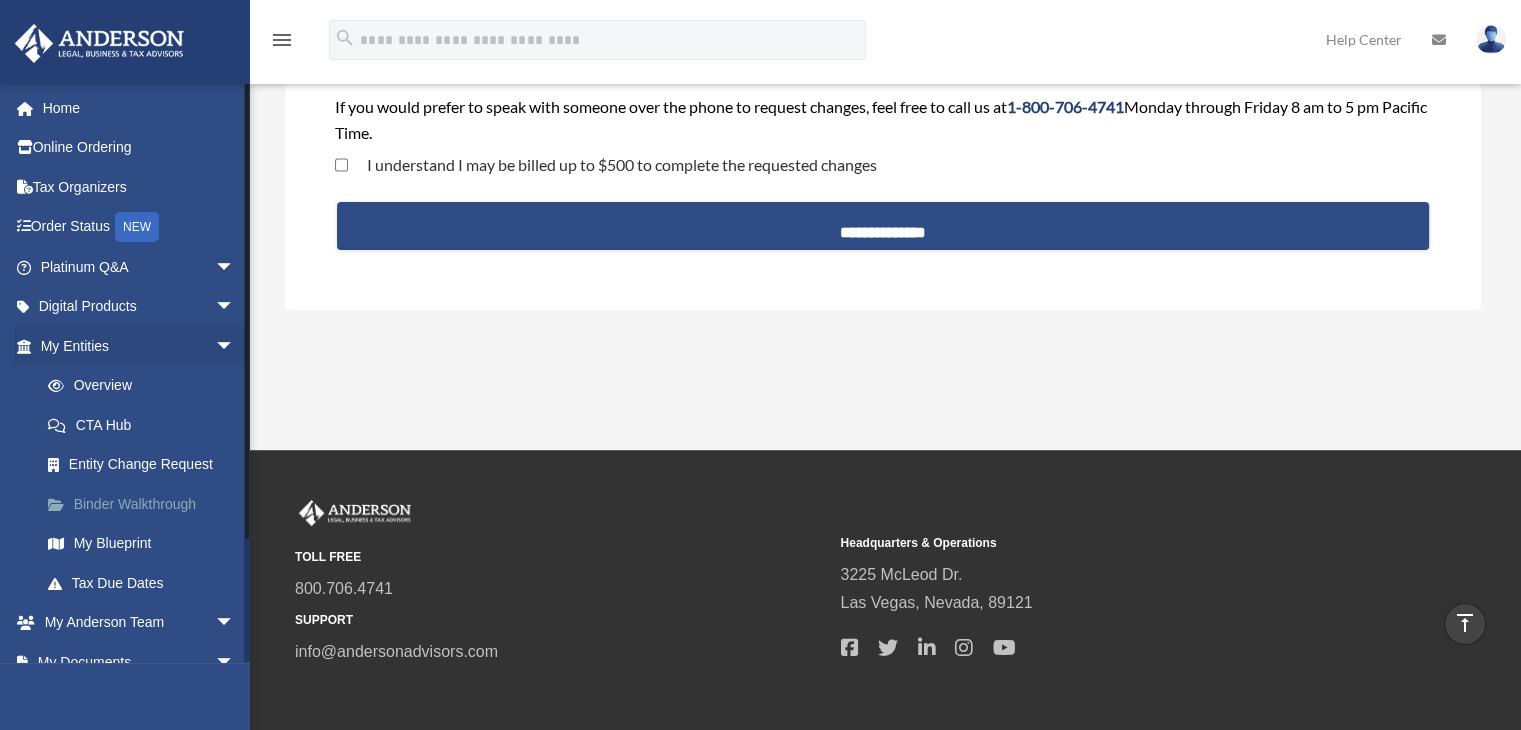 click on "Binder Walkthrough" at bounding box center (146, 504) 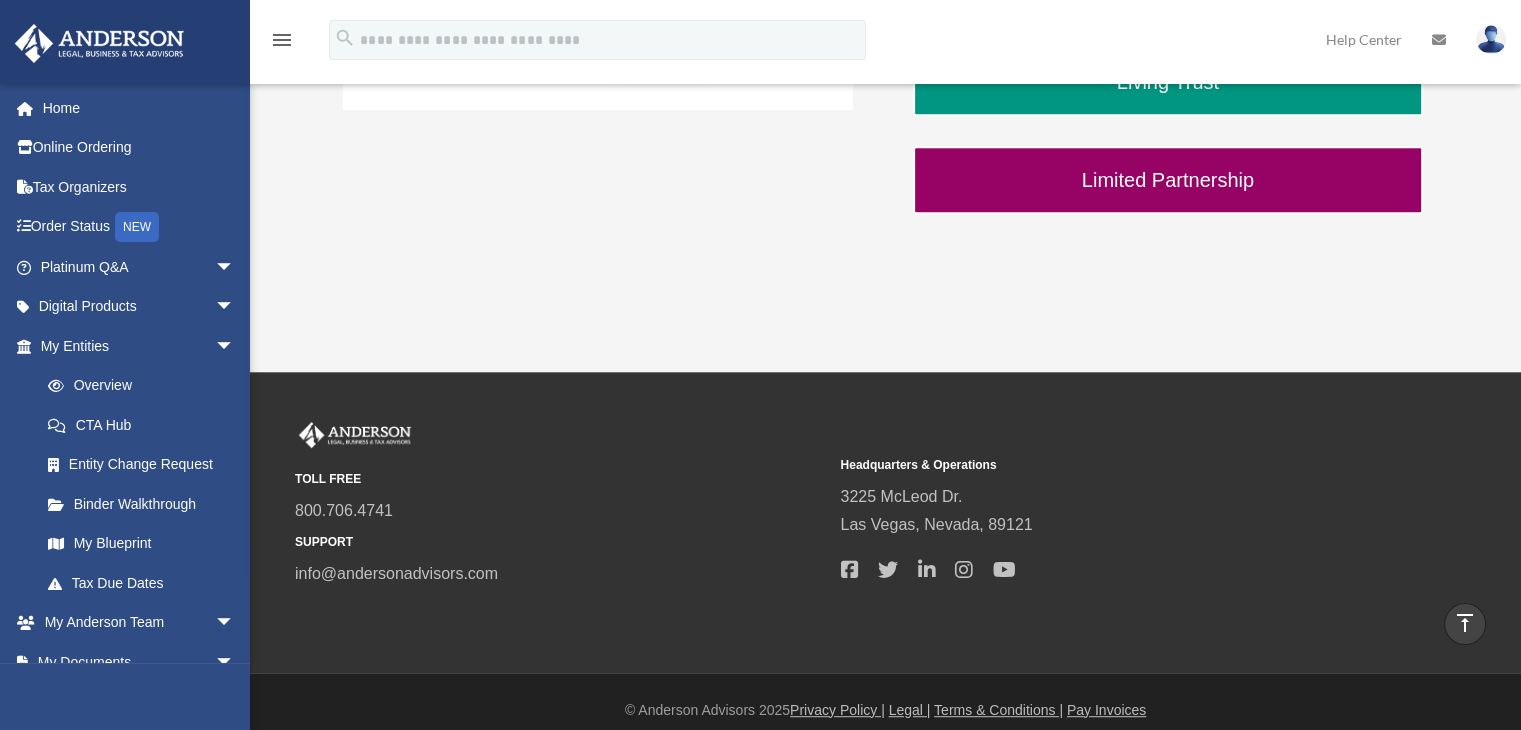 scroll, scrollTop: 850, scrollLeft: 0, axis: vertical 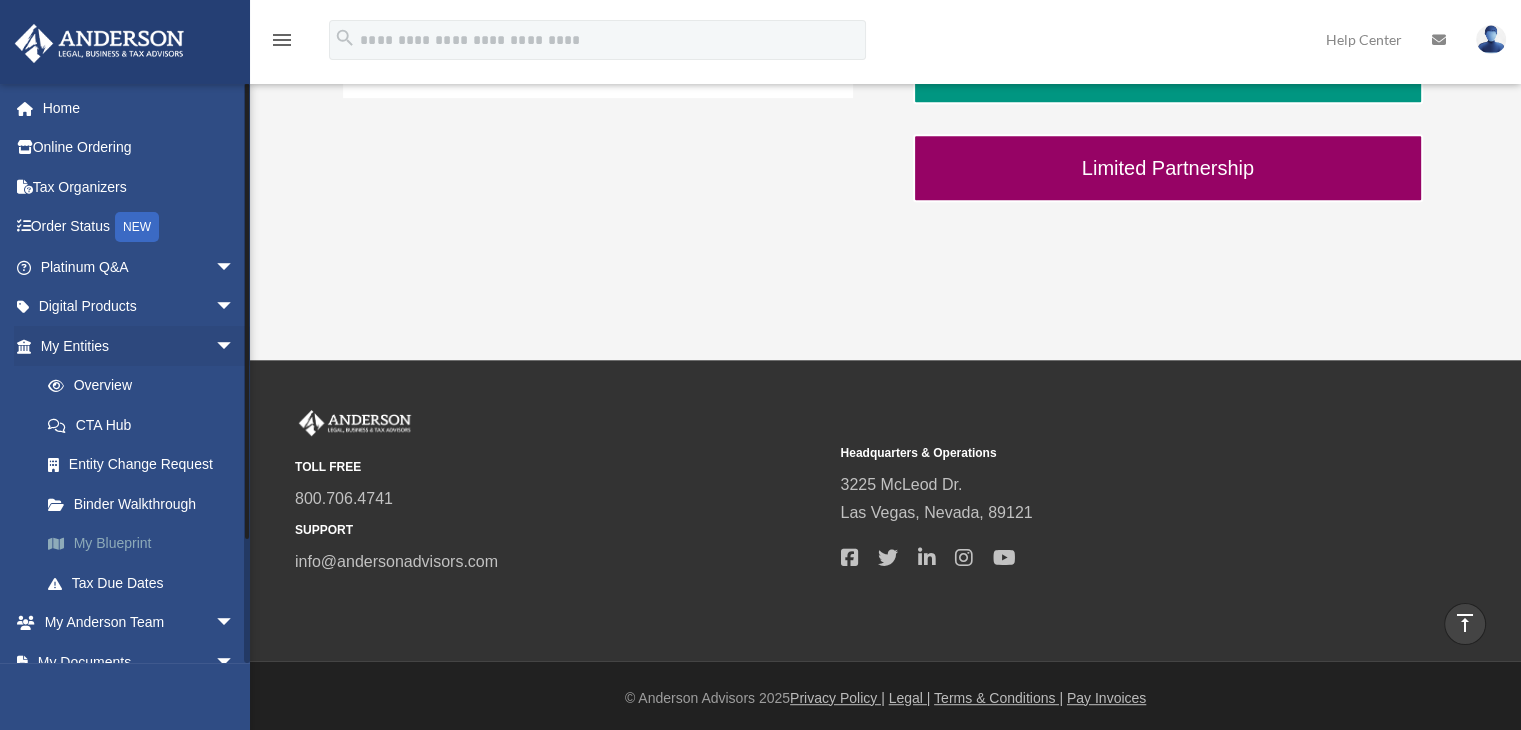 click on "My Blueprint" at bounding box center (146, 544) 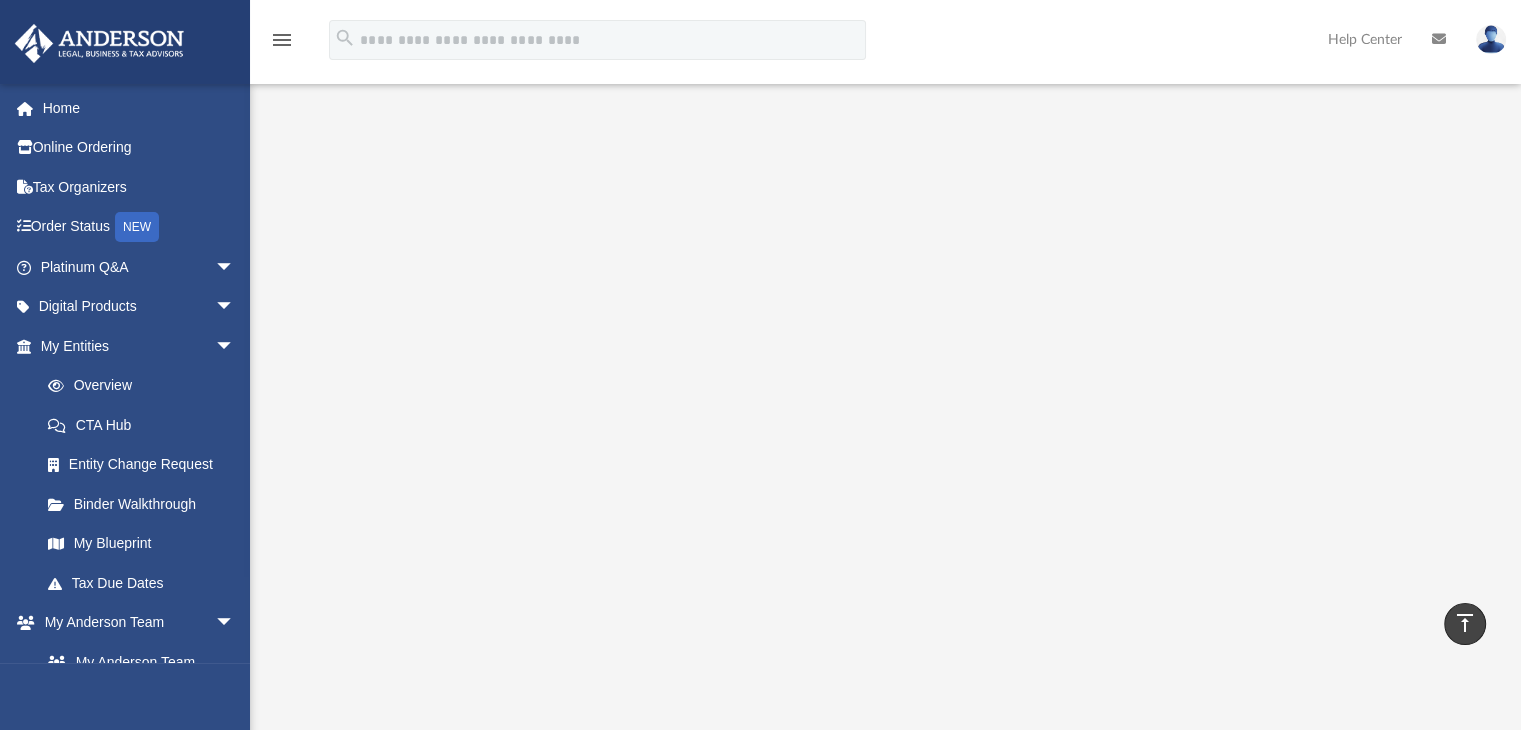 scroll, scrollTop: 76, scrollLeft: 0, axis: vertical 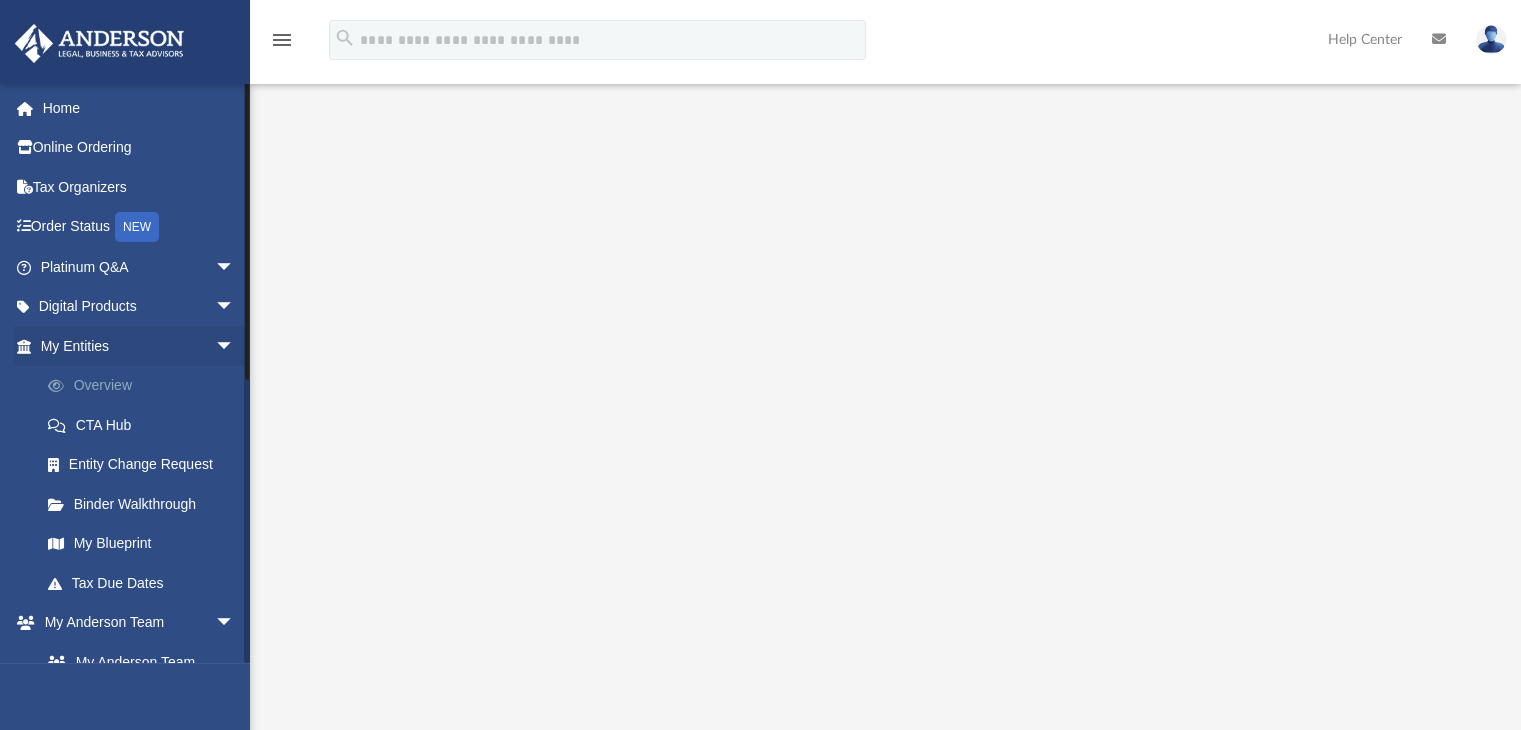 click on "Overview" at bounding box center [146, 386] 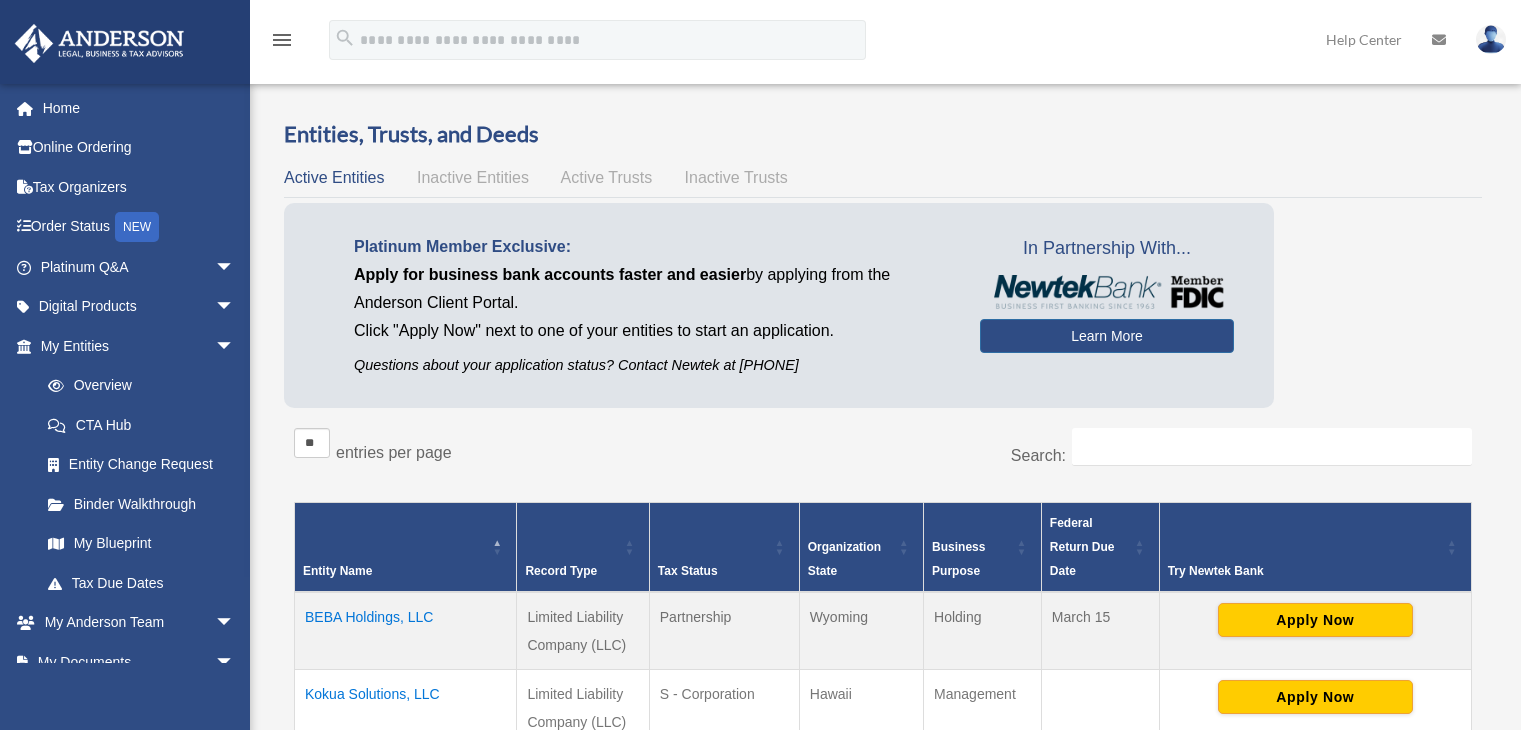 scroll, scrollTop: 0, scrollLeft: 0, axis: both 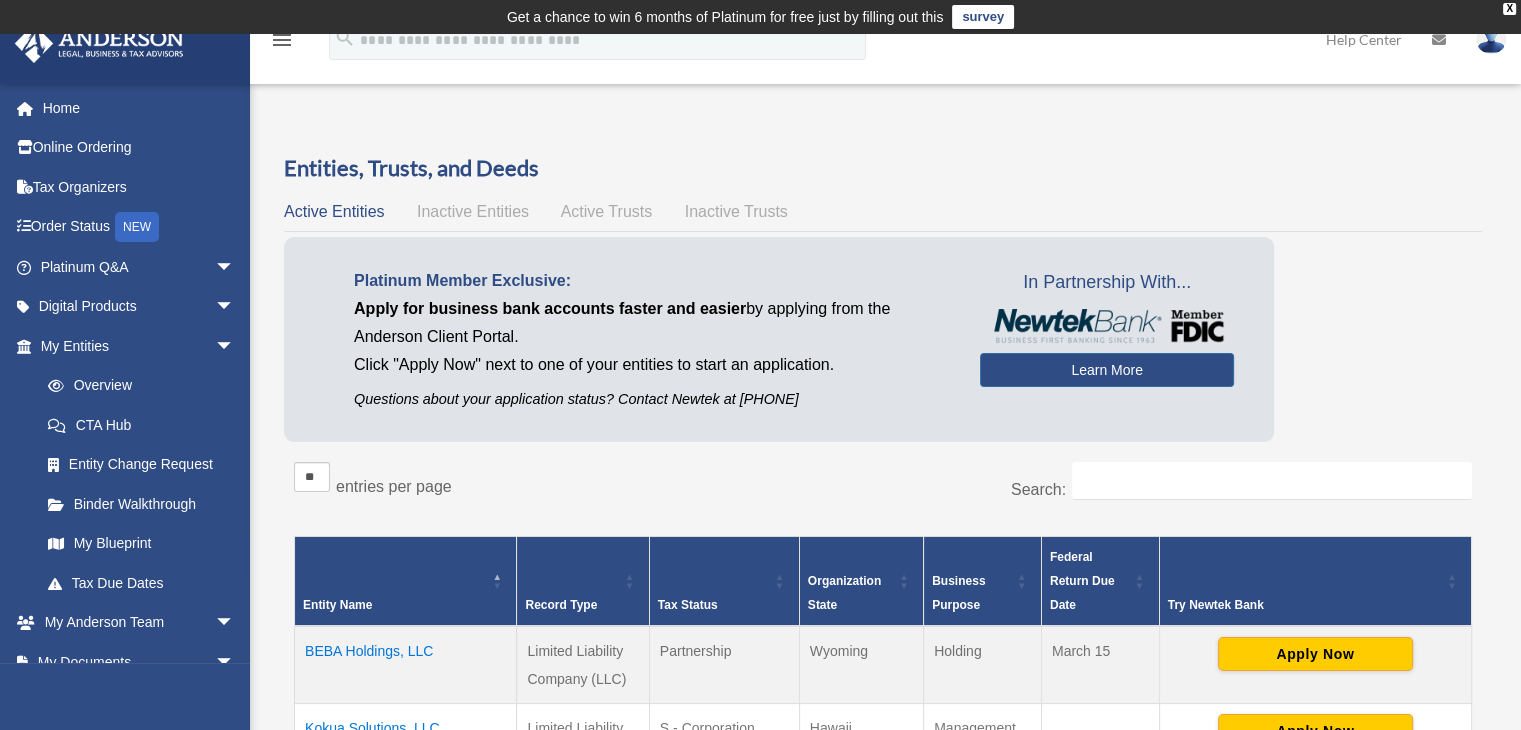 click on "BEBA Holdings, LLC" at bounding box center (406, 665) 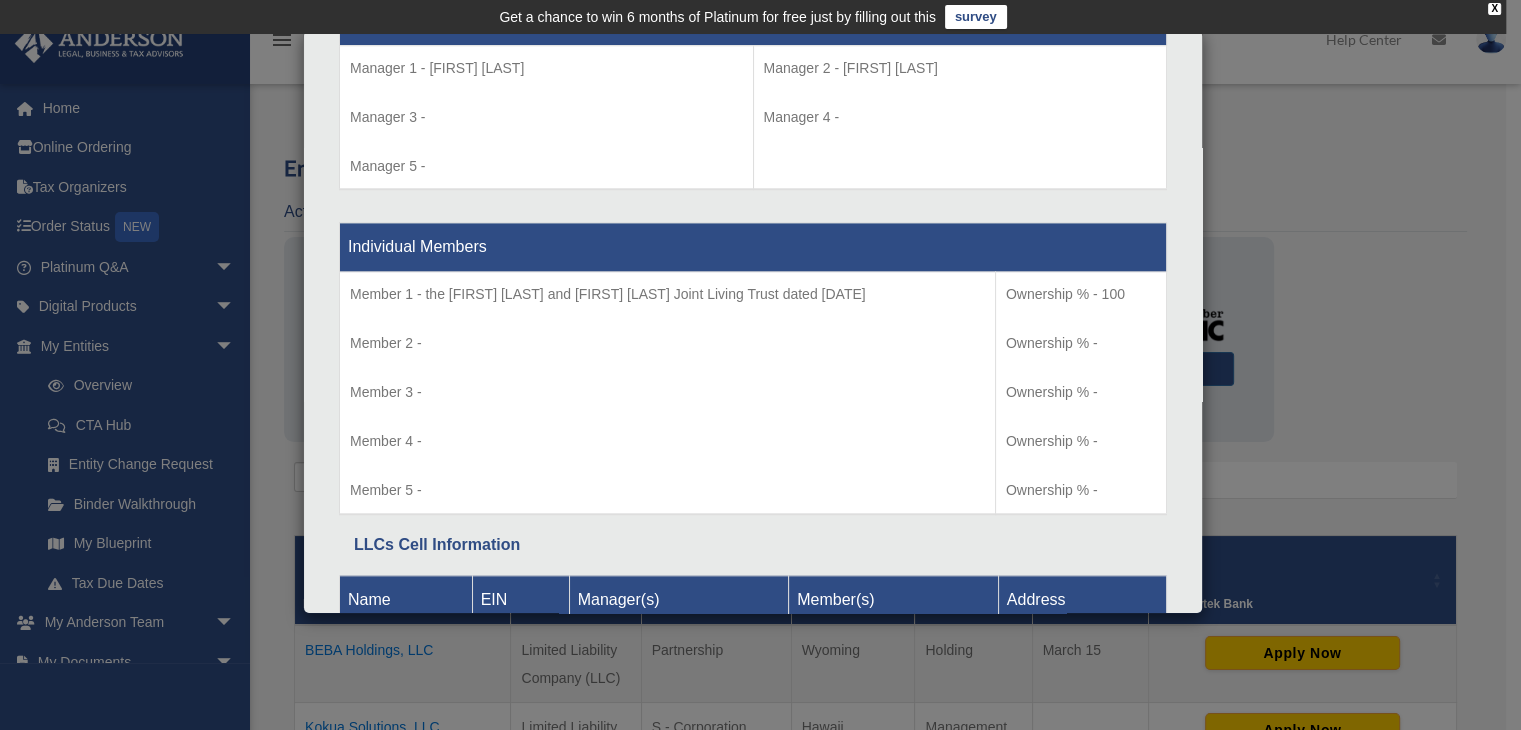 scroll, scrollTop: 2044, scrollLeft: 0, axis: vertical 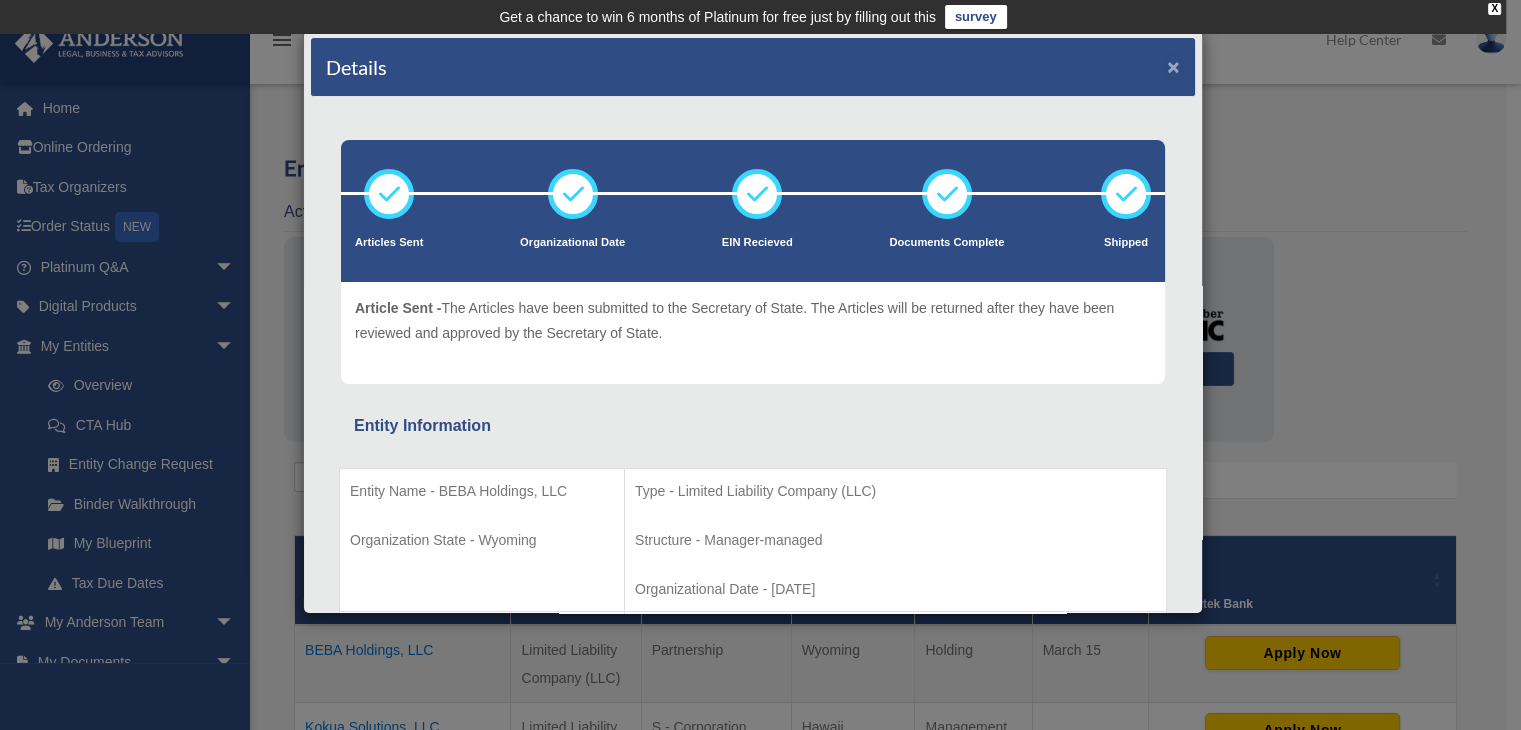 click on "×" at bounding box center (1173, 66) 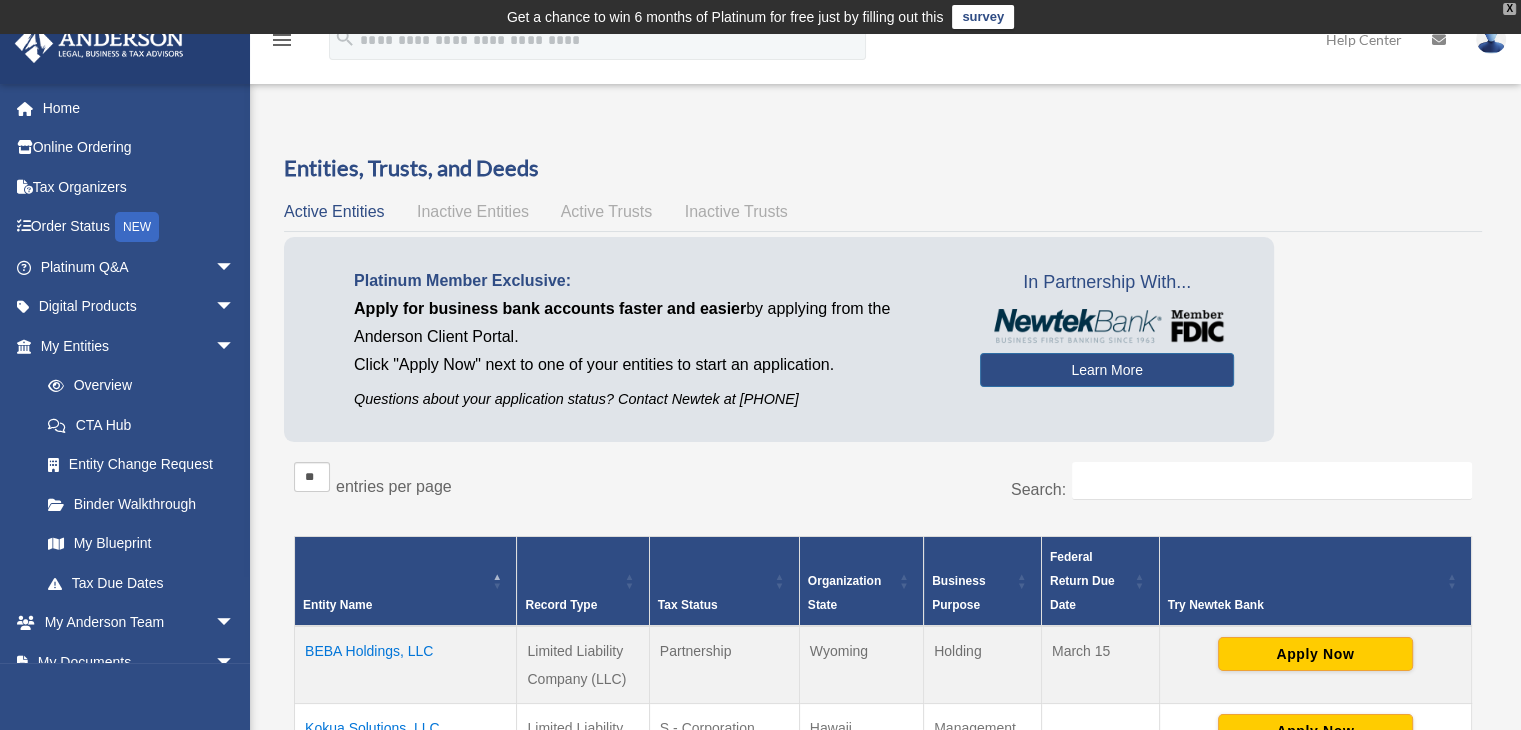 click on "X" at bounding box center (1509, 9) 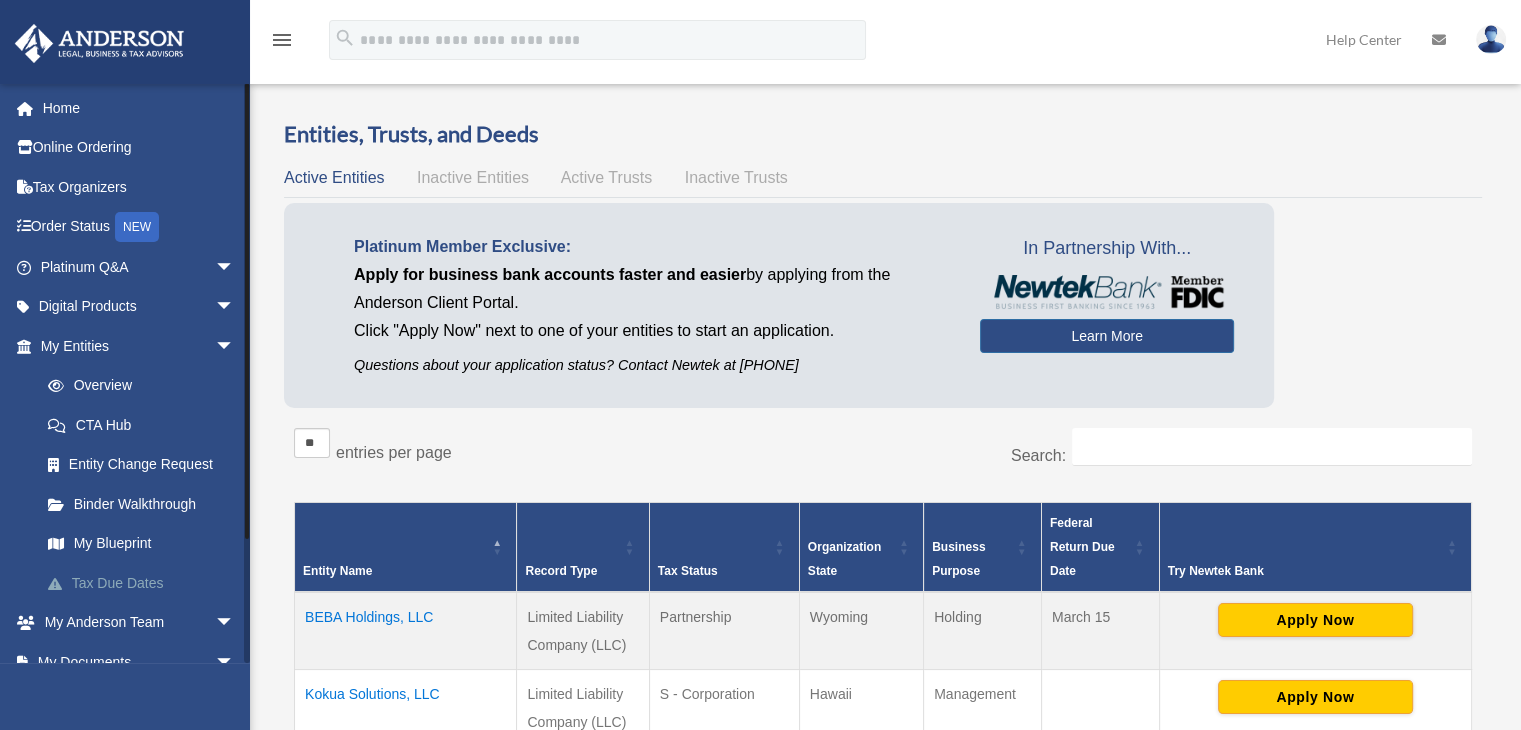 click on "Tax Due Dates" at bounding box center (146, 583) 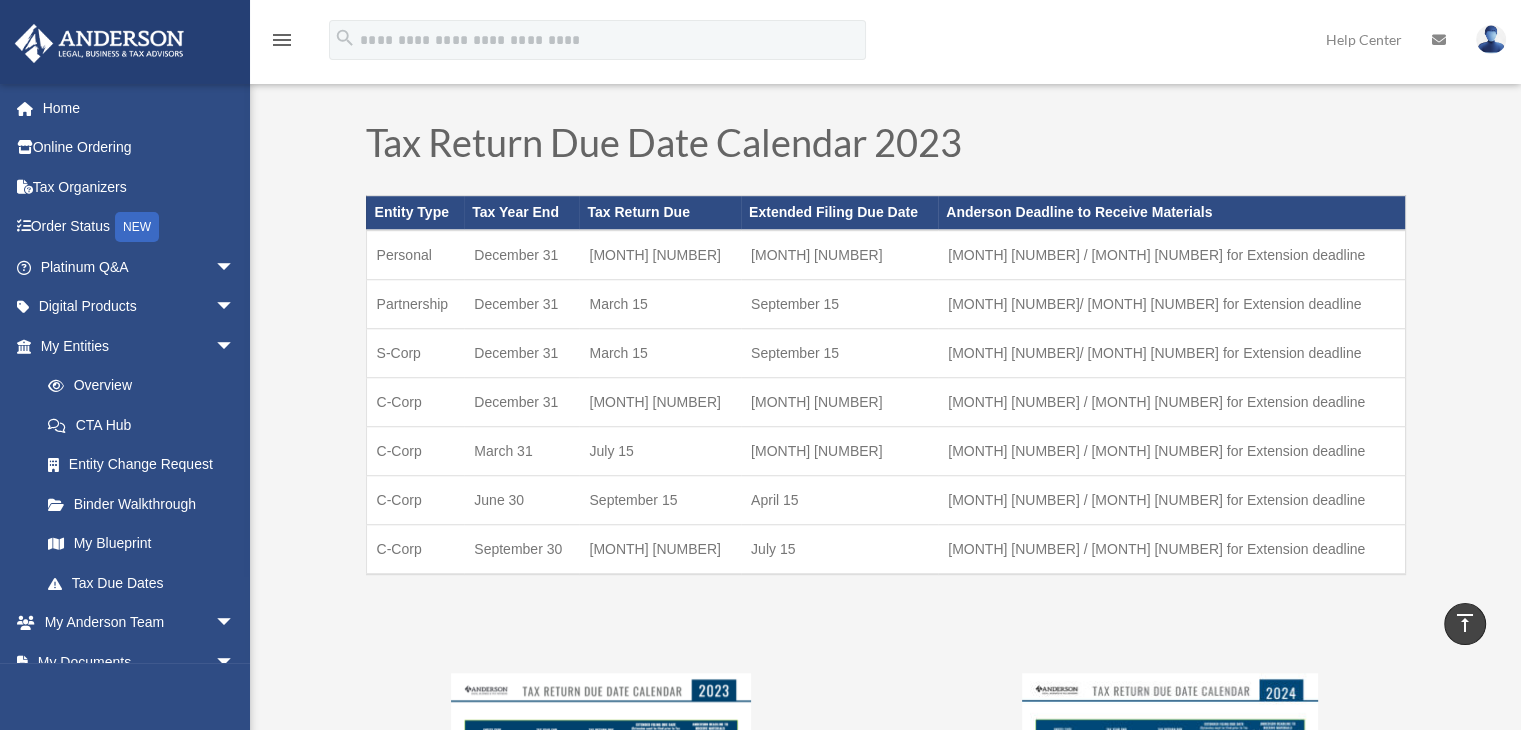 scroll, scrollTop: 1380, scrollLeft: 0, axis: vertical 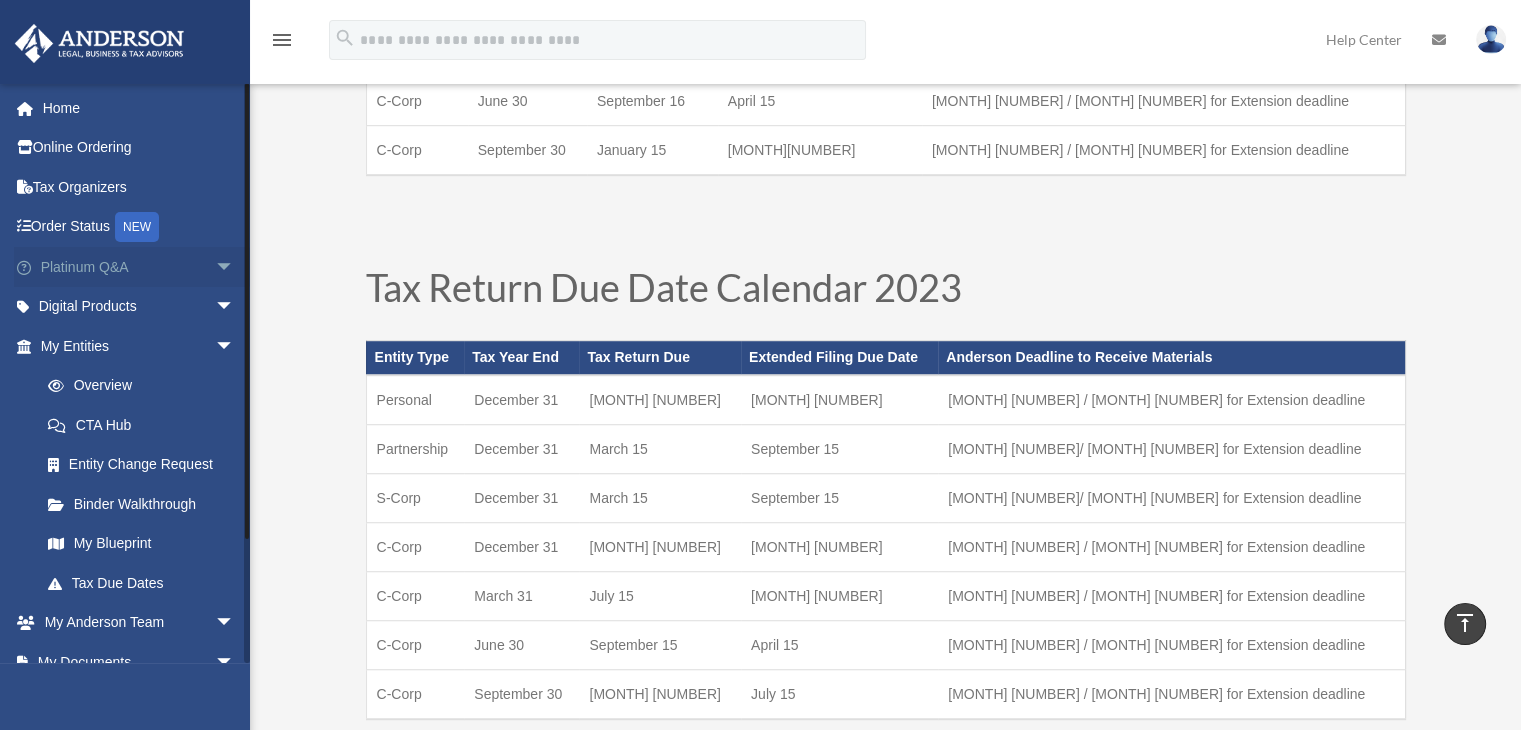 click on "arrow_drop_down" at bounding box center (235, 267) 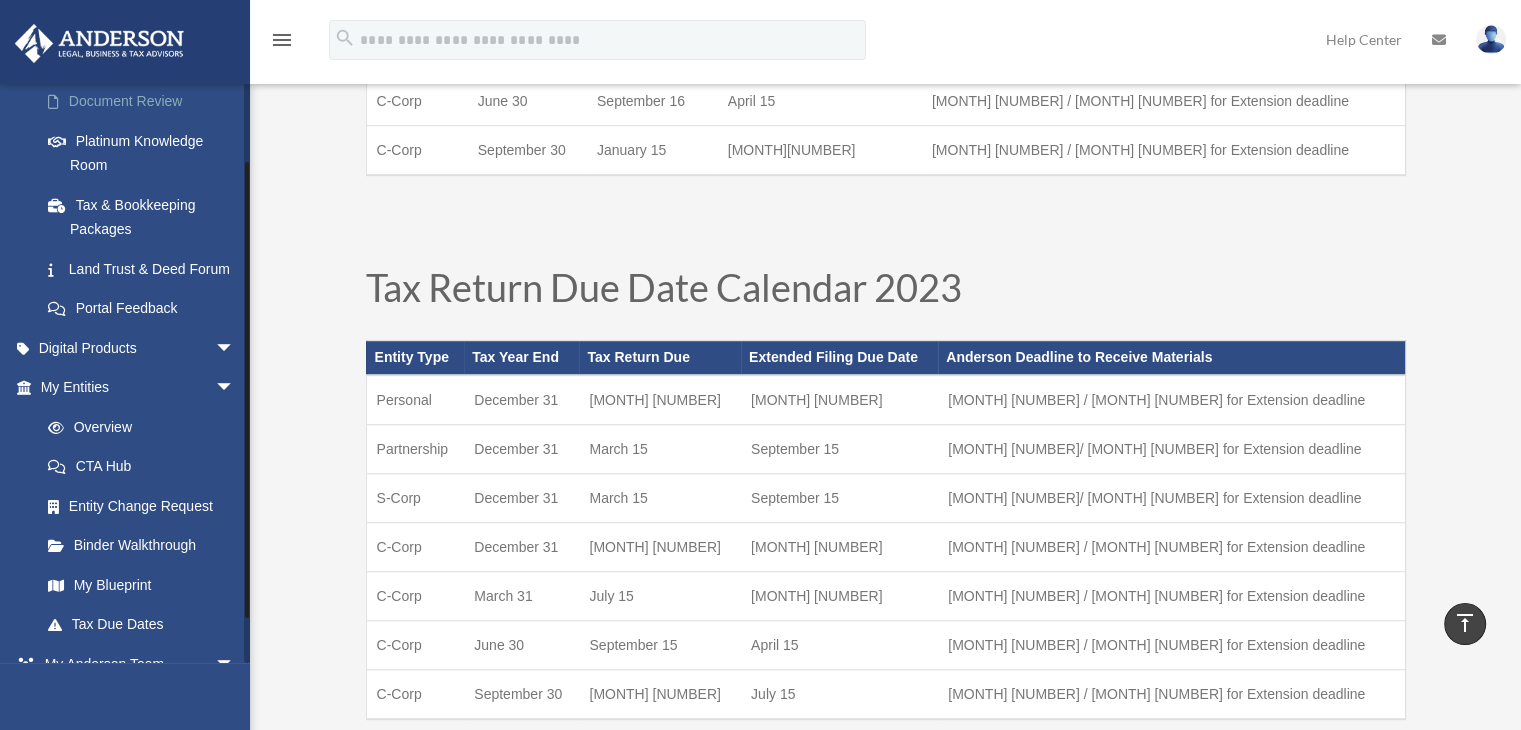 scroll, scrollTop: 363, scrollLeft: 0, axis: vertical 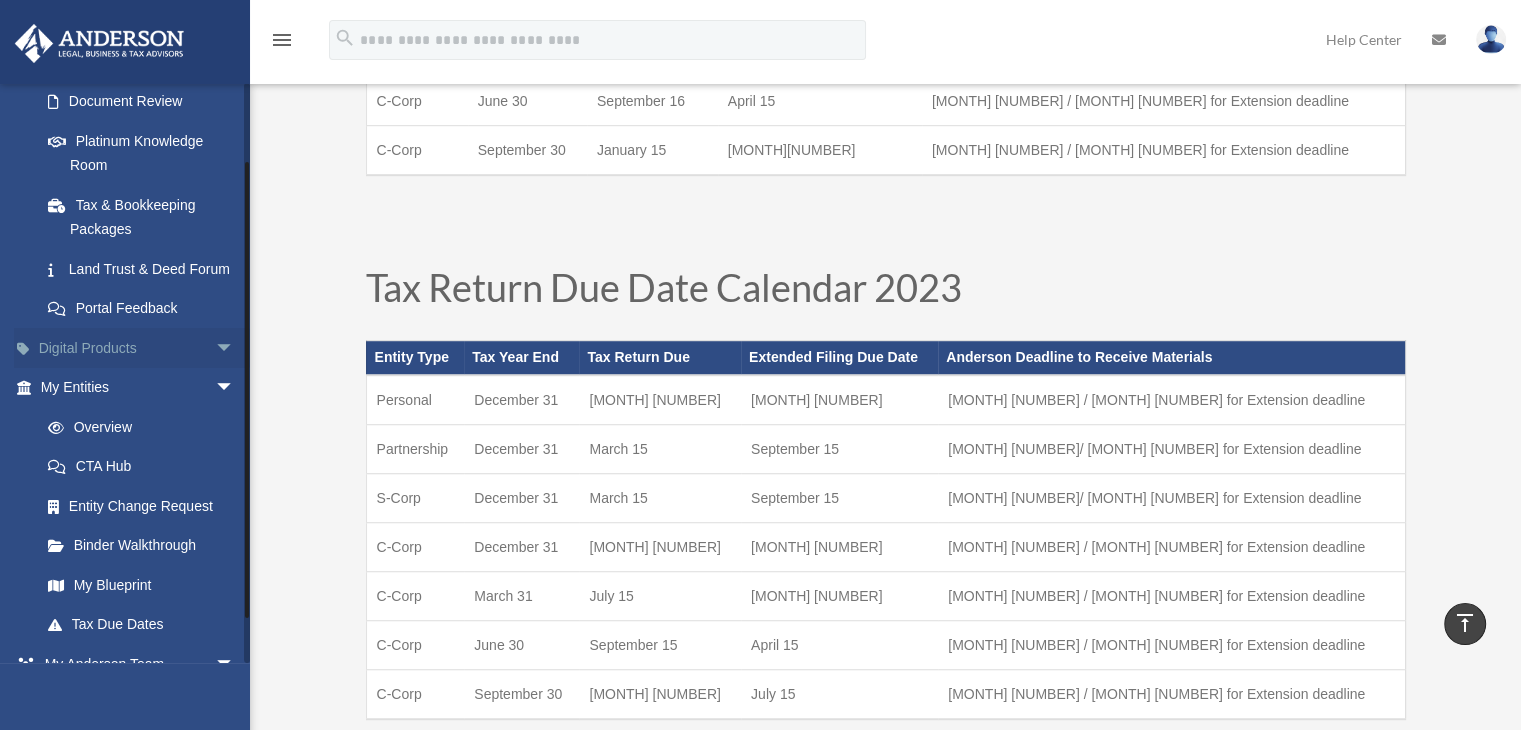 click on "arrow_drop_down" at bounding box center (235, 348) 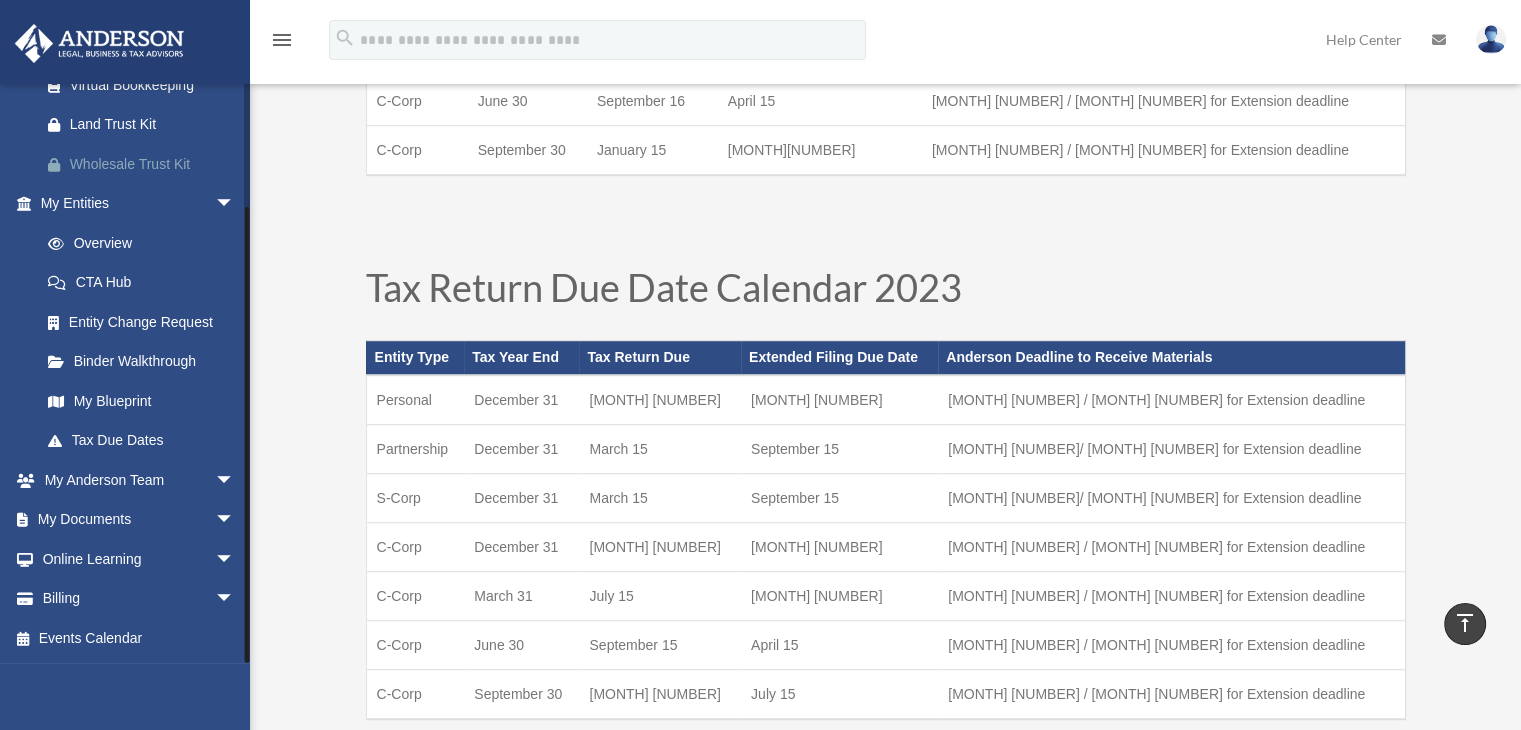 scroll, scrollTop: 727, scrollLeft: 0, axis: vertical 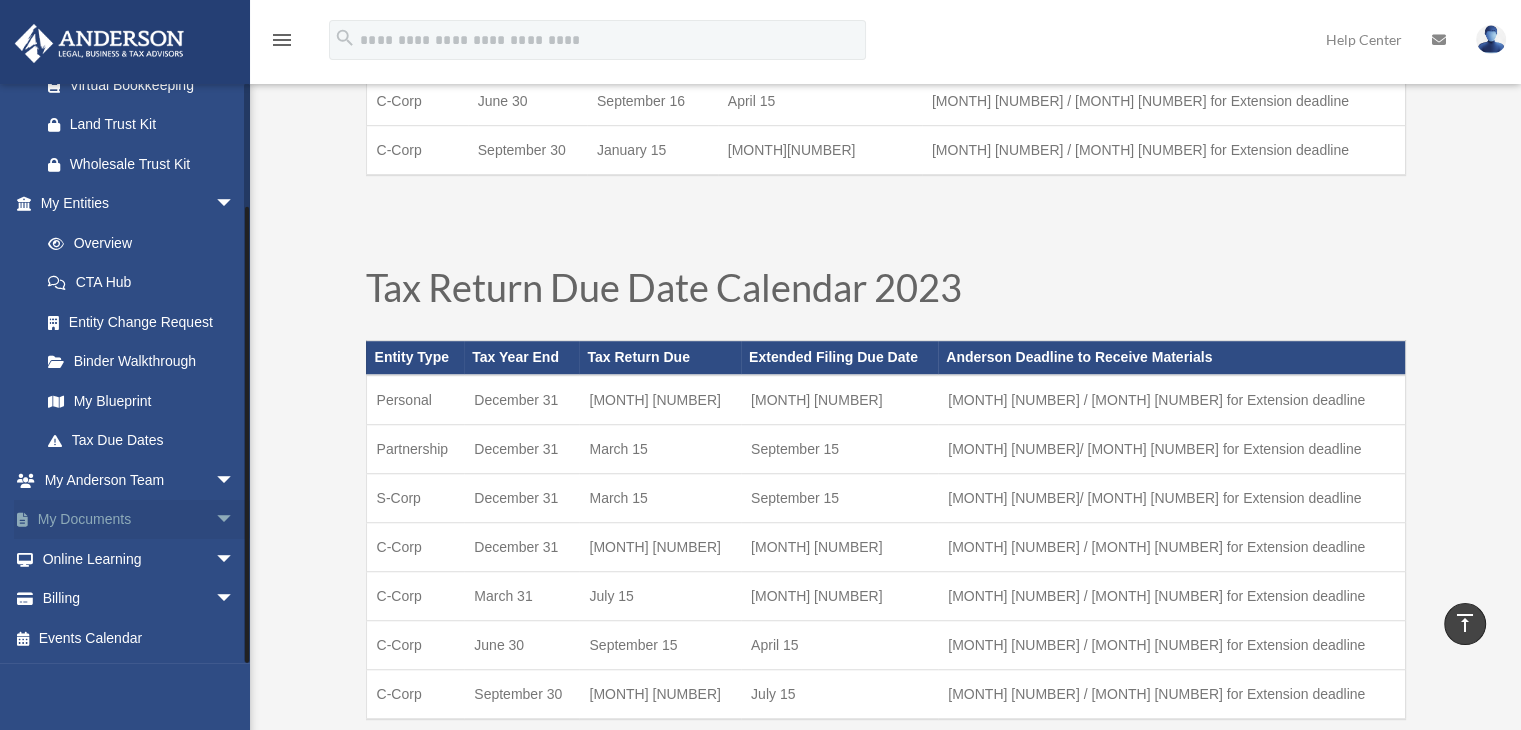 click on "arrow_drop_down" at bounding box center [235, 520] 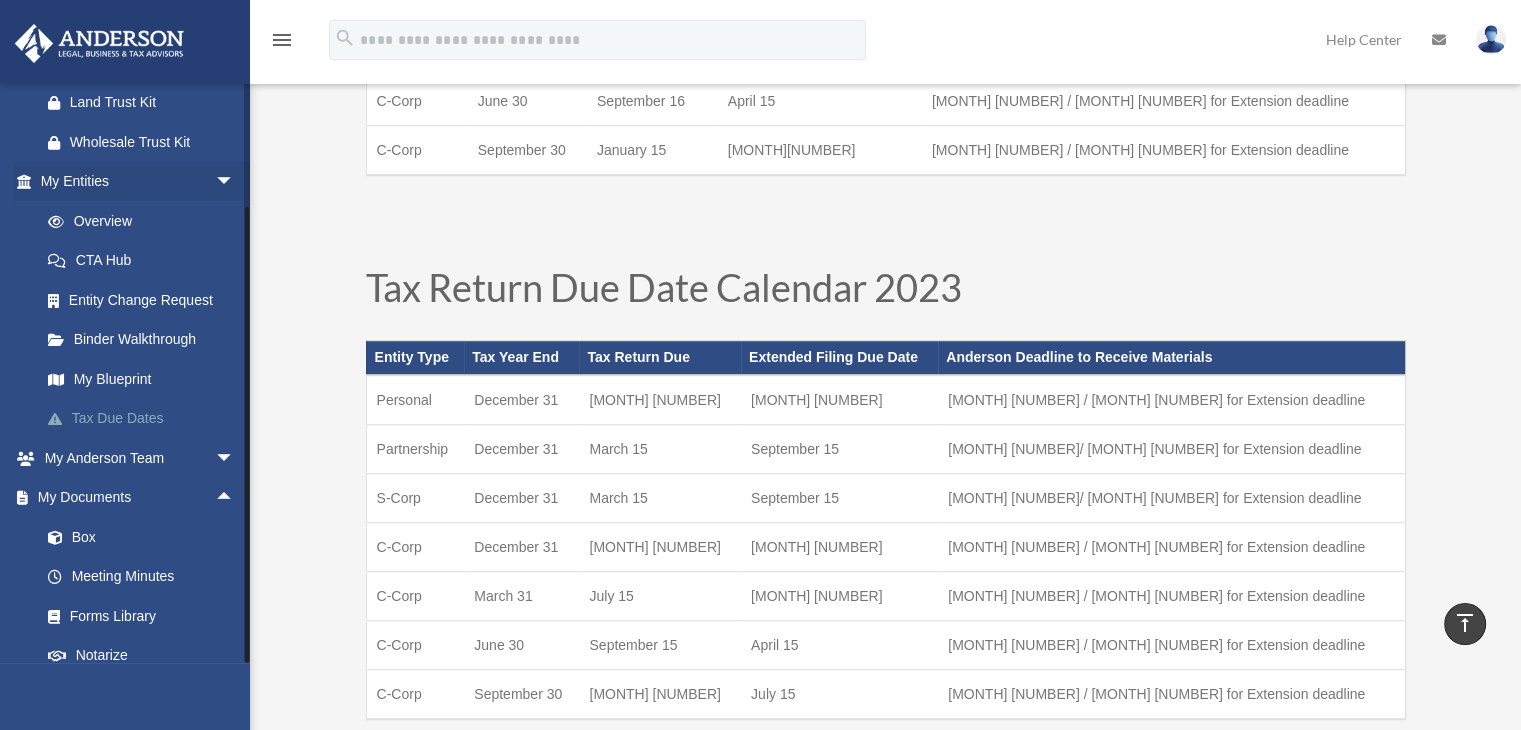scroll, scrollTop: 886, scrollLeft: 0, axis: vertical 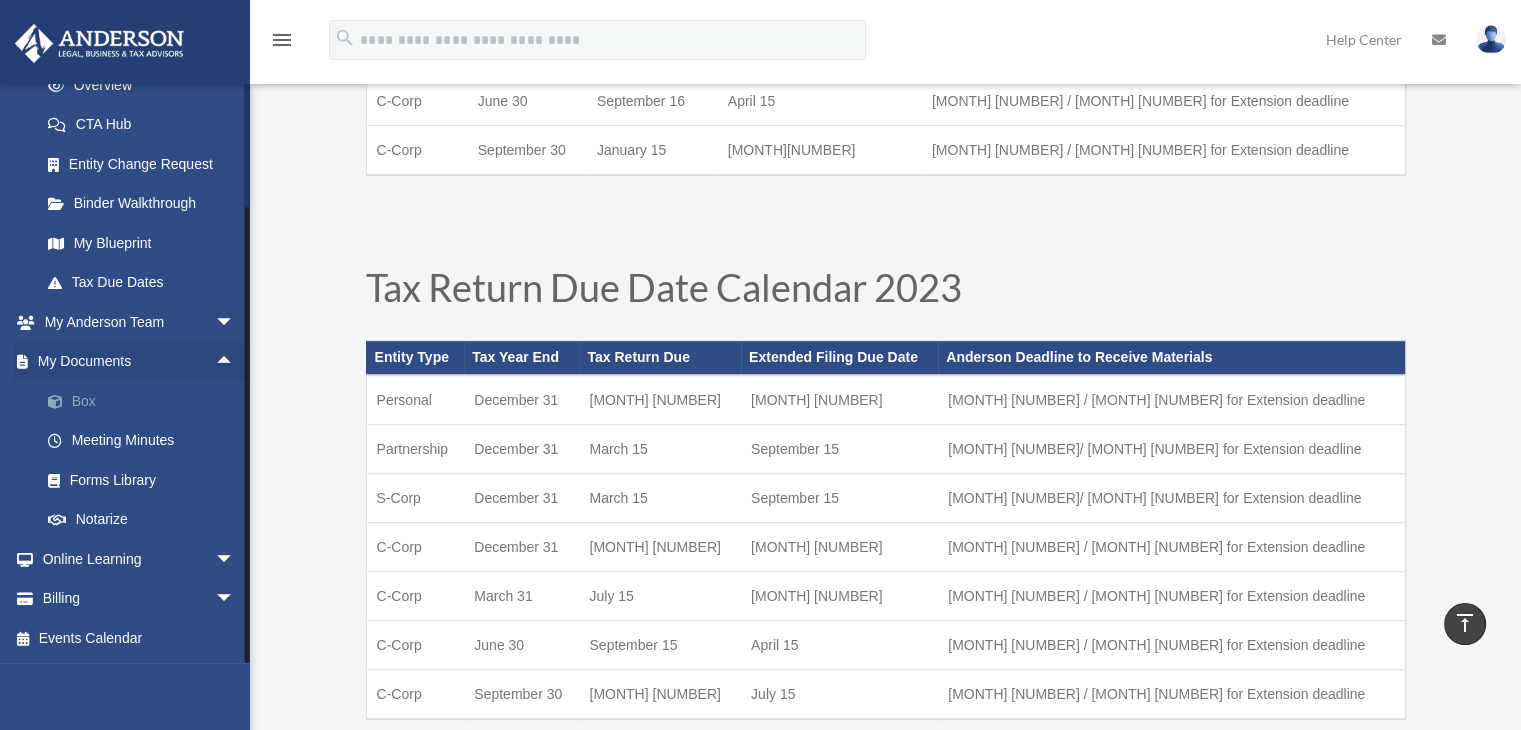click on "Box" at bounding box center (146, 401) 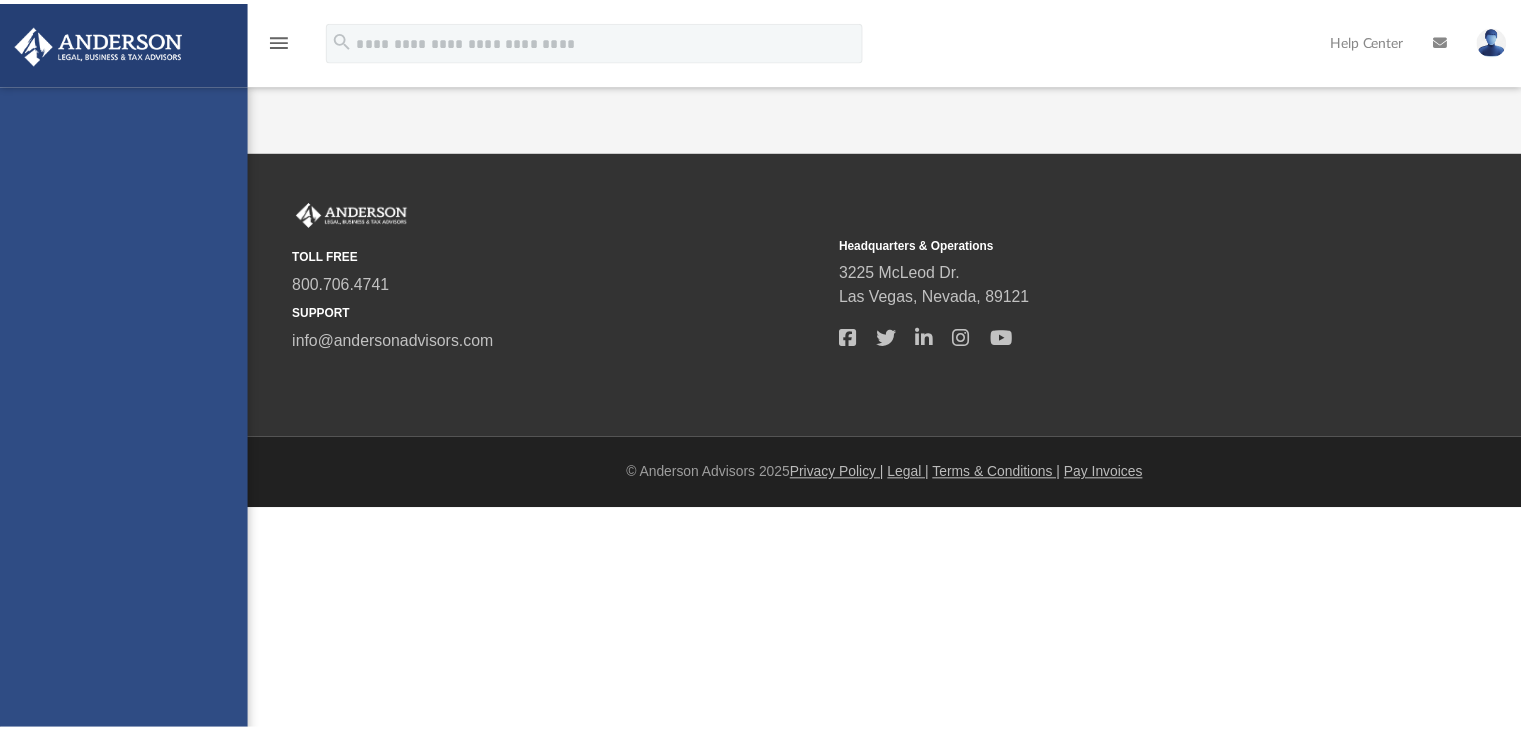 scroll, scrollTop: 0, scrollLeft: 0, axis: both 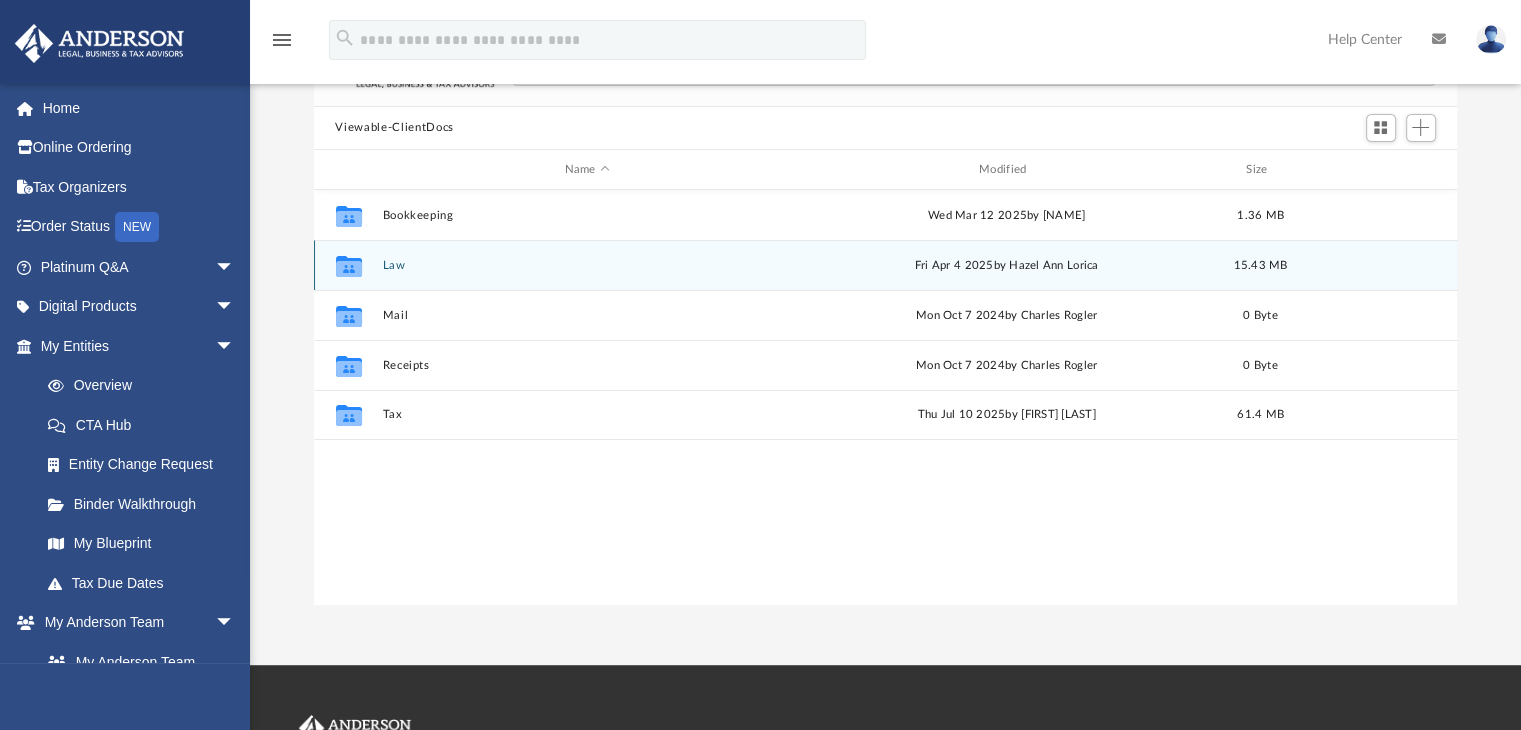 click on "Collaborated Folder Law Fri Apr 4 2025  by Hazel Ann Lorica 15.43 MB" at bounding box center [886, 265] 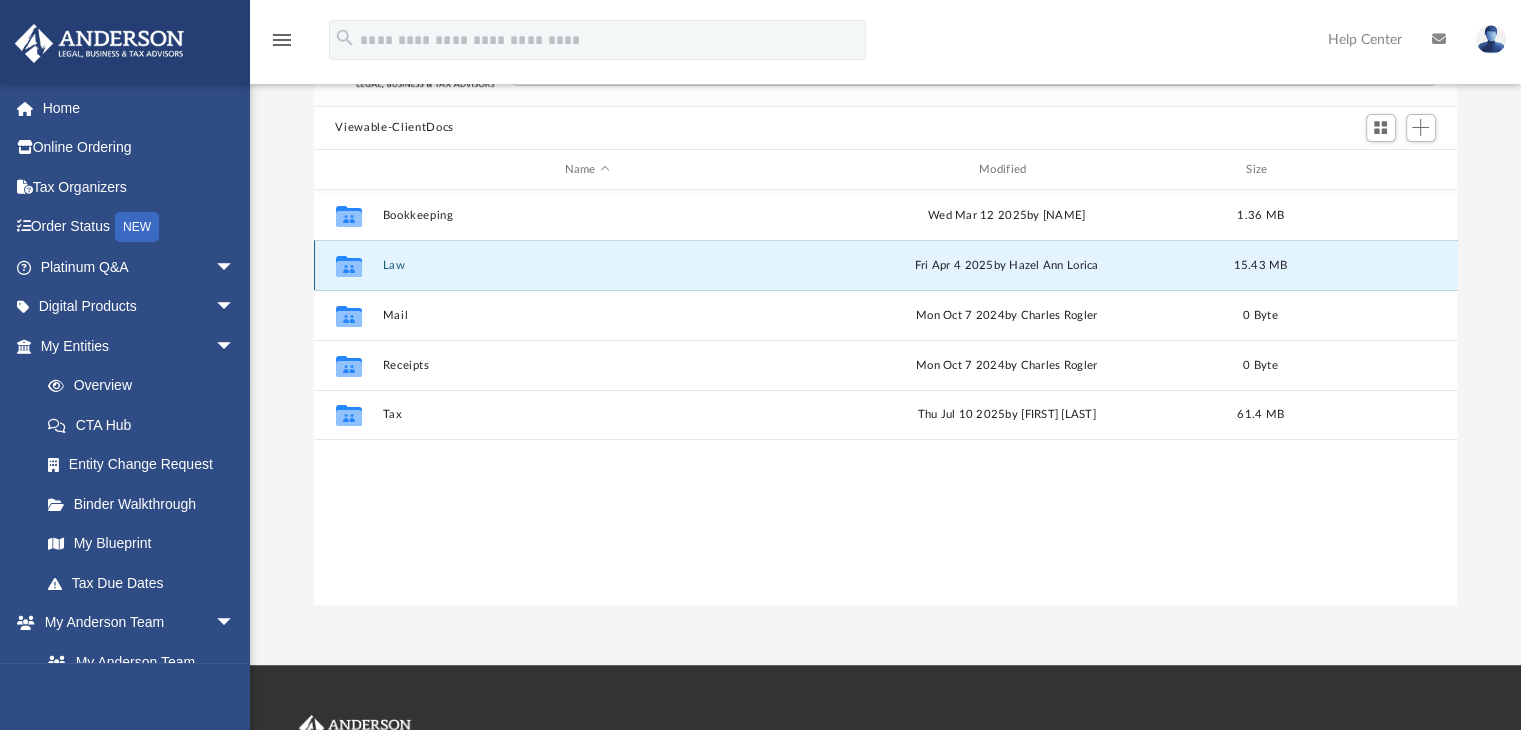 click on "Law" at bounding box center [587, 265] 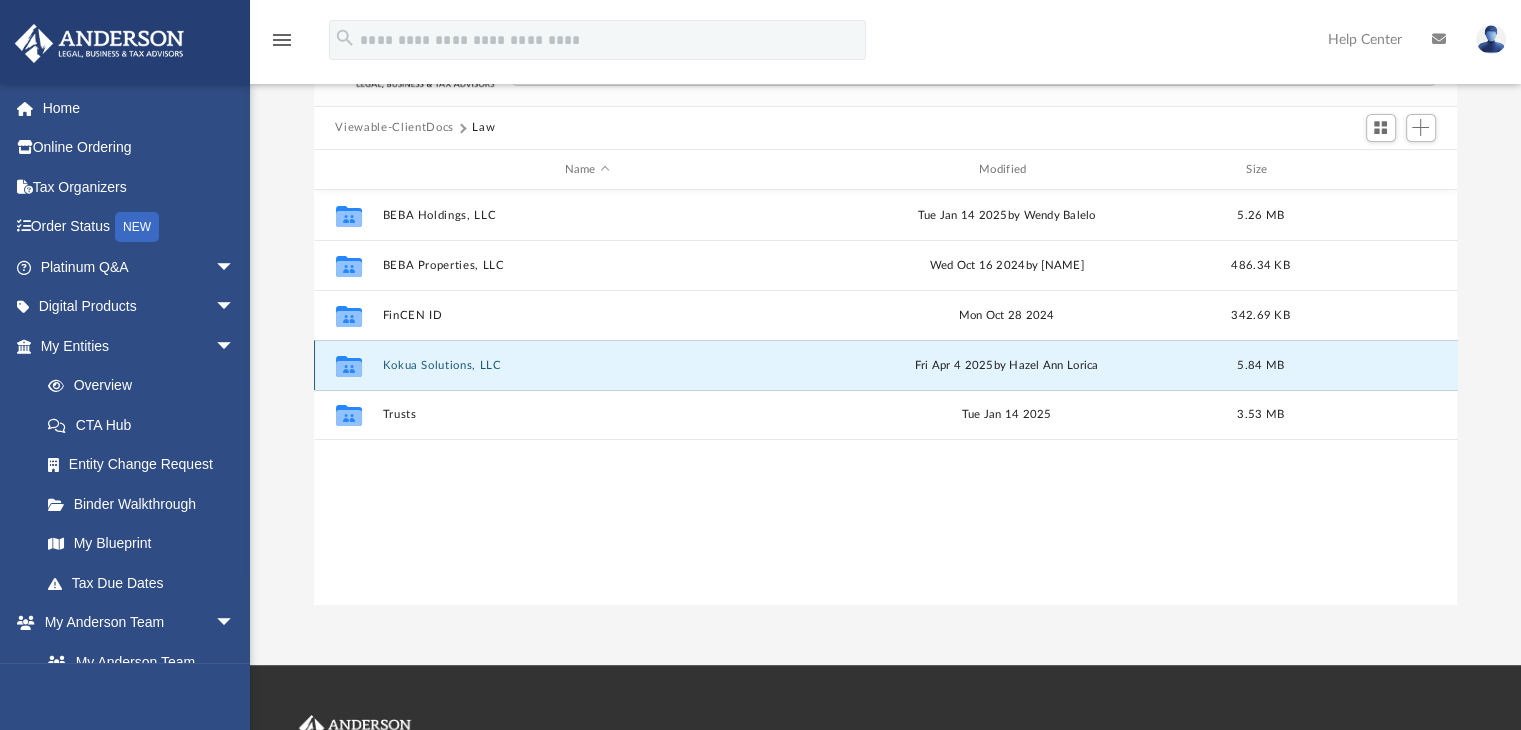 click on "Kokua Solutions, LLC" at bounding box center (587, 365) 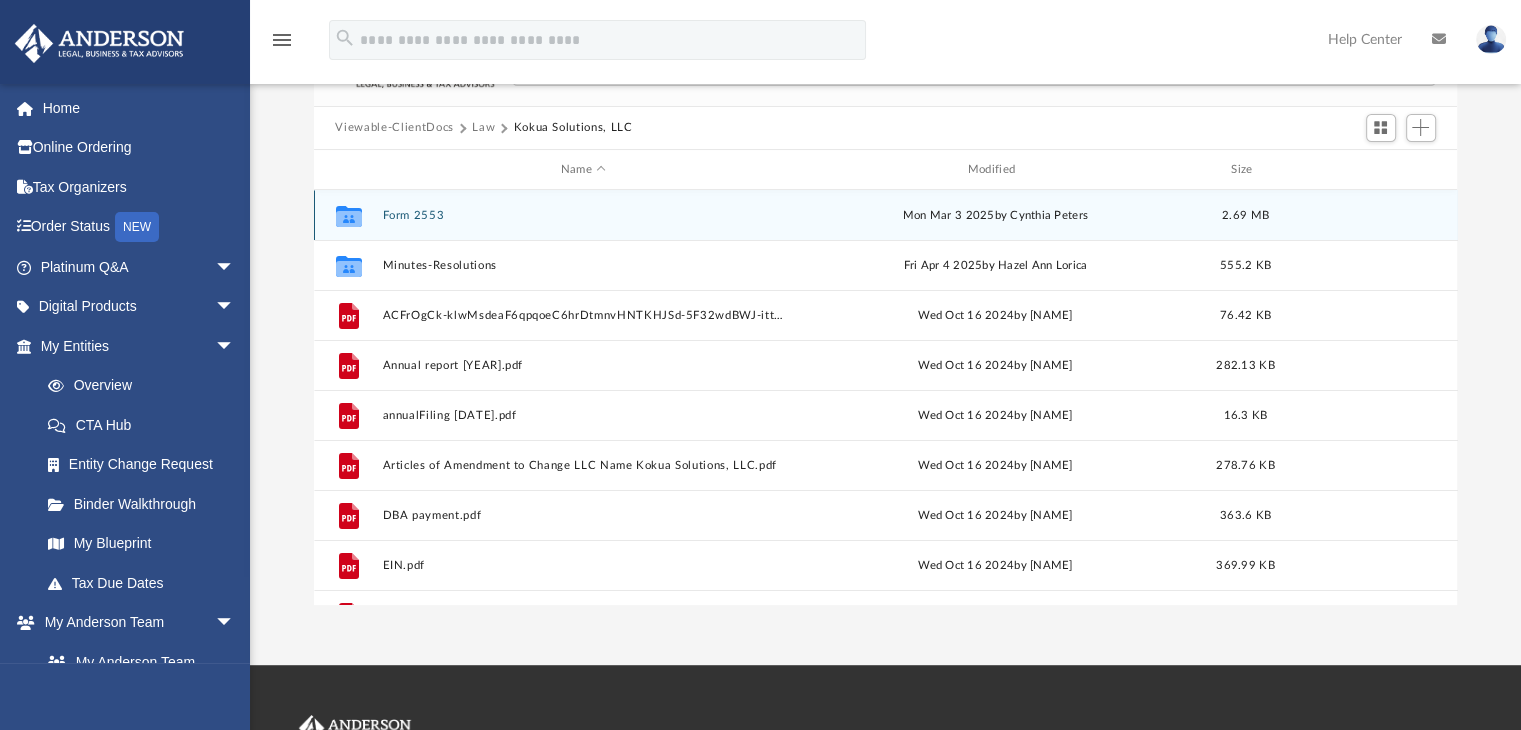 scroll, scrollTop: 330, scrollLeft: 0, axis: vertical 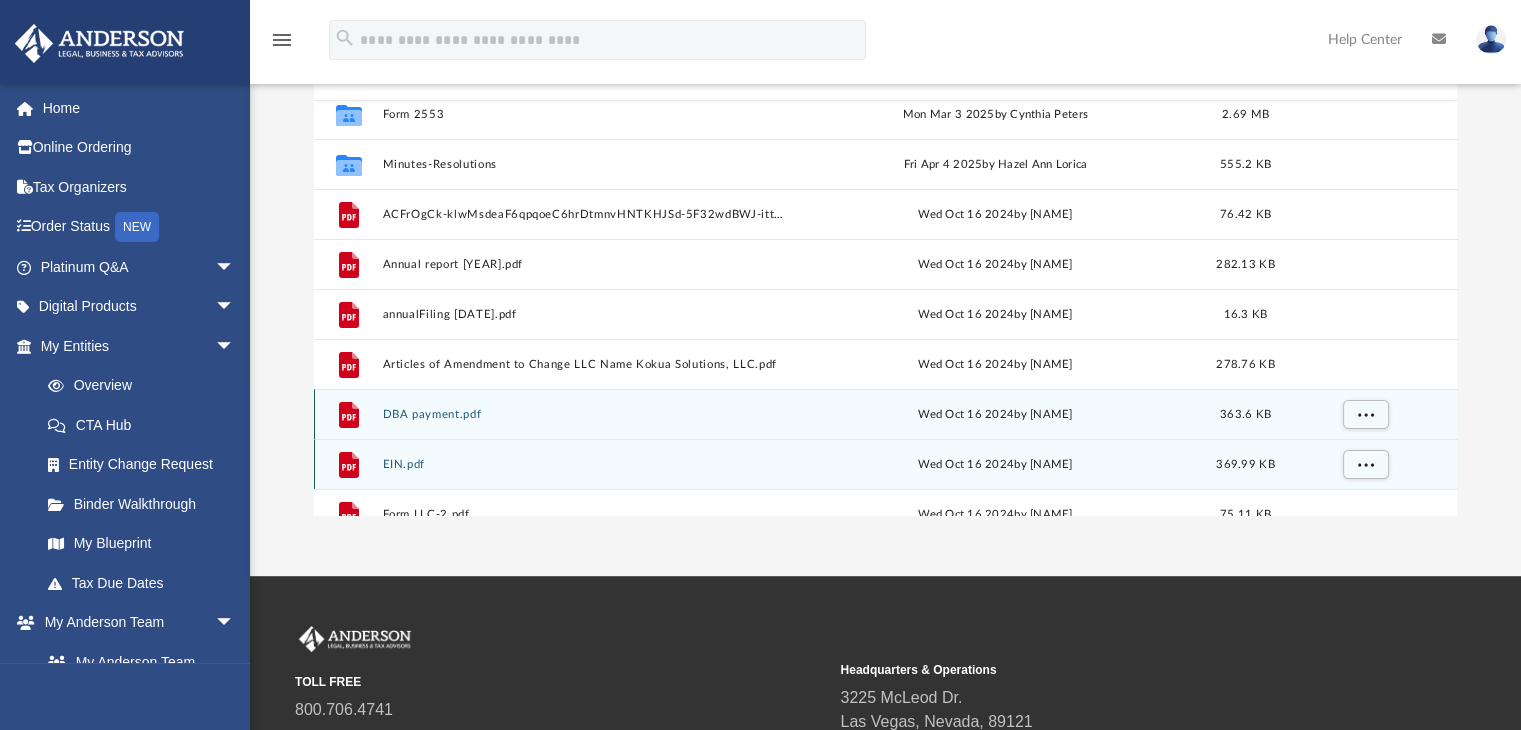 click on "File DBA payment.pdf Wed Oct 16 2024  by william lucena 363.6 KB" at bounding box center [886, 414] 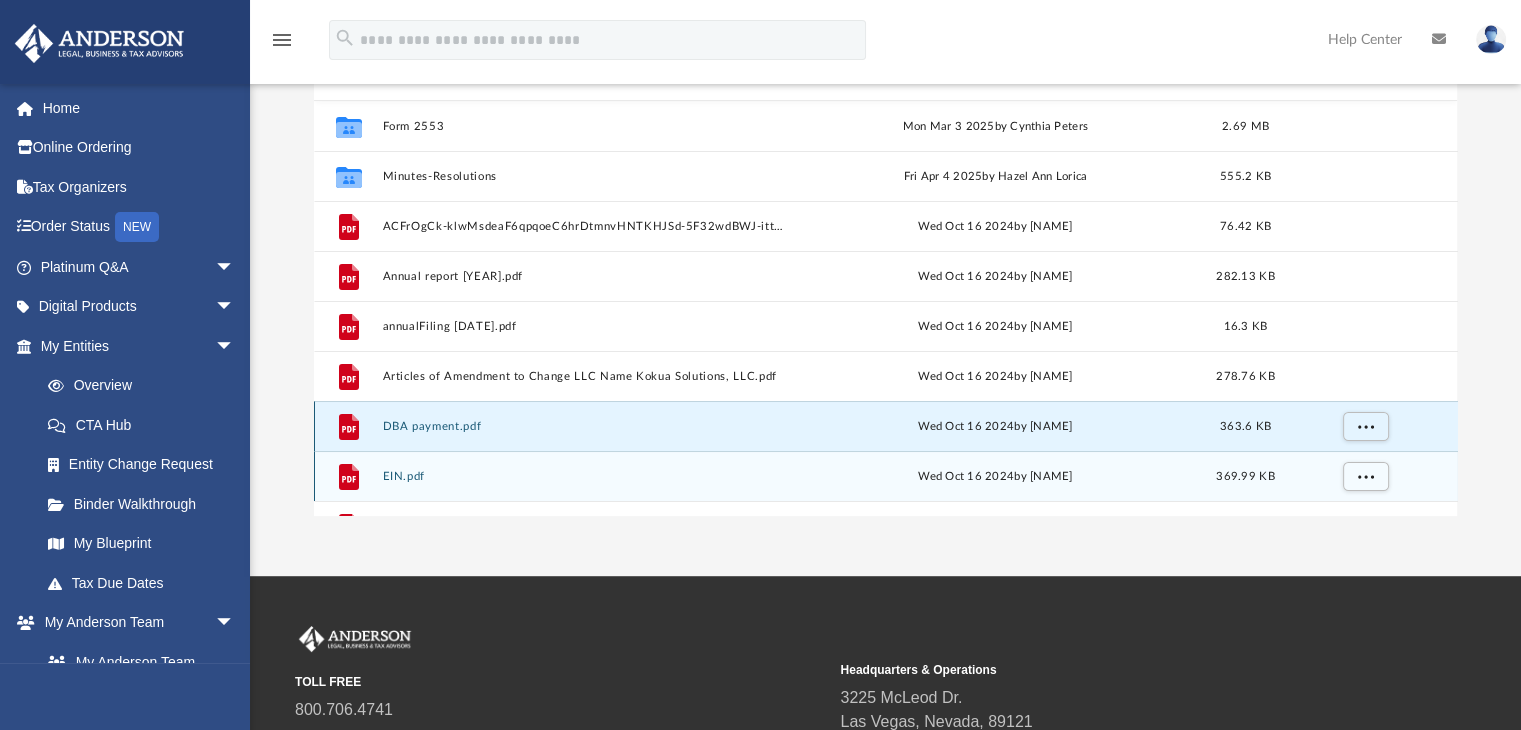 scroll, scrollTop: 0, scrollLeft: 0, axis: both 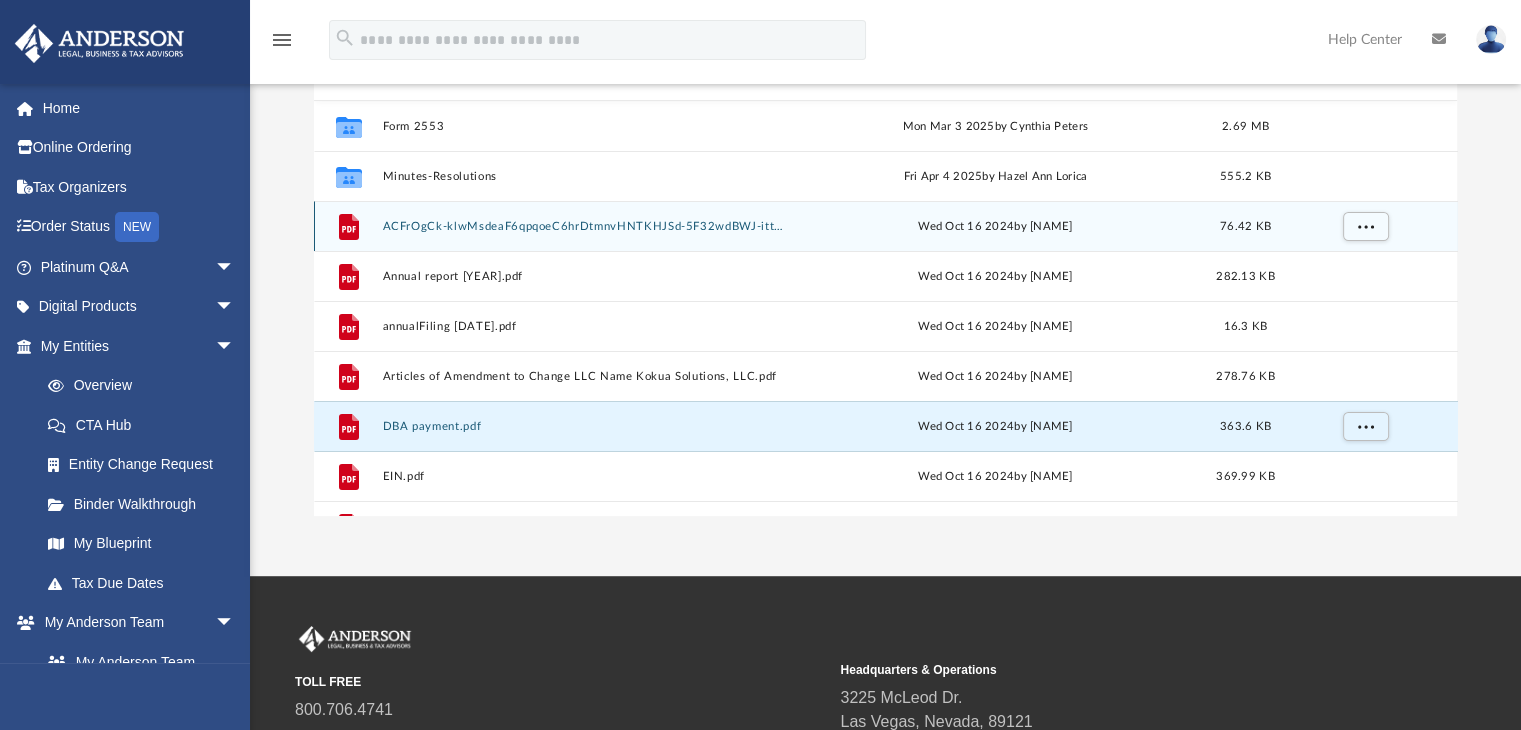 click on "ACFrOgCk-klwMsdeaF6qpqoeC6hrDtmnvHNTKHJSd-5F32wdBWJ-itt-CkavknWnX6mcz6Ka0gtY7208g6OIUVrIGDBCJ34AdYHr31j37nAGzr1Fpz20C5rgyJLdABTrGGZTB_O_e_DD6hC8fKCJ.pdf" at bounding box center (583, 226) 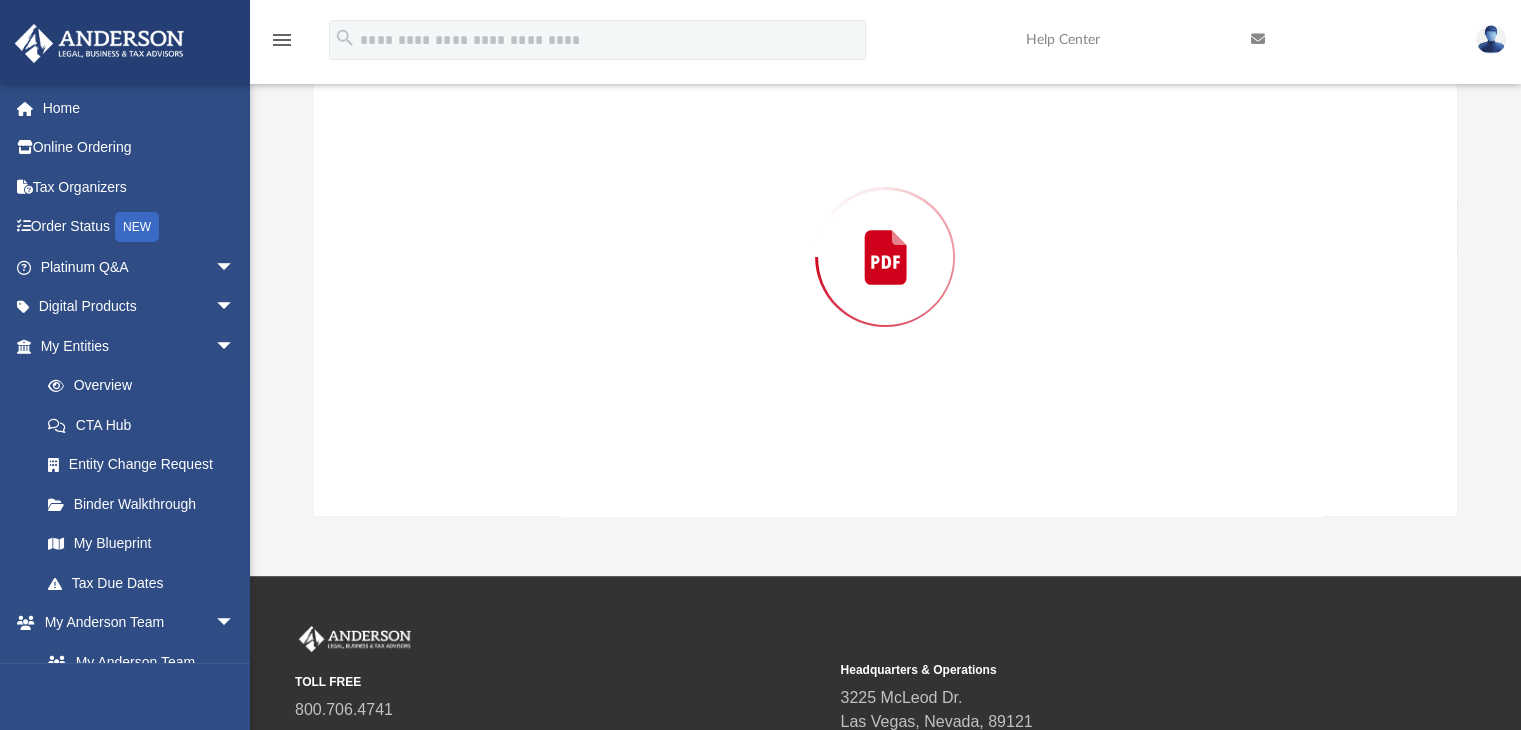 scroll, scrollTop: 193, scrollLeft: 0, axis: vertical 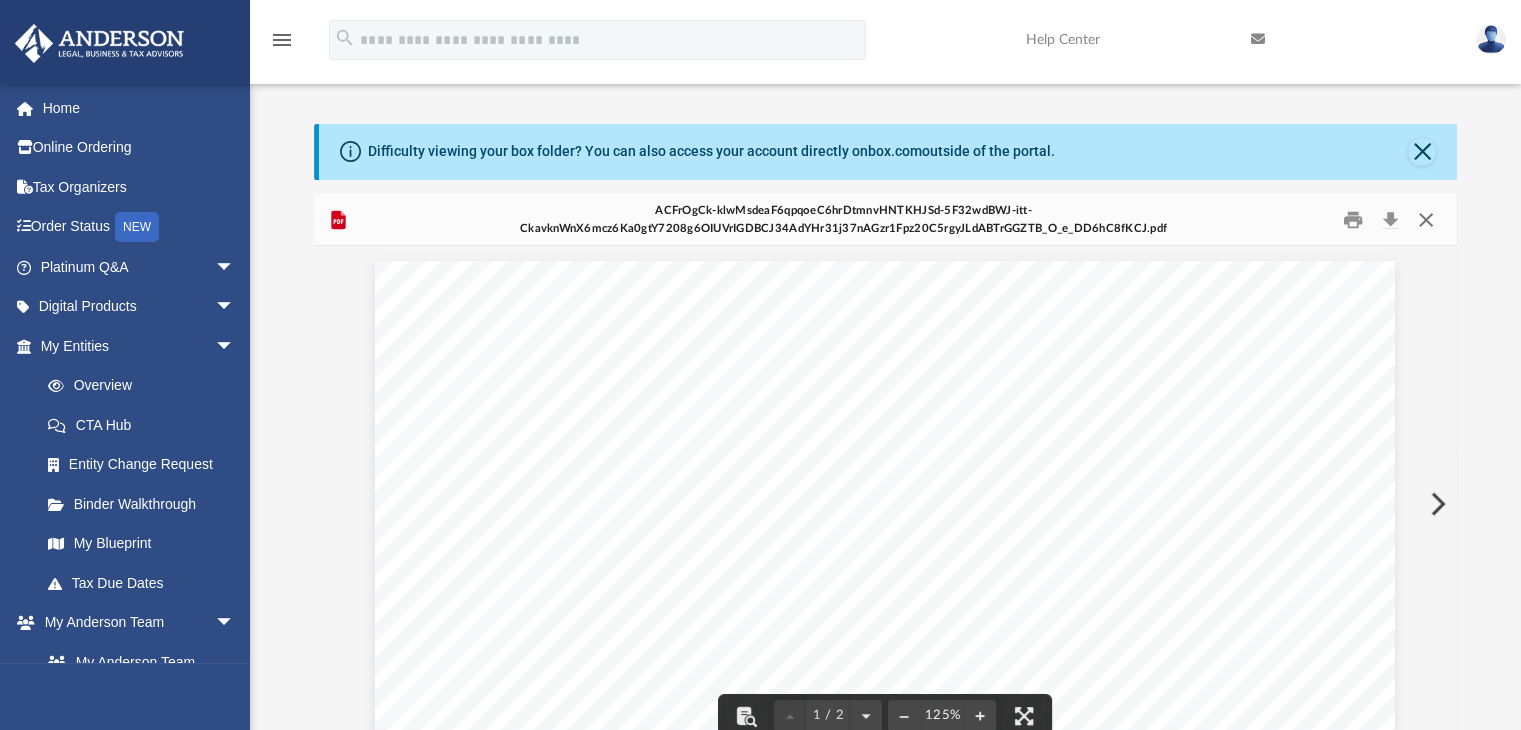 click at bounding box center [1426, 219] 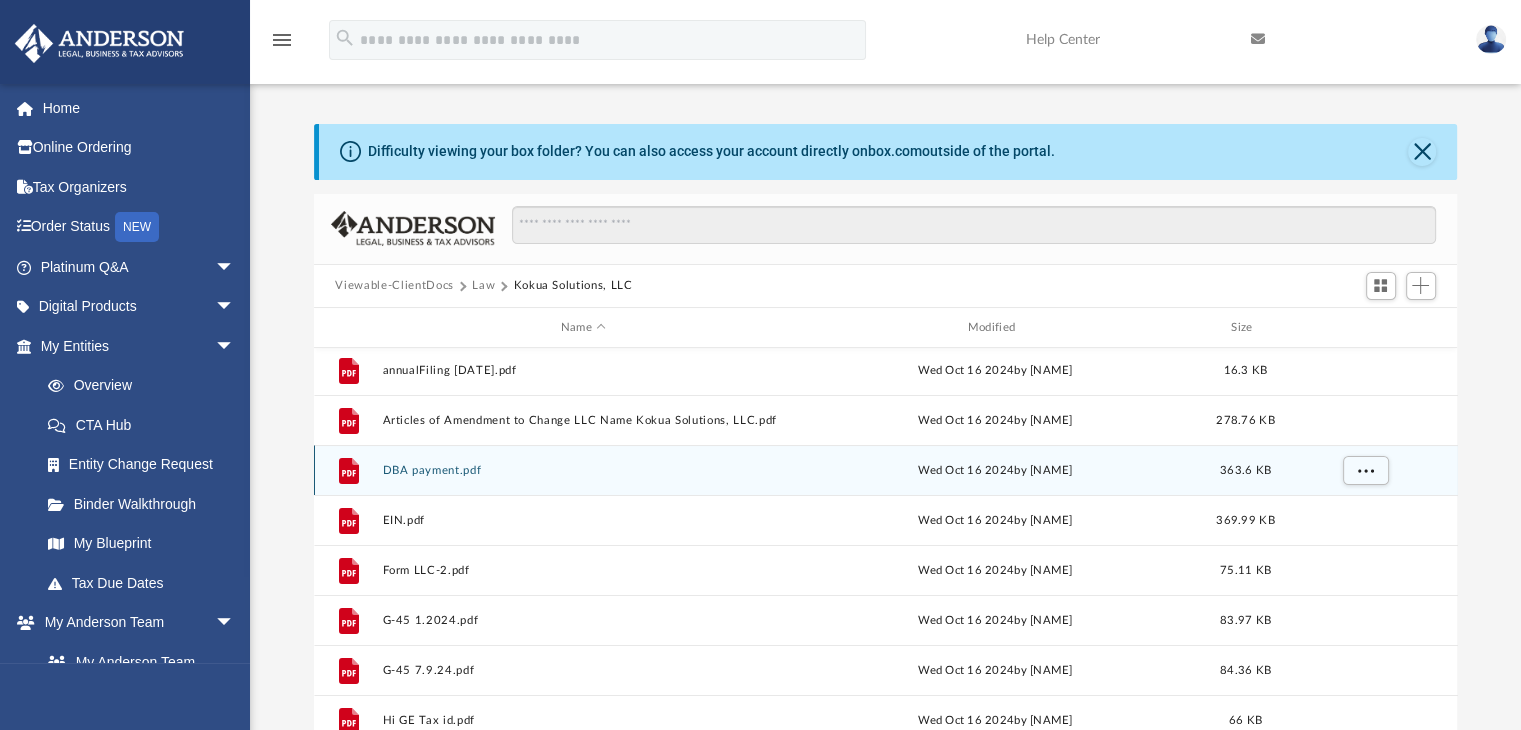 scroll, scrollTop: 204, scrollLeft: 0, axis: vertical 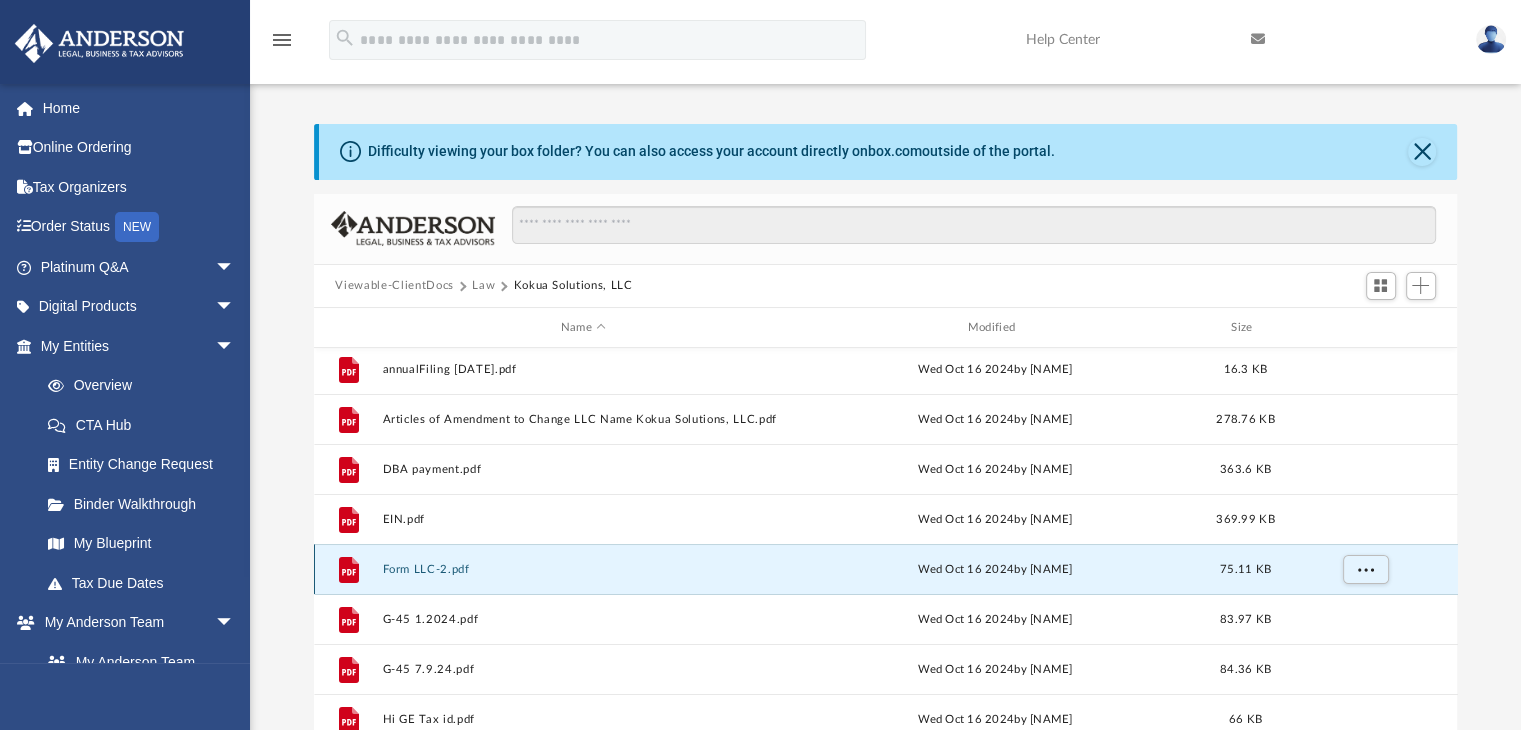 click on "Form LLC-2.pdf" at bounding box center (583, 569) 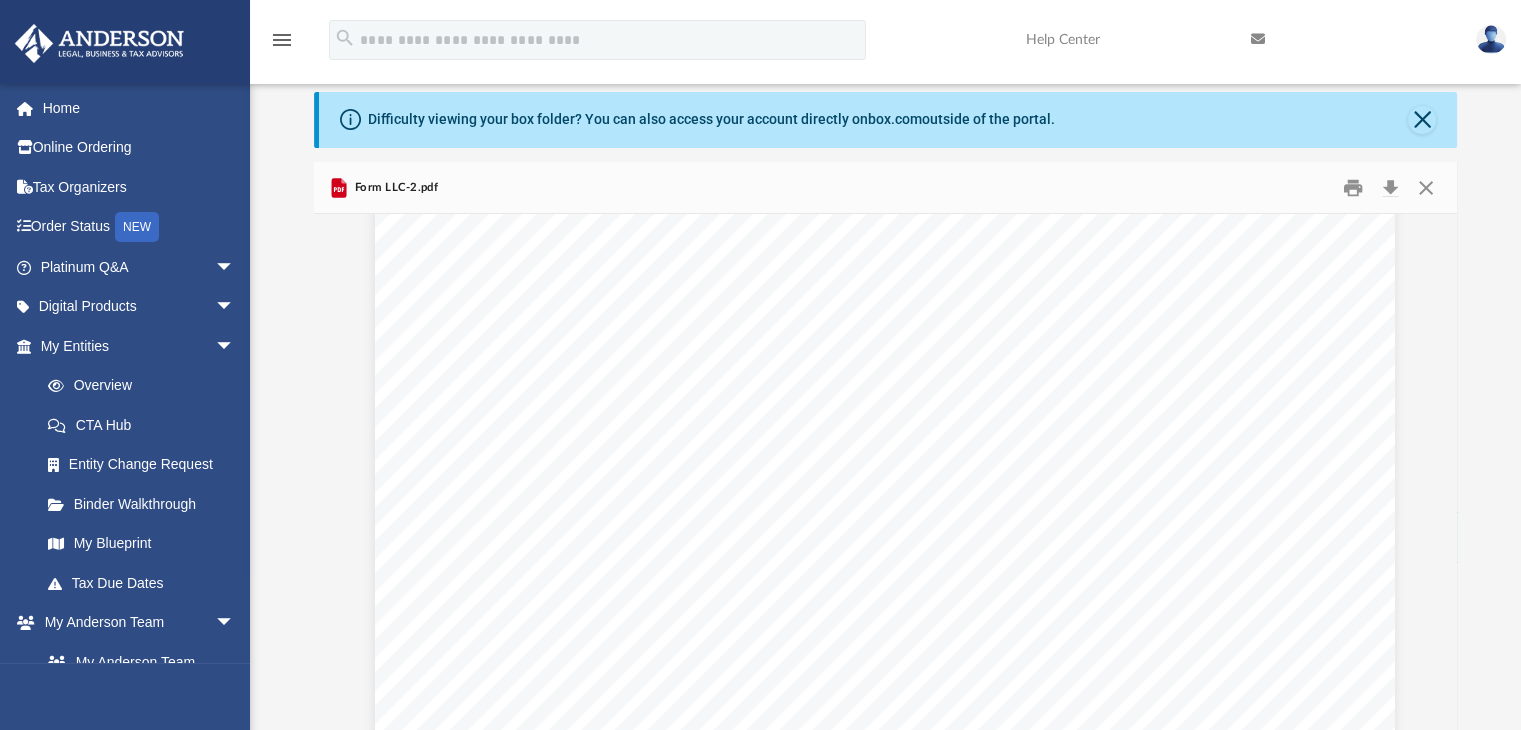 scroll, scrollTop: 833, scrollLeft: 0, axis: vertical 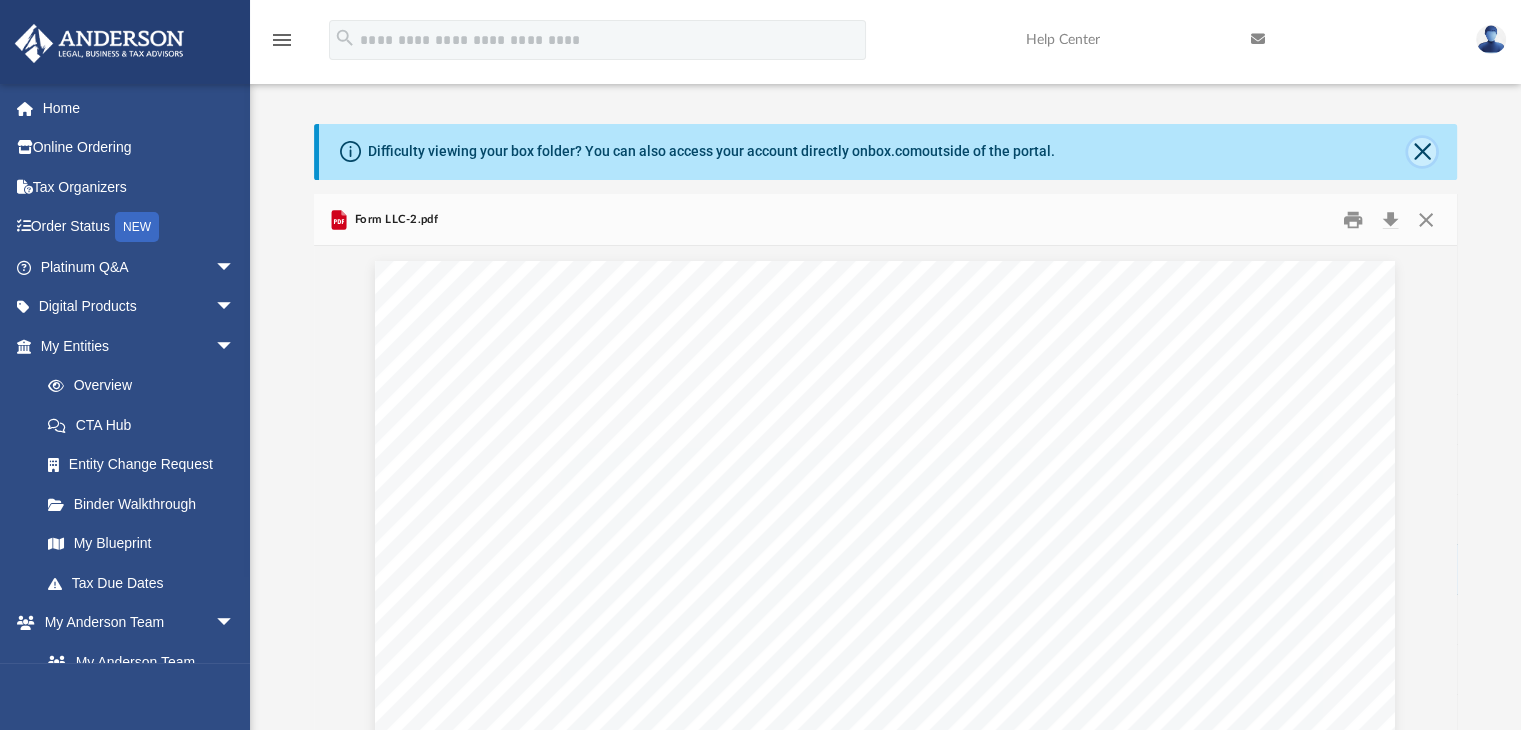 click 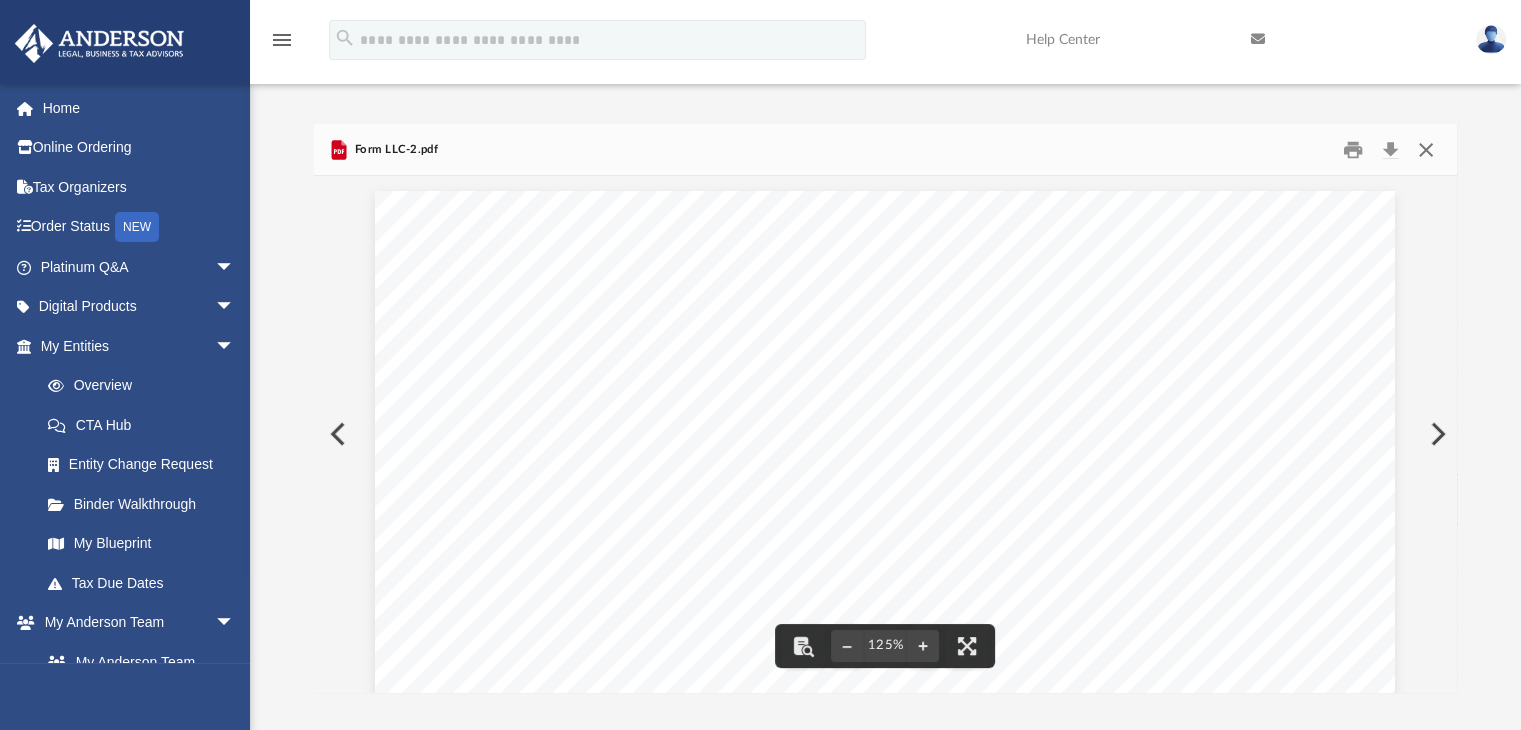 click at bounding box center (1426, 149) 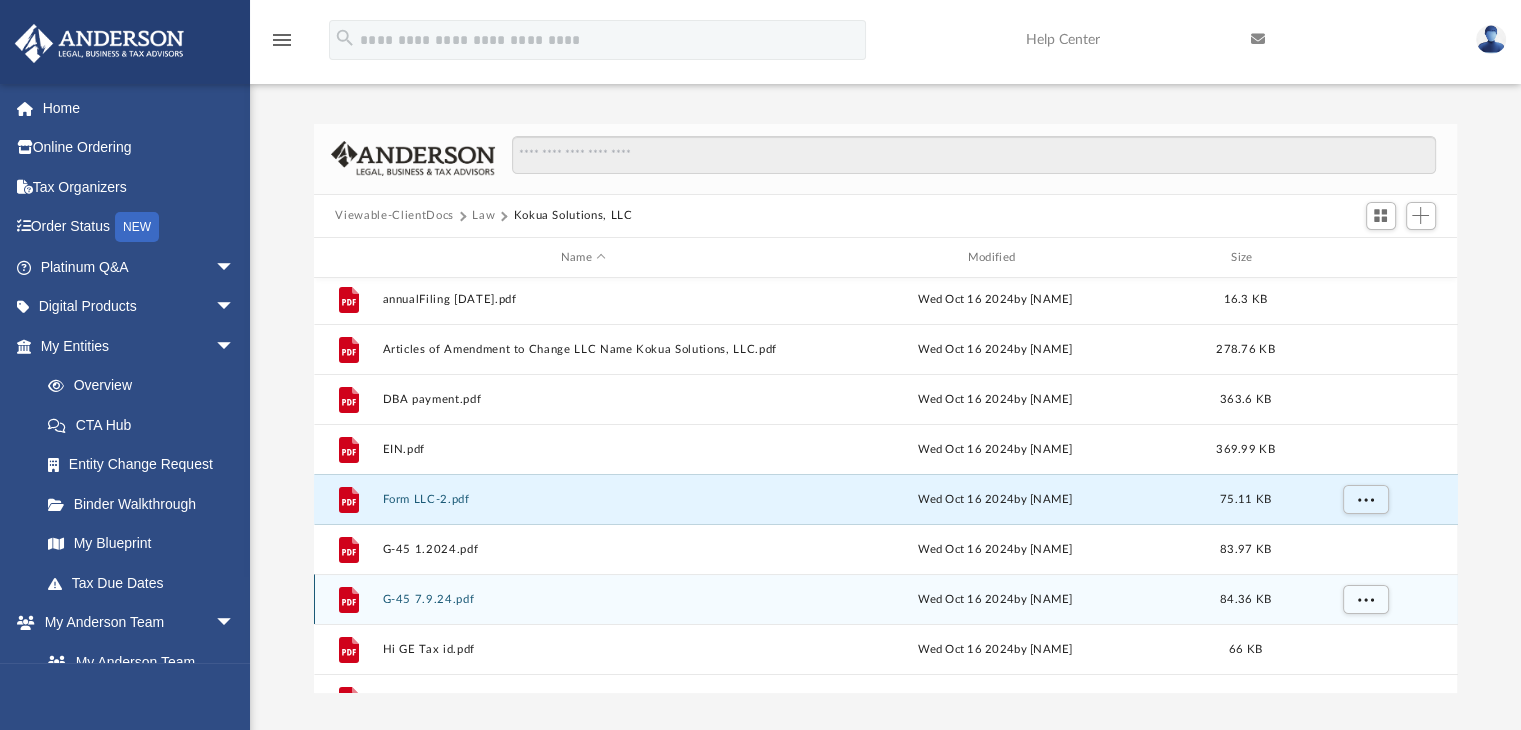 scroll, scrollTop: 385, scrollLeft: 0, axis: vertical 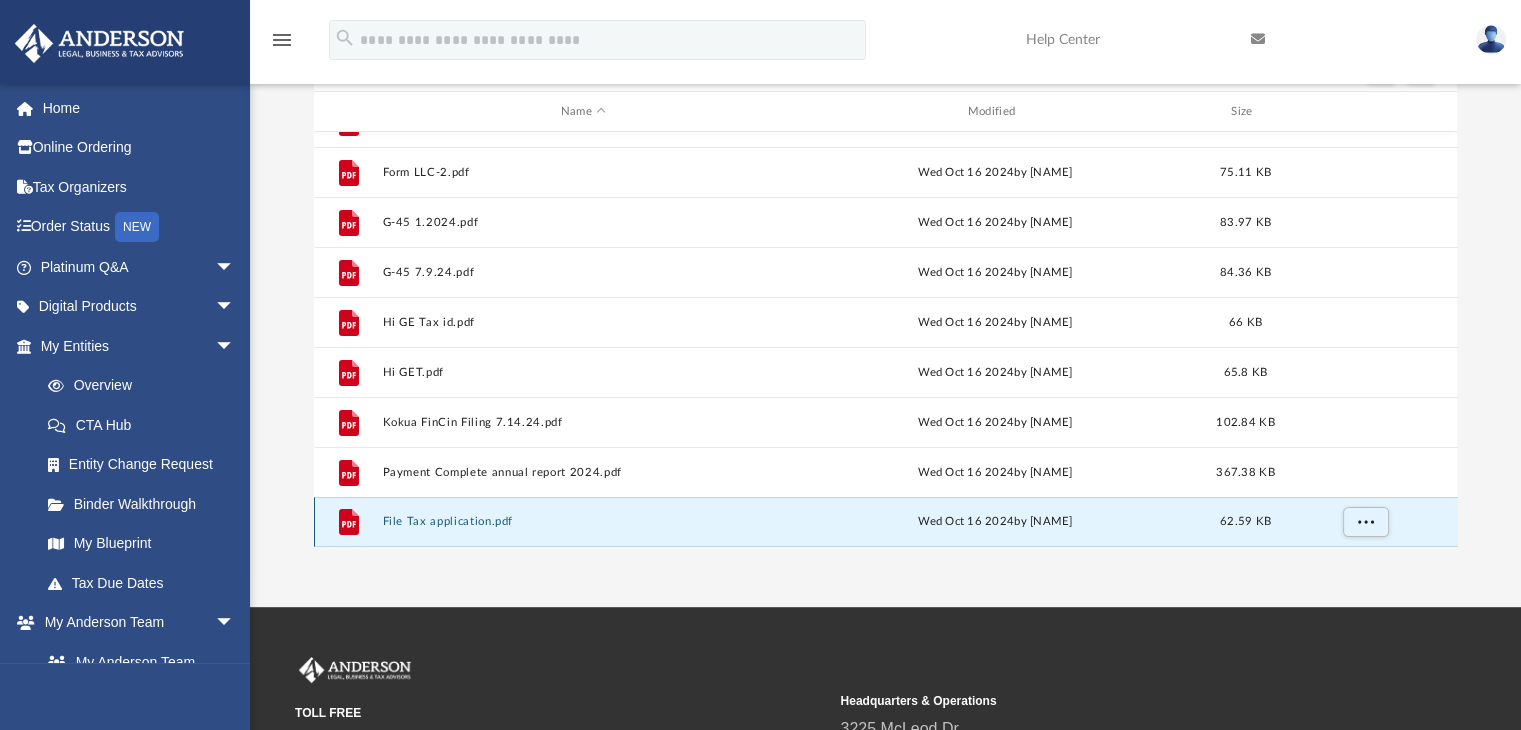 click on "File Tax application.pdf" at bounding box center [583, 522] 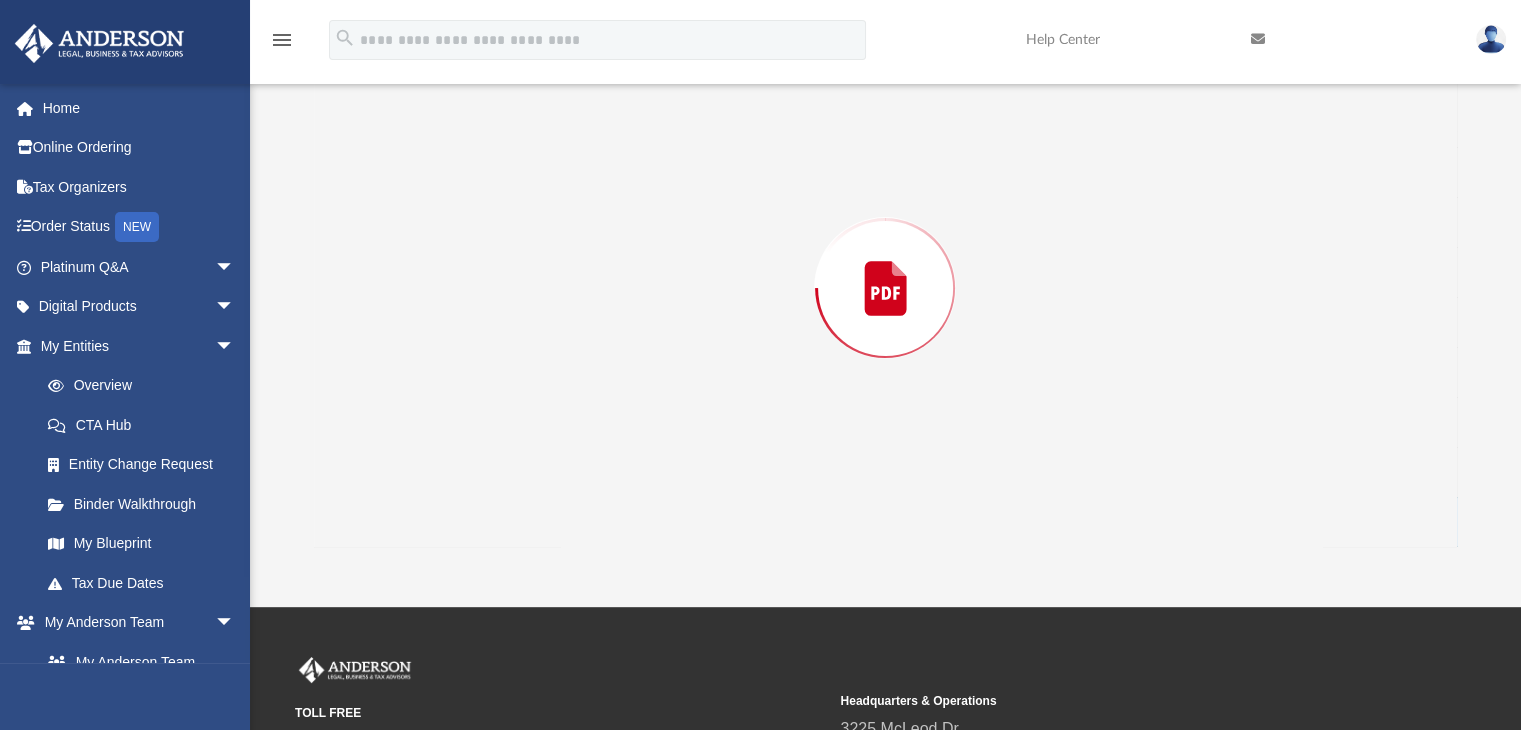 scroll, scrollTop: 124, scrollLeft: 0, axis: vertical 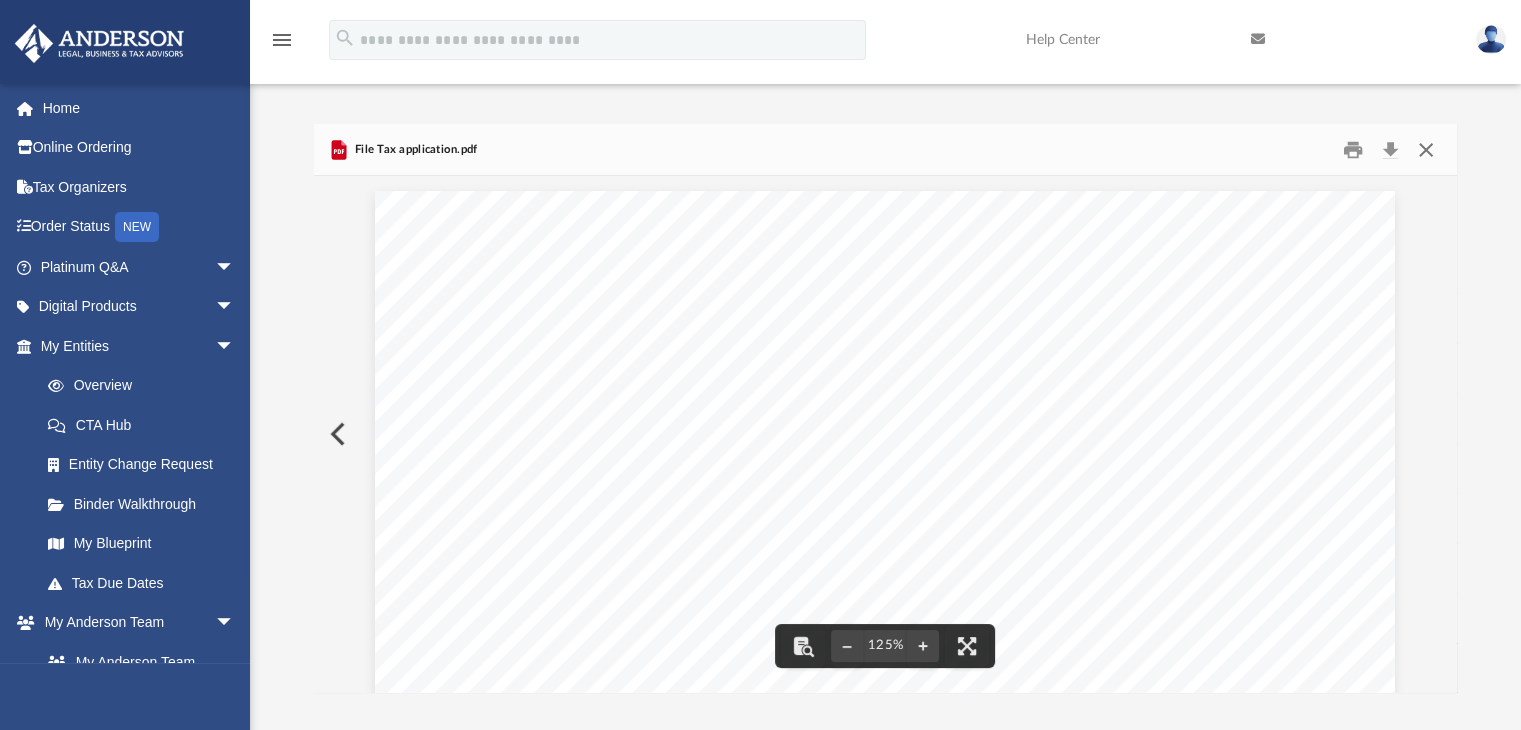 click at bounding box center (1426, 149) 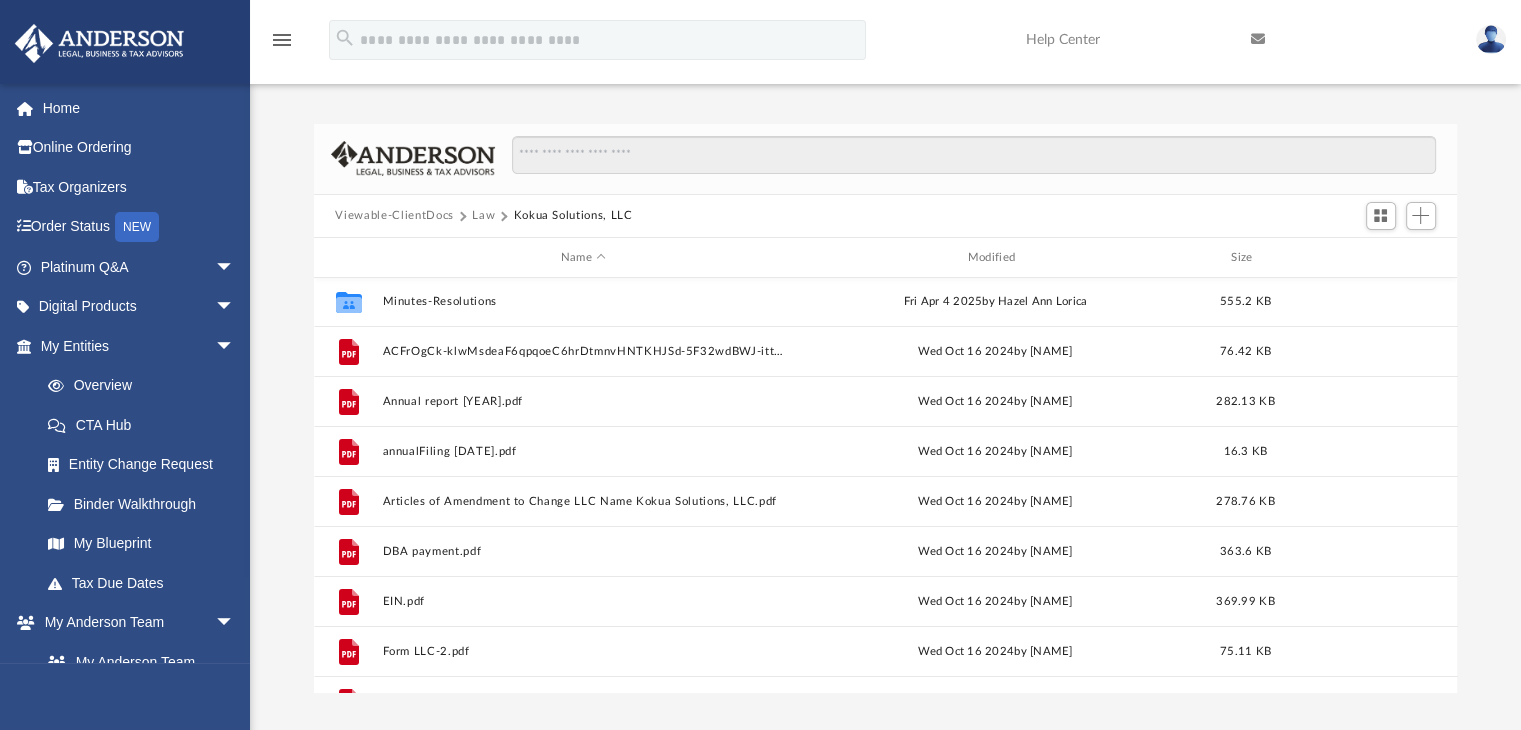scroll, scrollTop: 74, scrollLeft: 0, axis: vertical 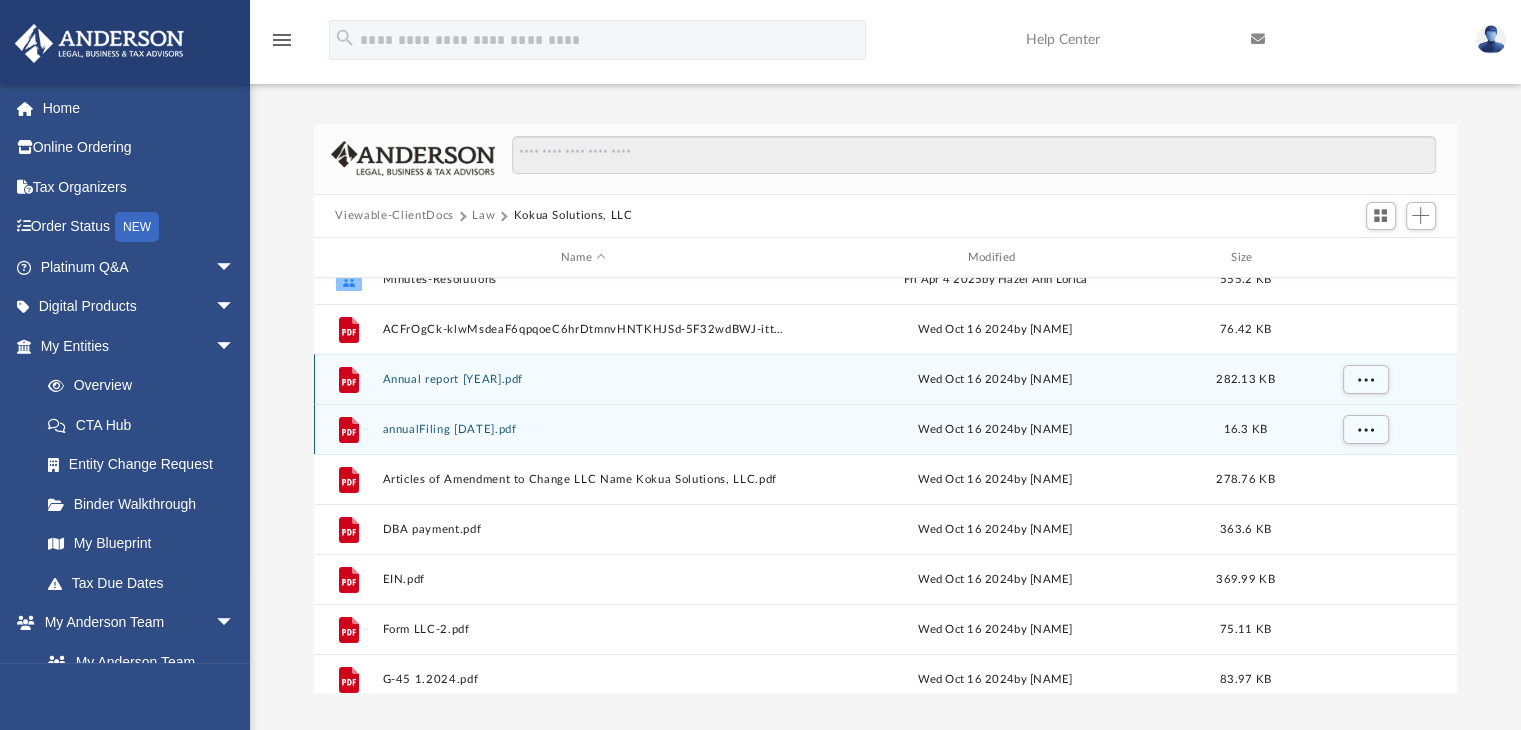 drag, startPoint x: 1378, startPoint y: 399, endPoint x: 909, endPoint y: 438, distance: 470.61874 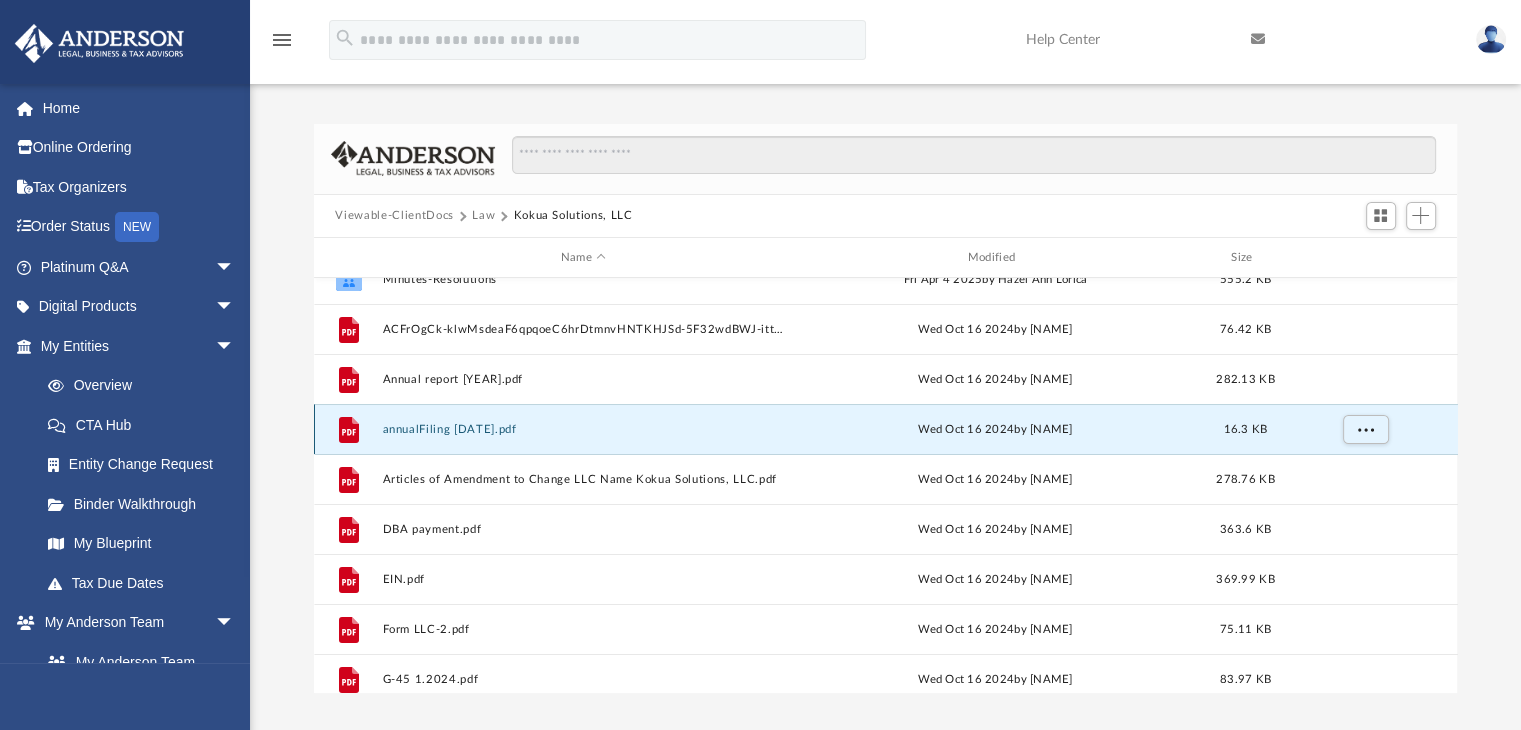 click on "annualFiling [DATE].pdf" at bounding box center [583, 429] 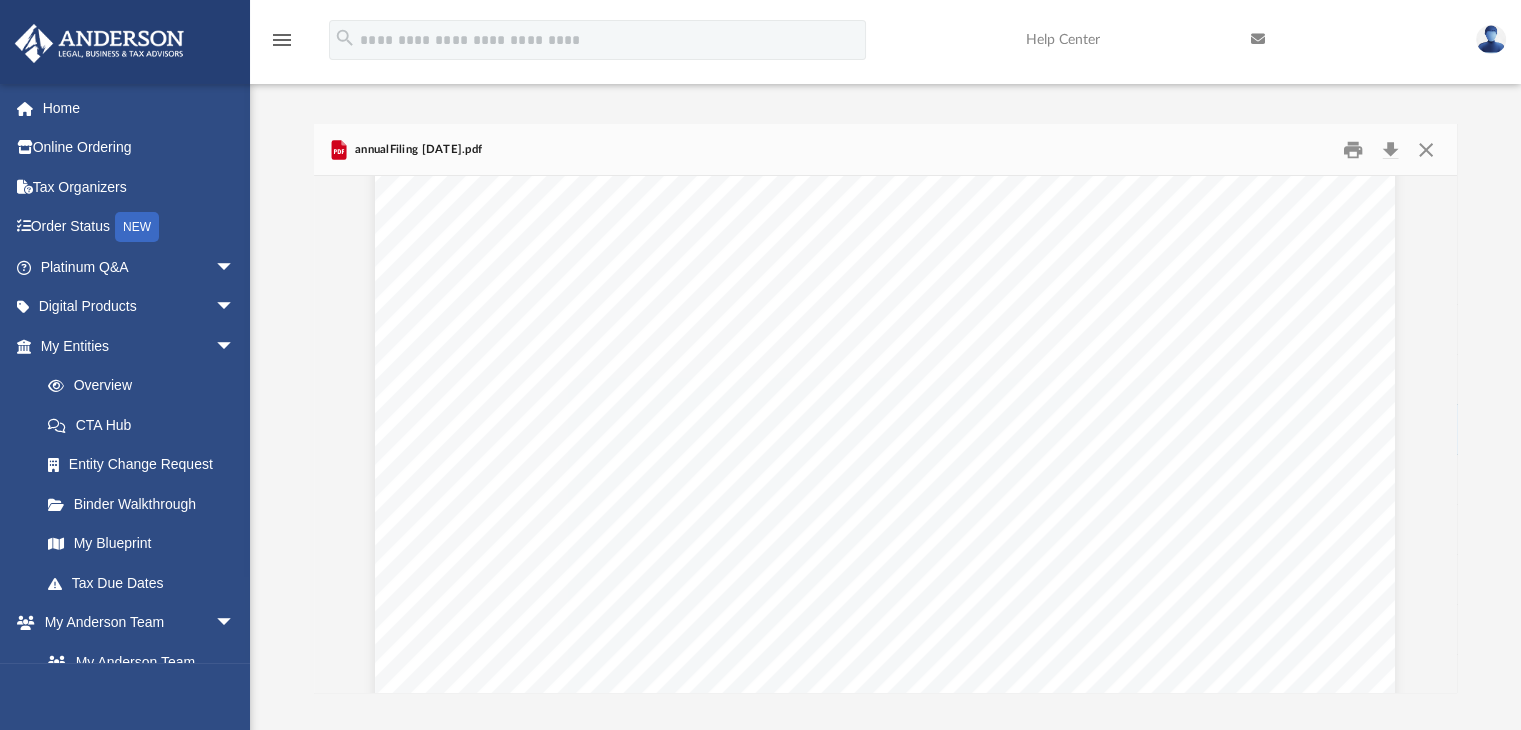 scroll, scrollTop: 0, scrollLeft: 0, axis: both 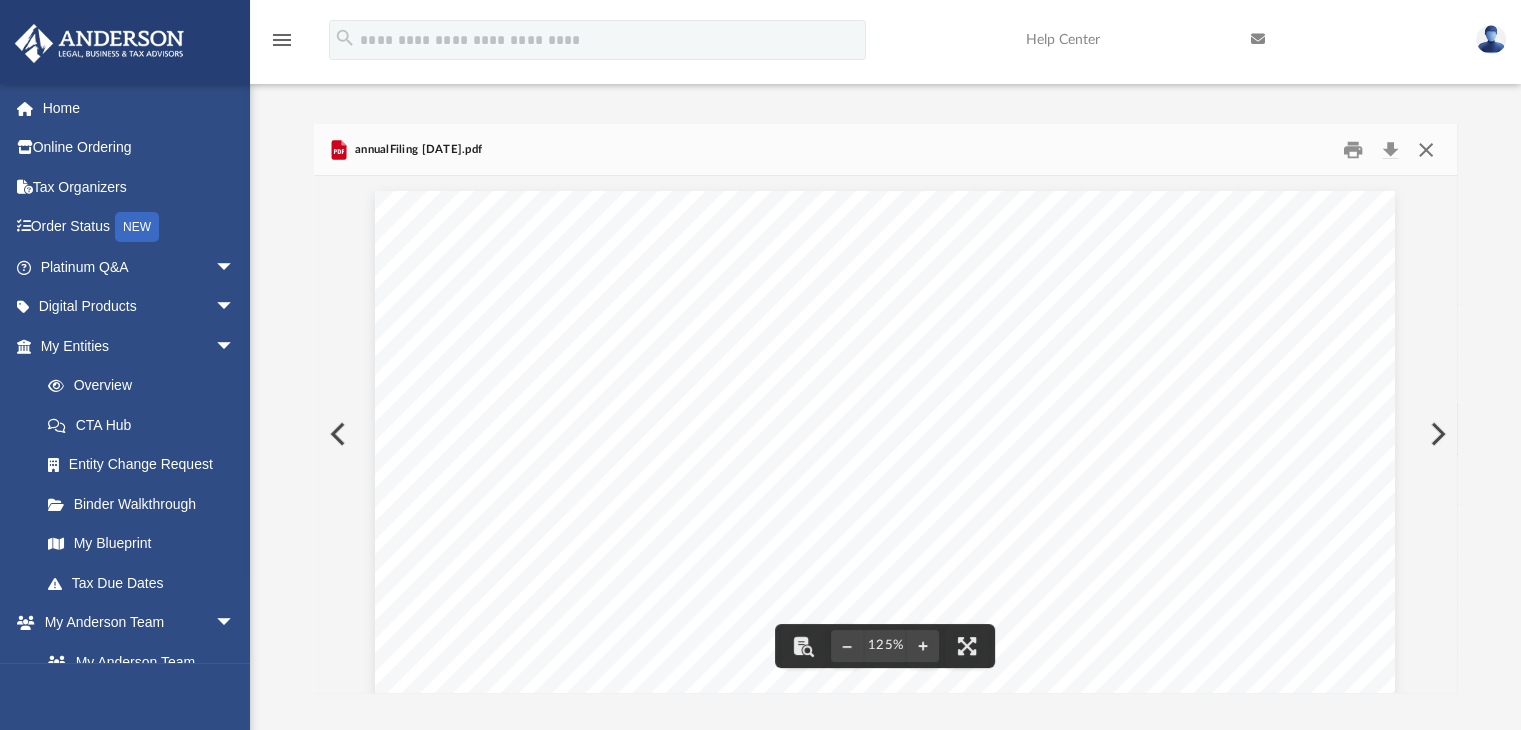 click at bounding box center (1426, 149) 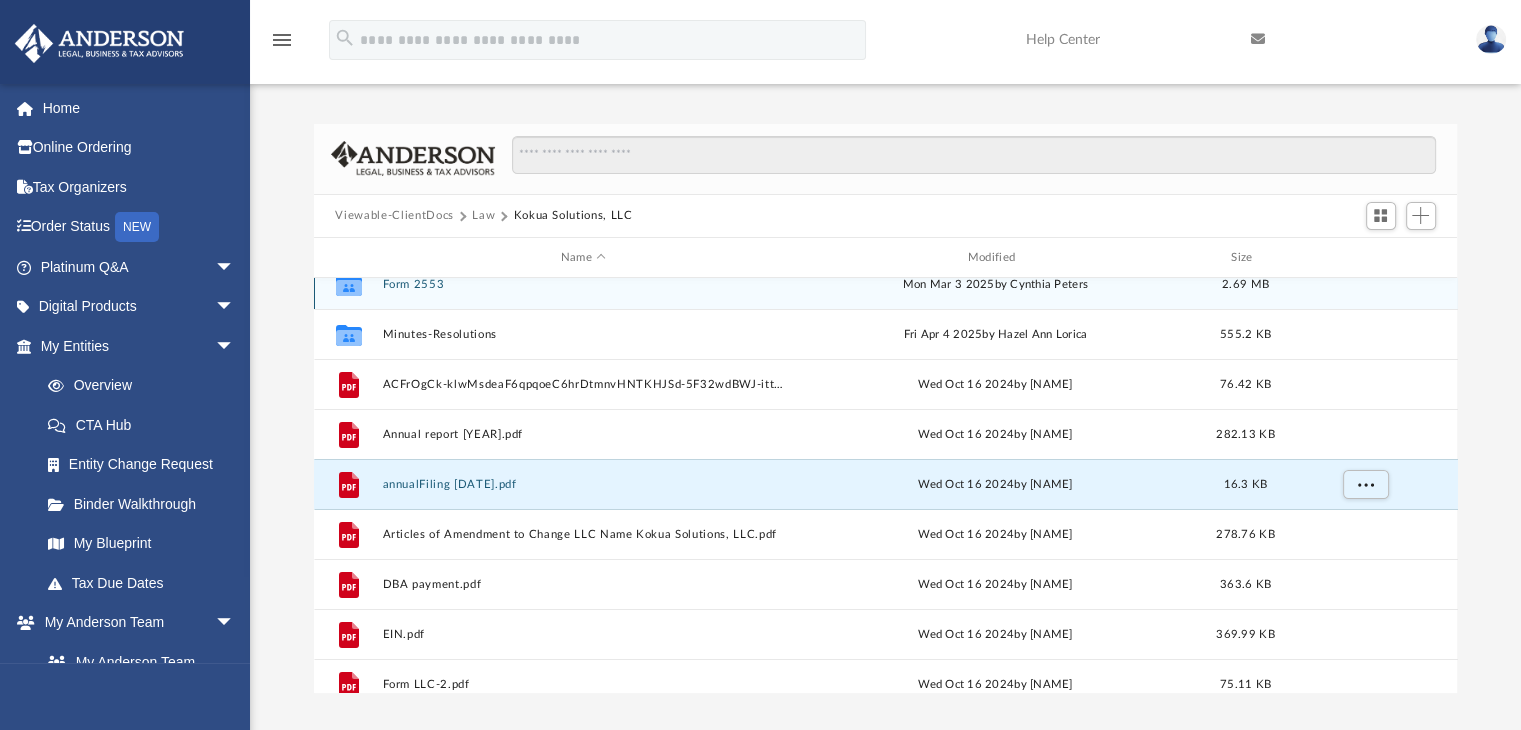 scroll, scrollTop: 0, scrollLeft: 0, axis: both 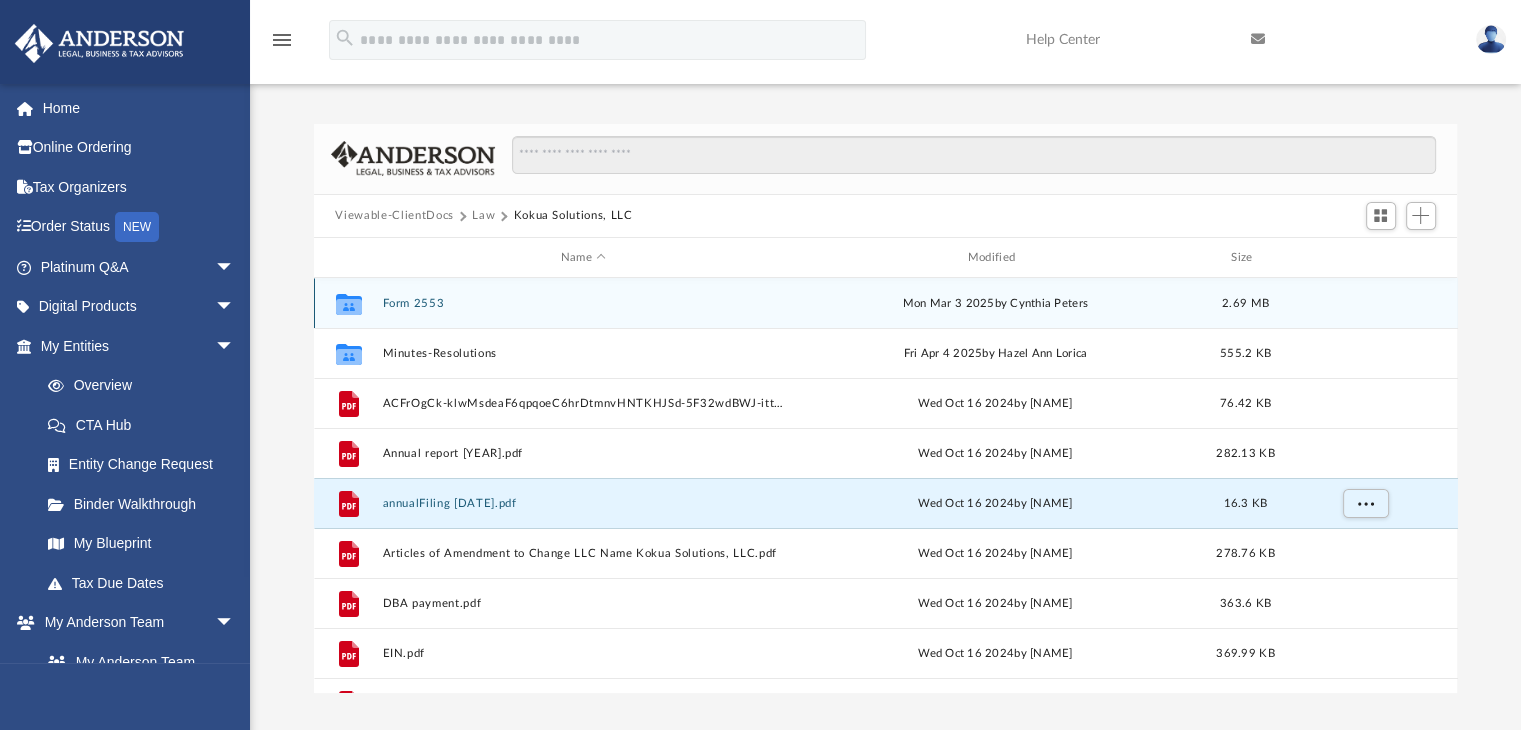 click on "Form 2553" at bounding box center [583, 303] 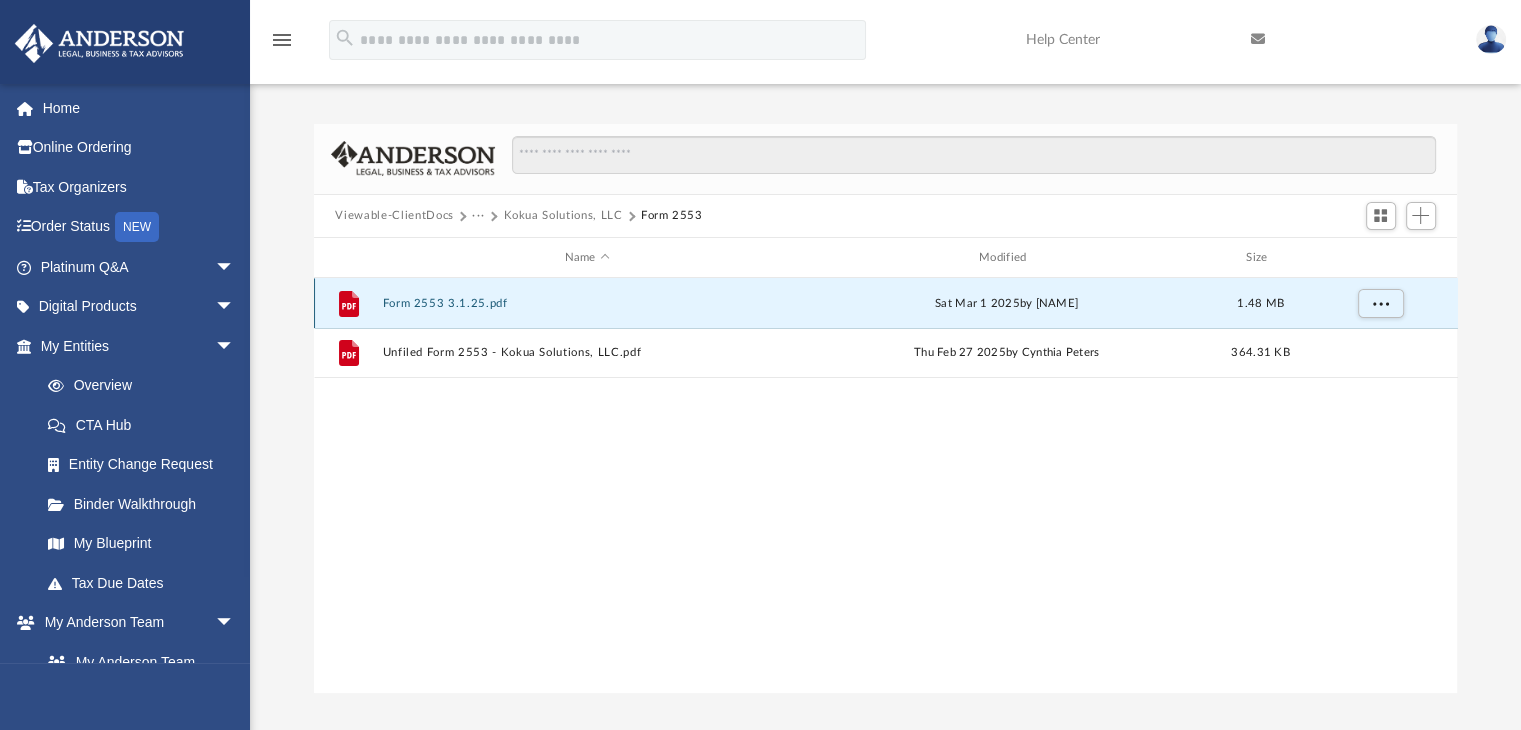 click on "Form 2553 3.1.25.pdf" at bounding box center [587, 303] 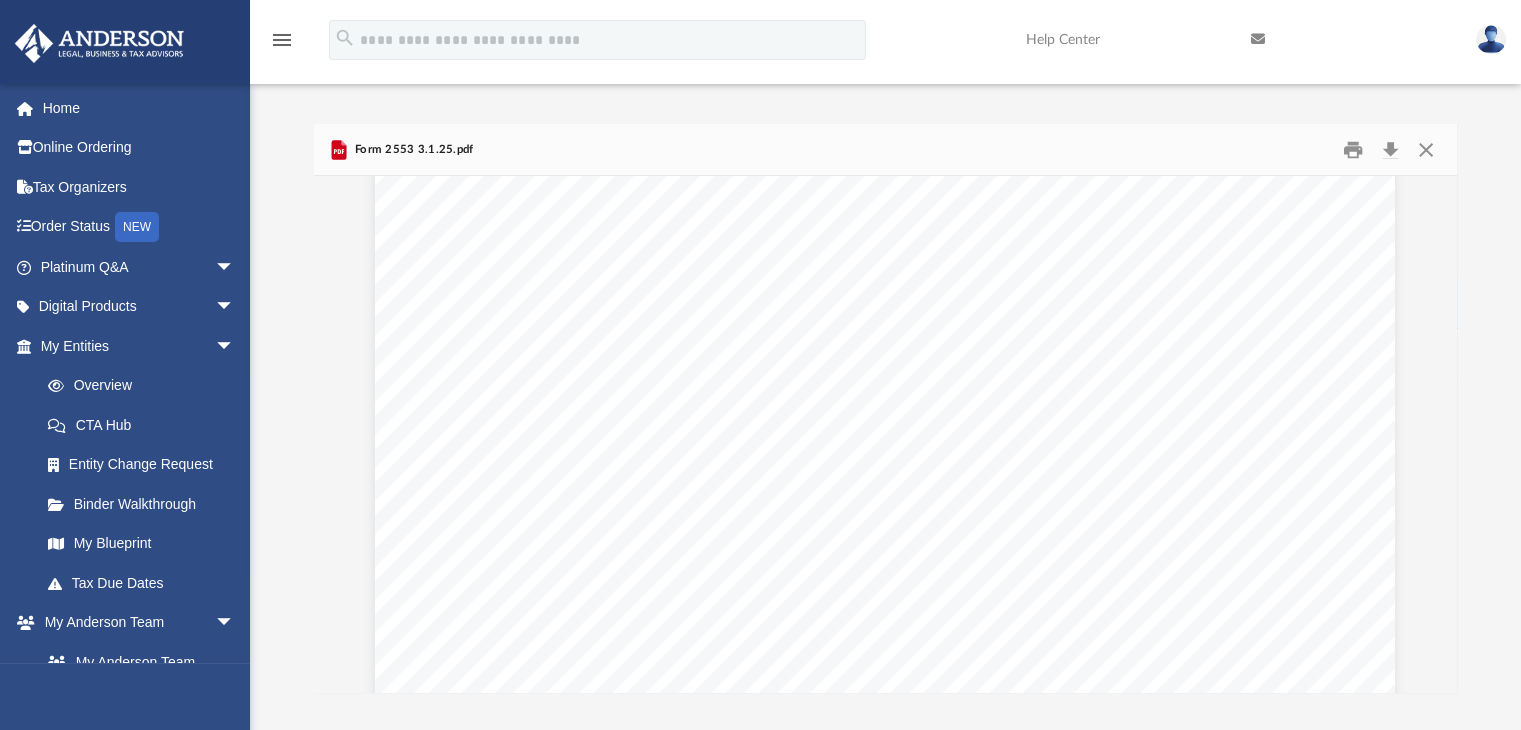scroll, scrollTop: 2183, scrollLeft: 0, axis: vertical 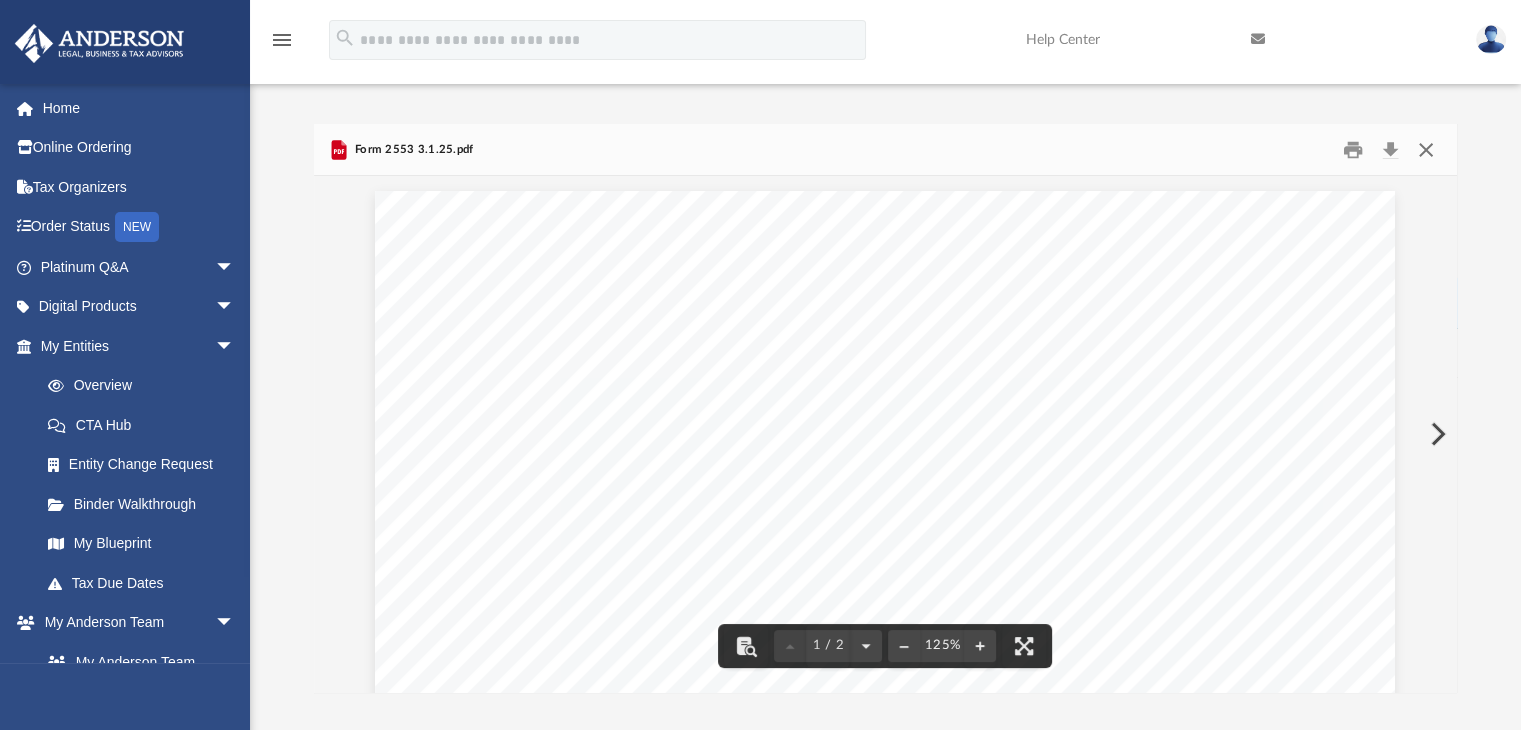 click at bounding box center [1426, 149] 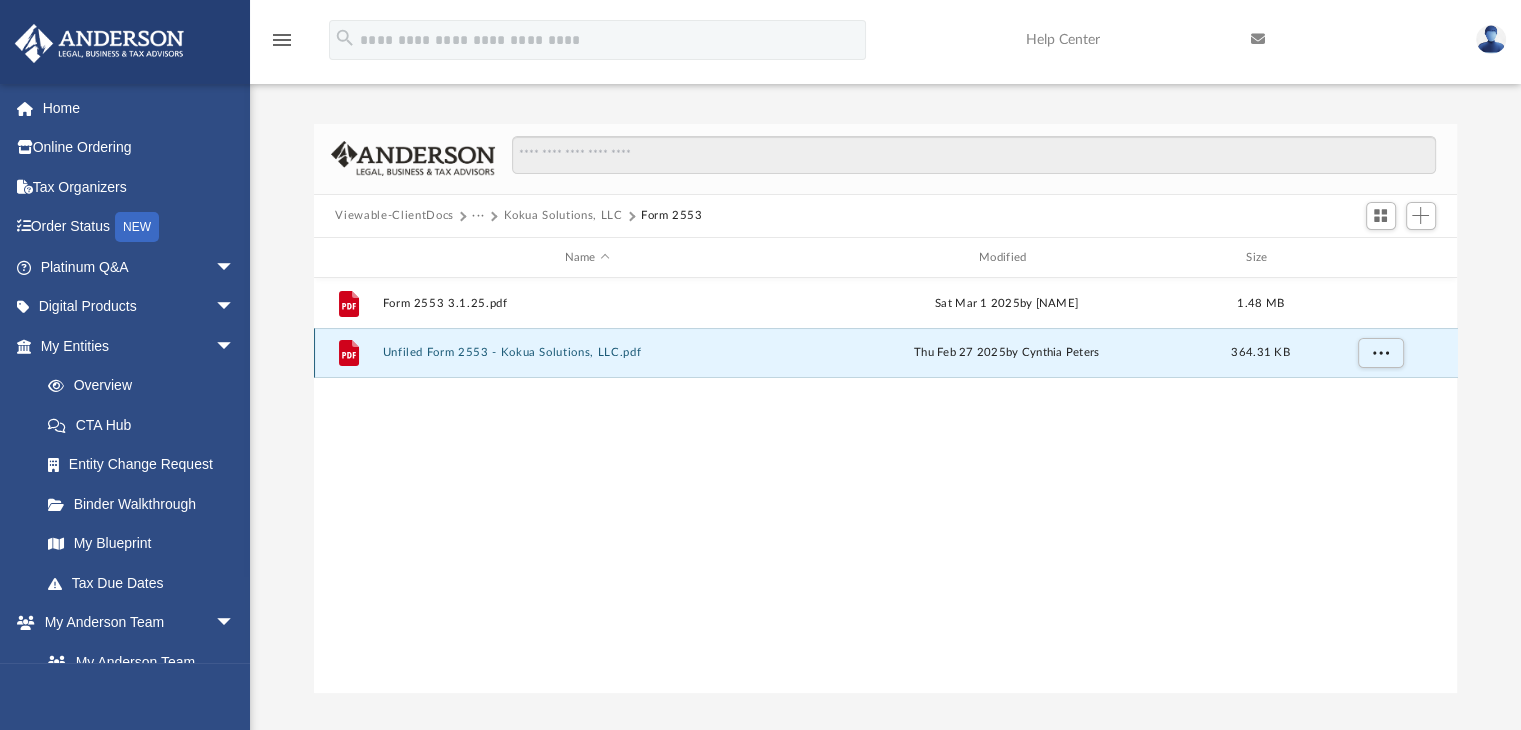 click on "Unfiled Form 2553 - Kokua Solutions, LLC.pdf" at bounding box center (587, 353) 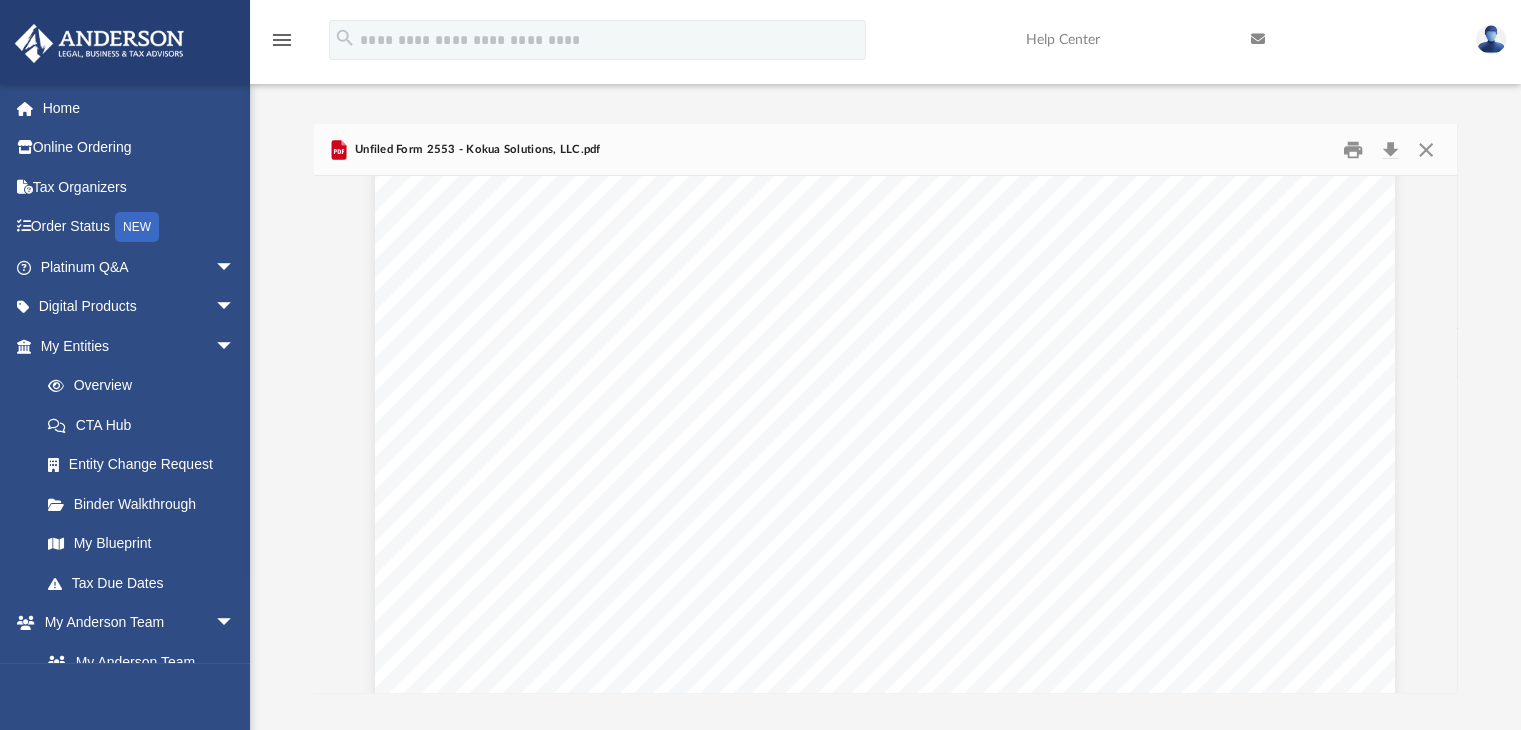 scroll, scrollTop: 2183, scrollLeft: 0, axis: vertical 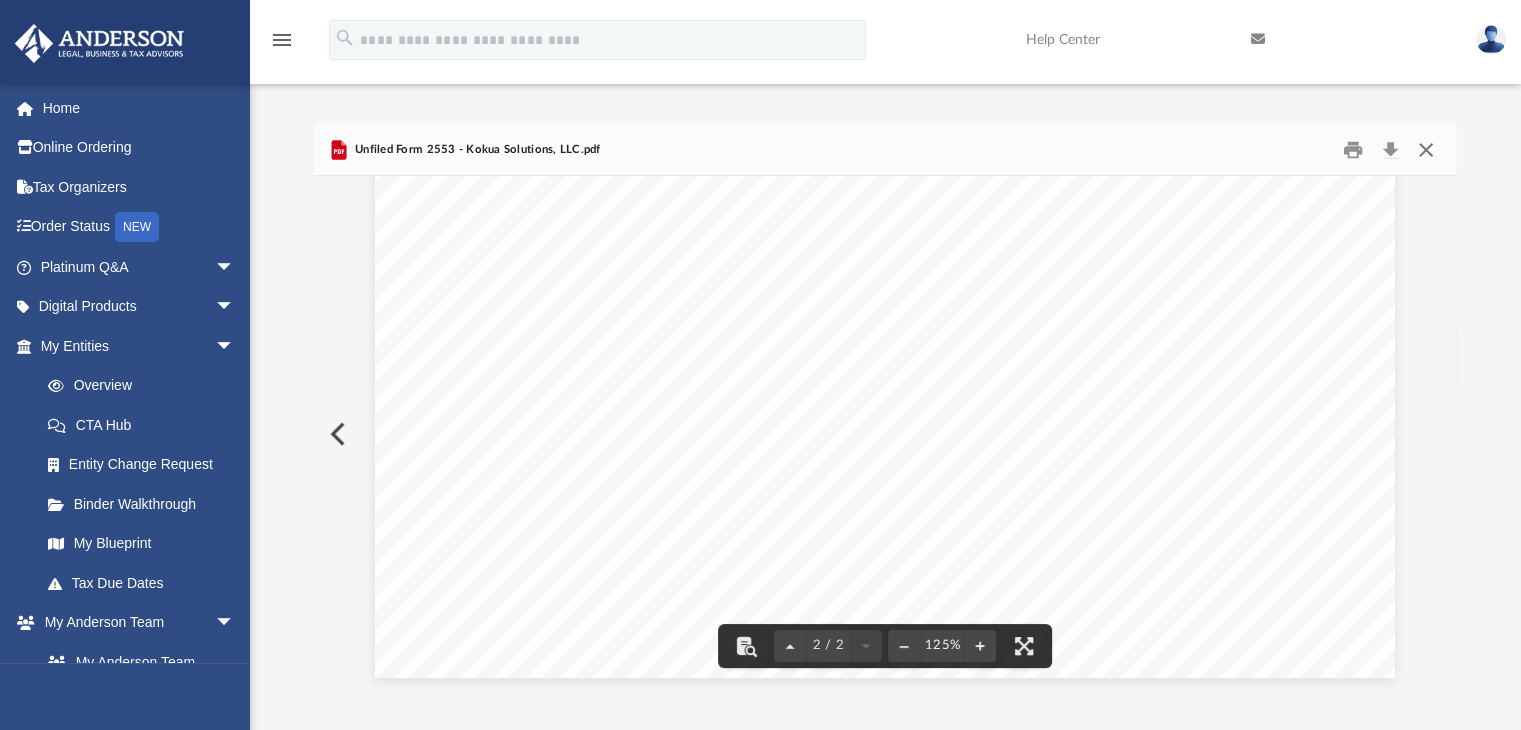 click at bounding box center (1426, 149) 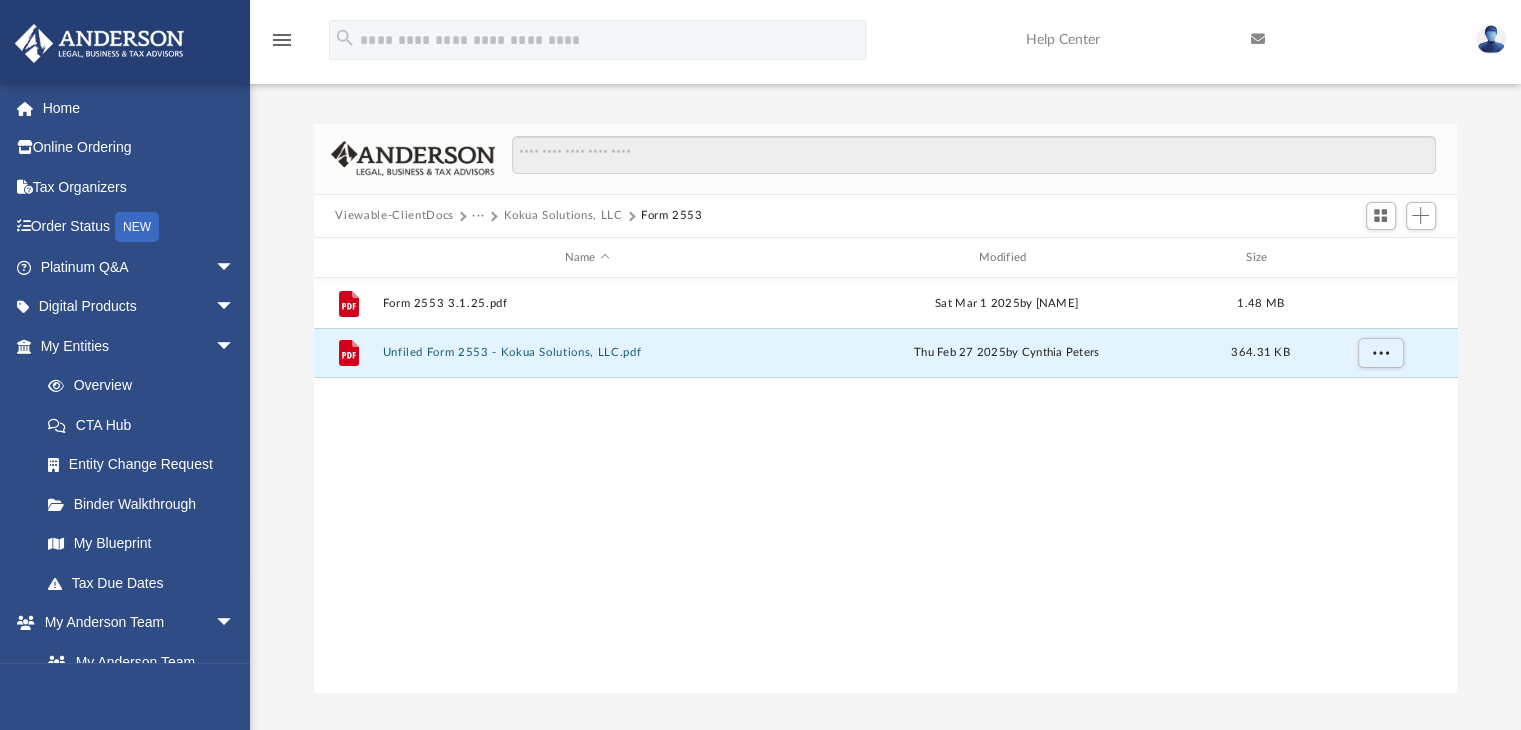 click on "Kokua Solutions, LLC" at bounding box center (562, 216) 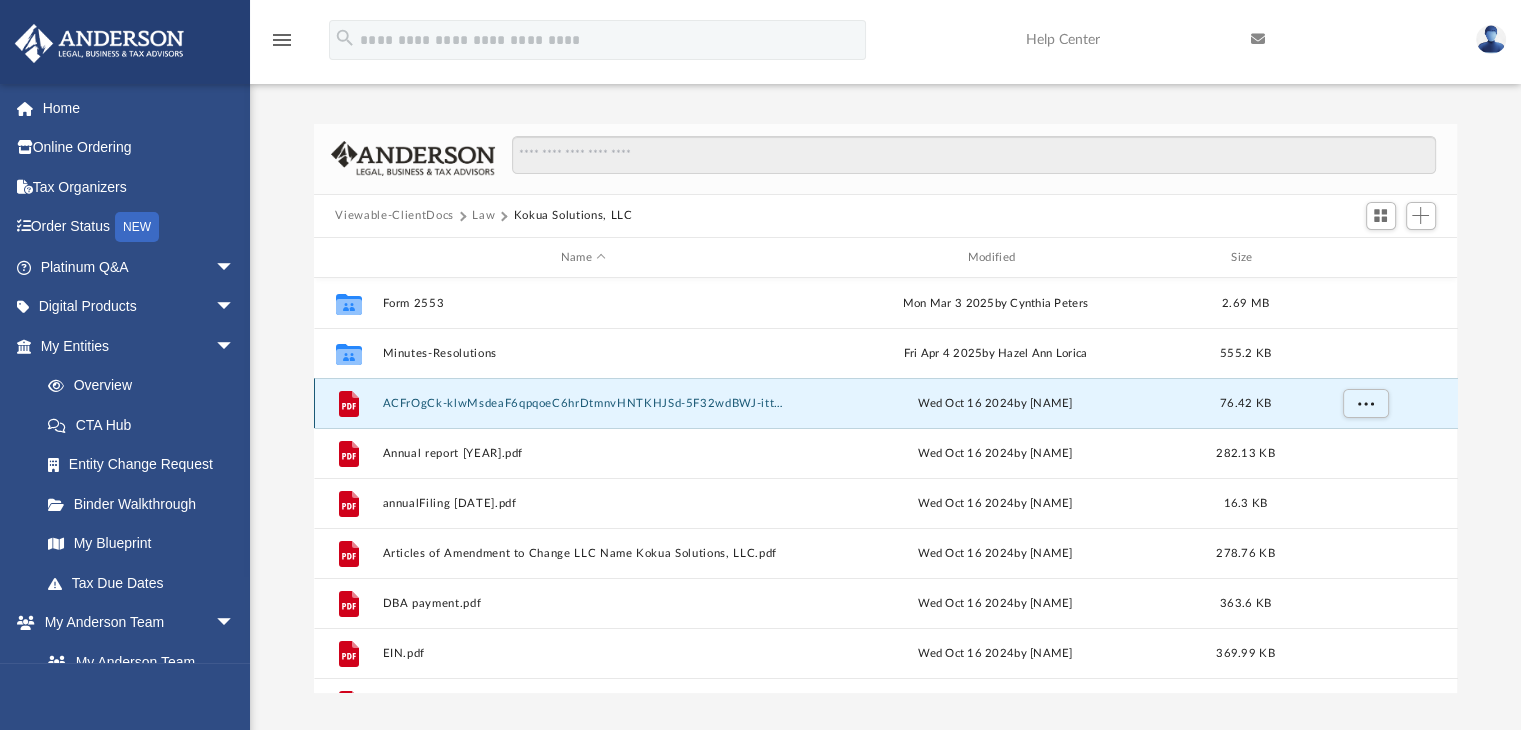 click on "ACFrOgCk-klwMsdeaF6qpqoeC6hrDtmnvHNTKHJSd-5F32wdBWJ-itt-CkavknWnX6mcz6Ka0gtY7208g6OIUVrIGDBCJ34AdYHr31j37nAGzr1Fpz20C5rgyJLdABTrGGZTB_O_e_DD6hC8fKCJ.pdf" at bounding box center [583, 403] 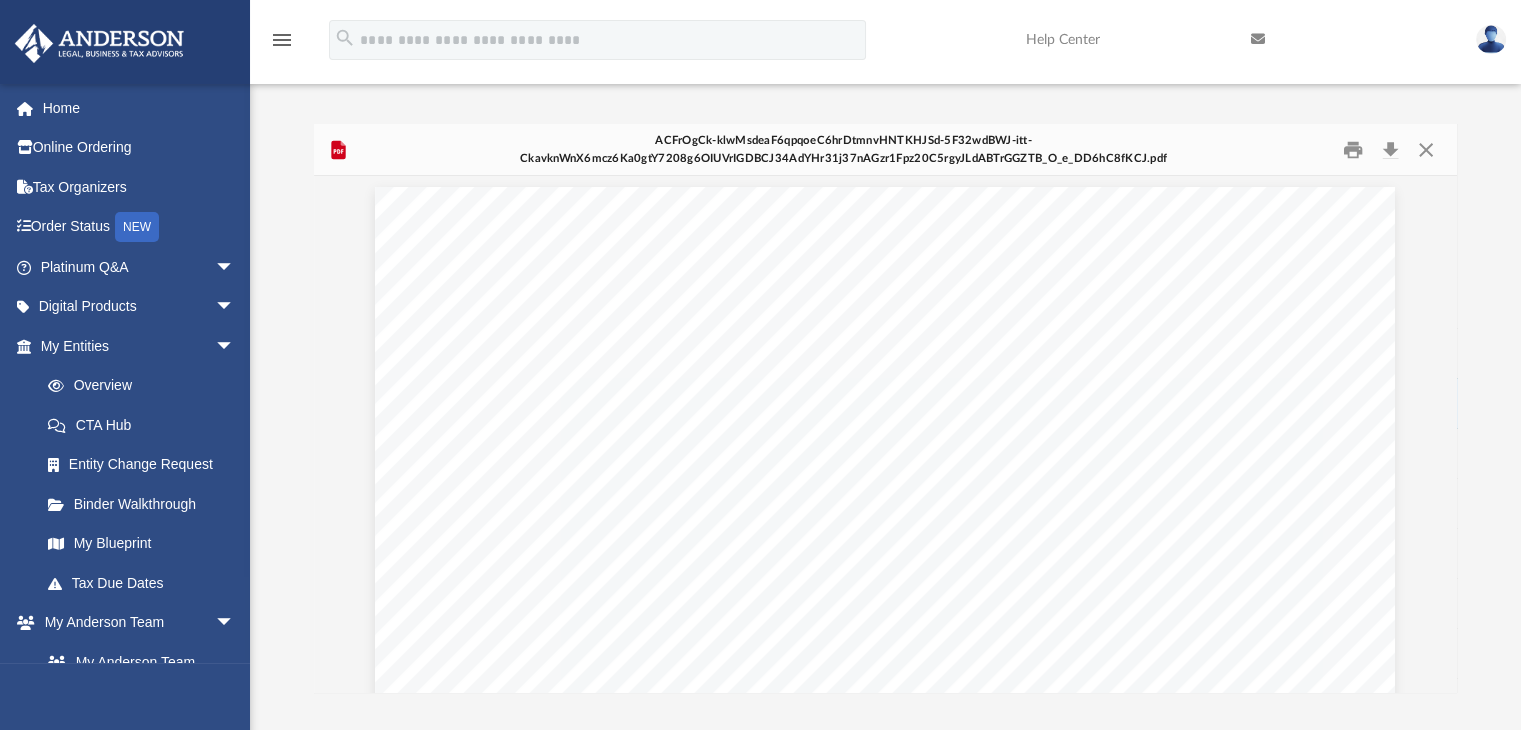 scroll, scrollTop: 0, scrollLeft: 0, axis: both 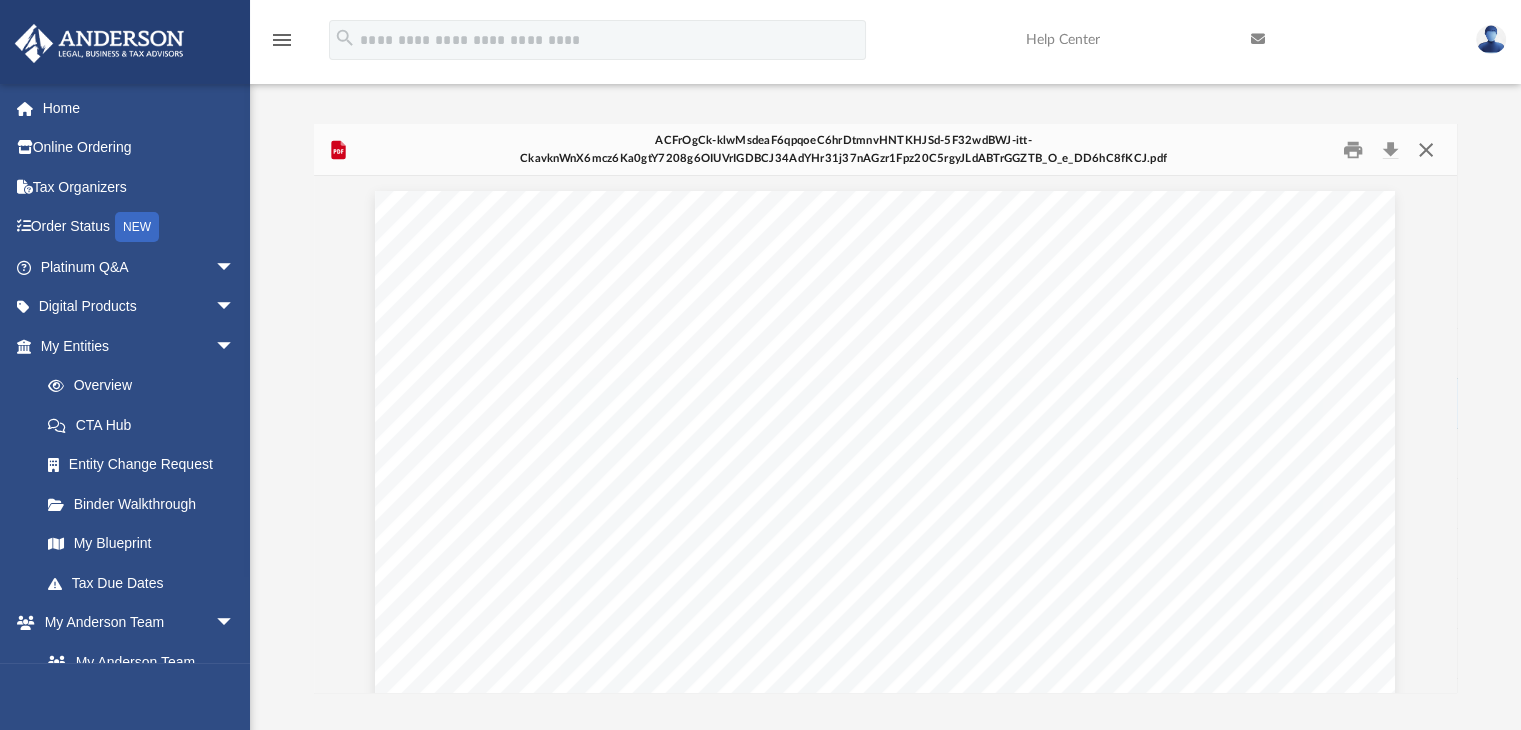 click at bounding box center [1426, 149] 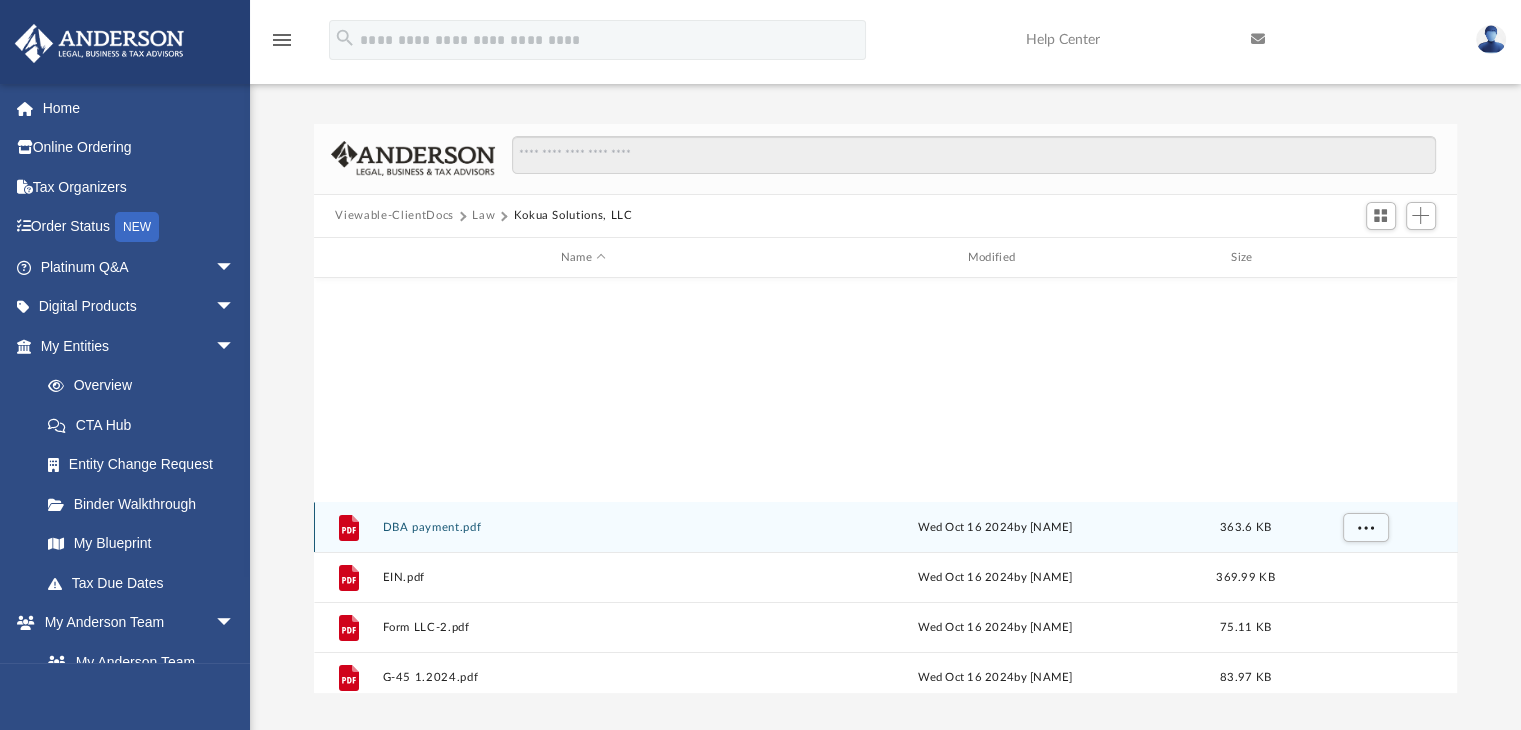 scroll, scrollTop: 385, scrollLeft: 0, axis: vertical 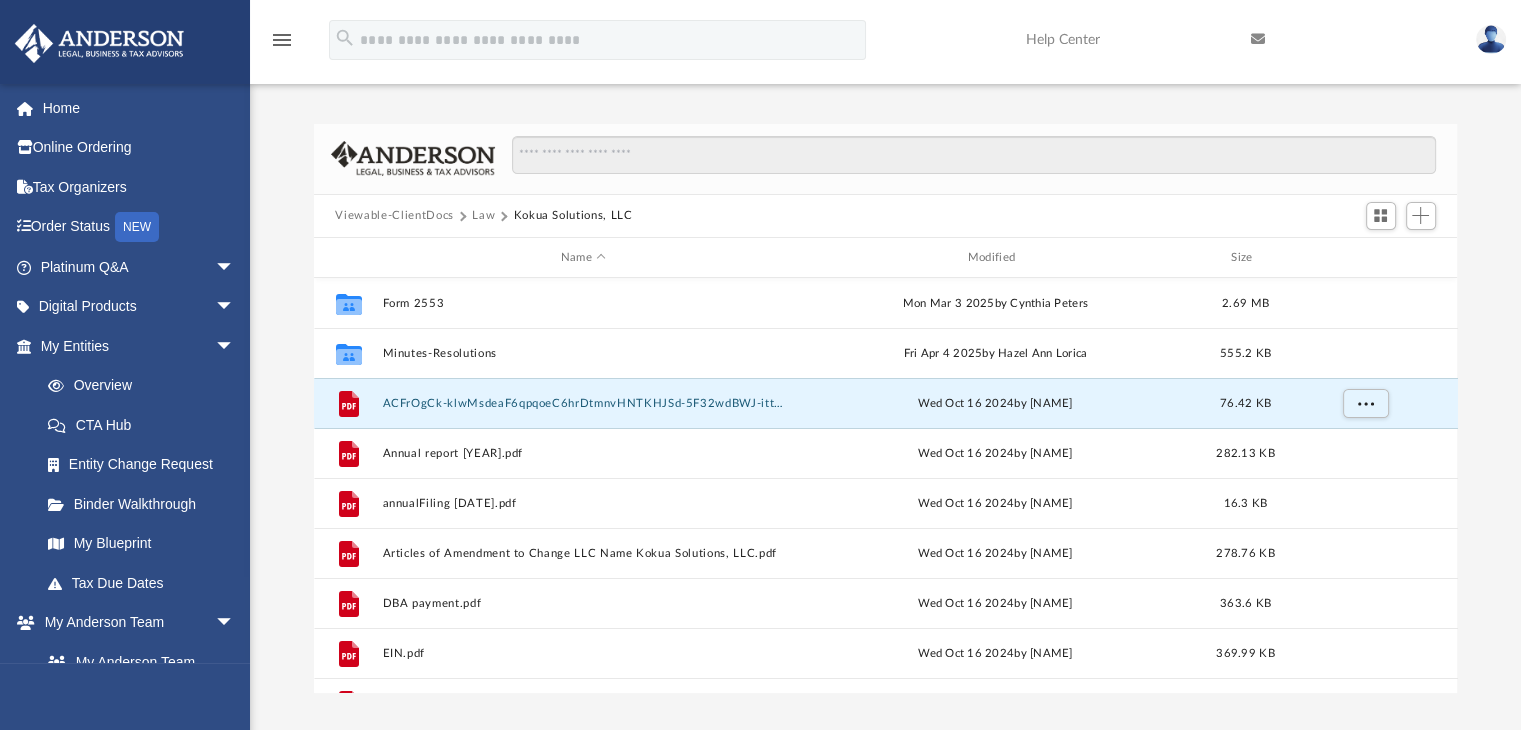 click on "Law" at bounding box center [483, 216] 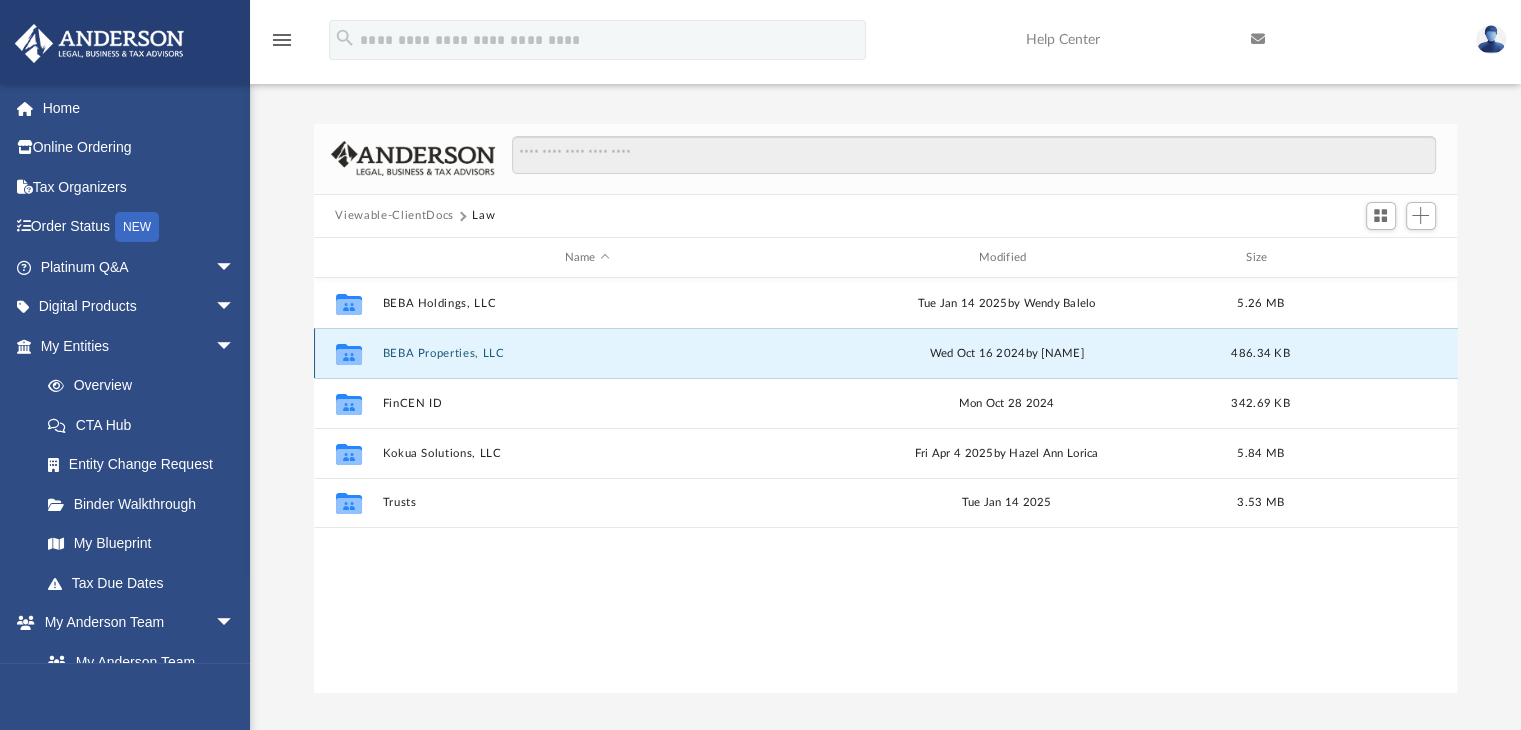 click on "BEBA Properties, LLC" at bounding box center (587, 353) 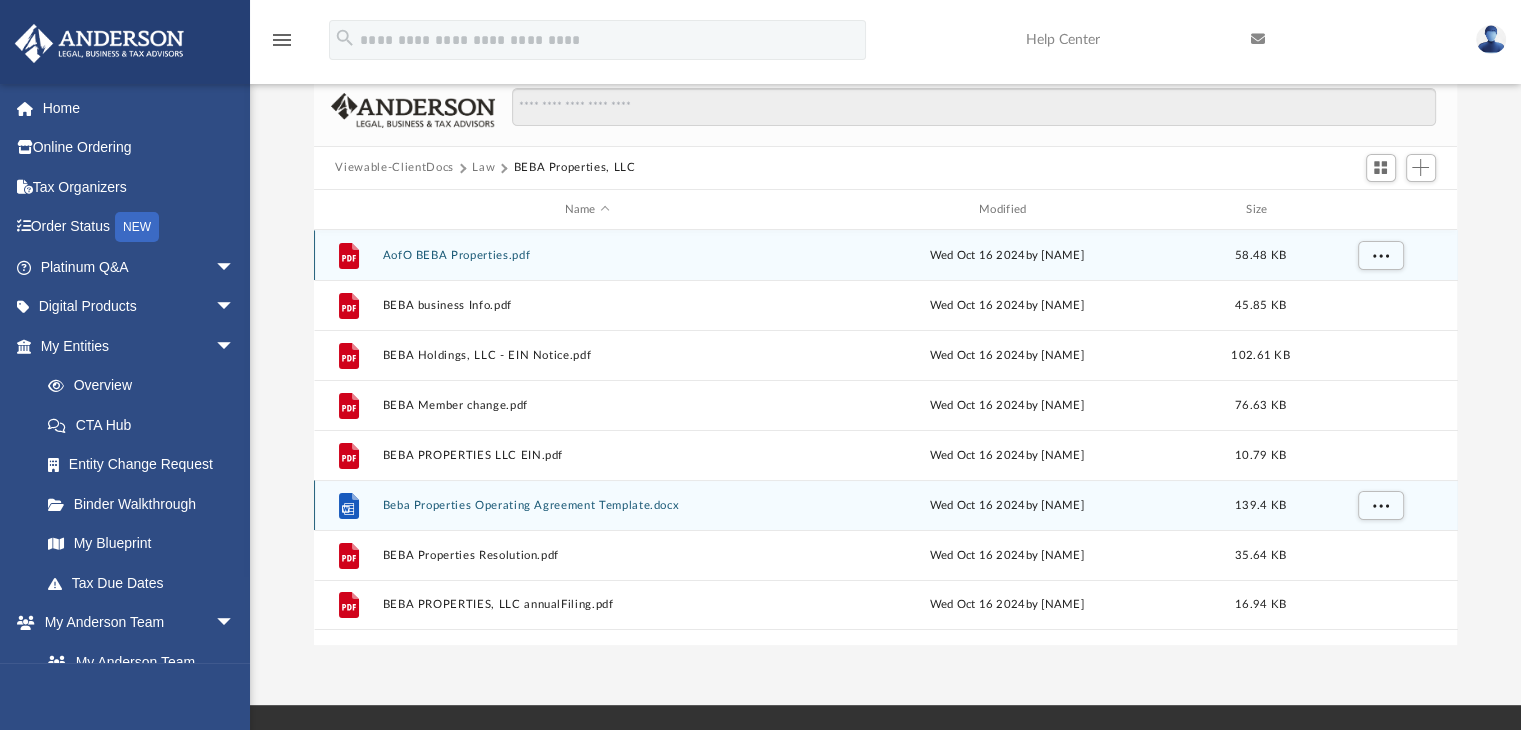 scroll, scrollTop: 40, scrollLeft: 0, axis: vertical 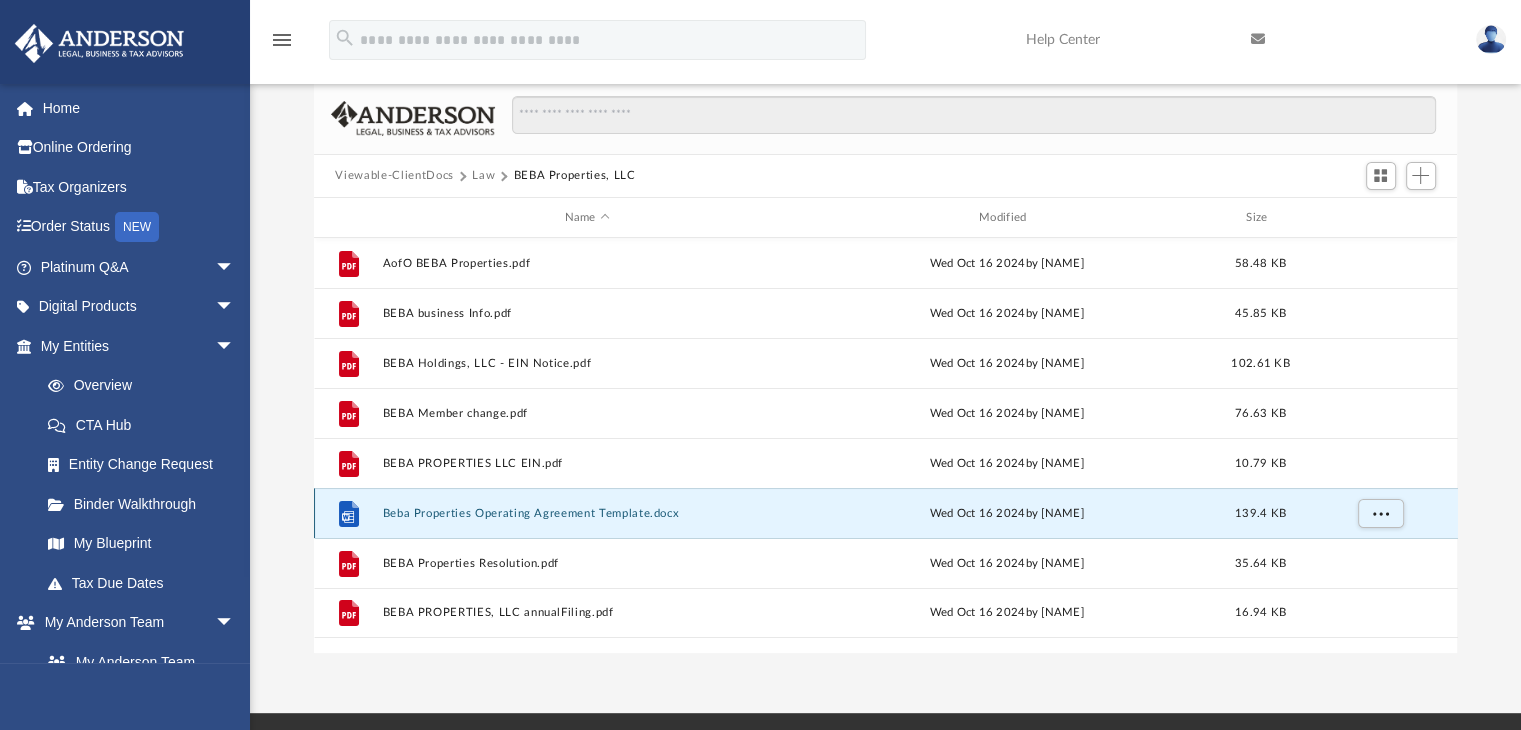 click on "Beba Properties Operating Agreement Template.docx" at bounding box center [587, 513] 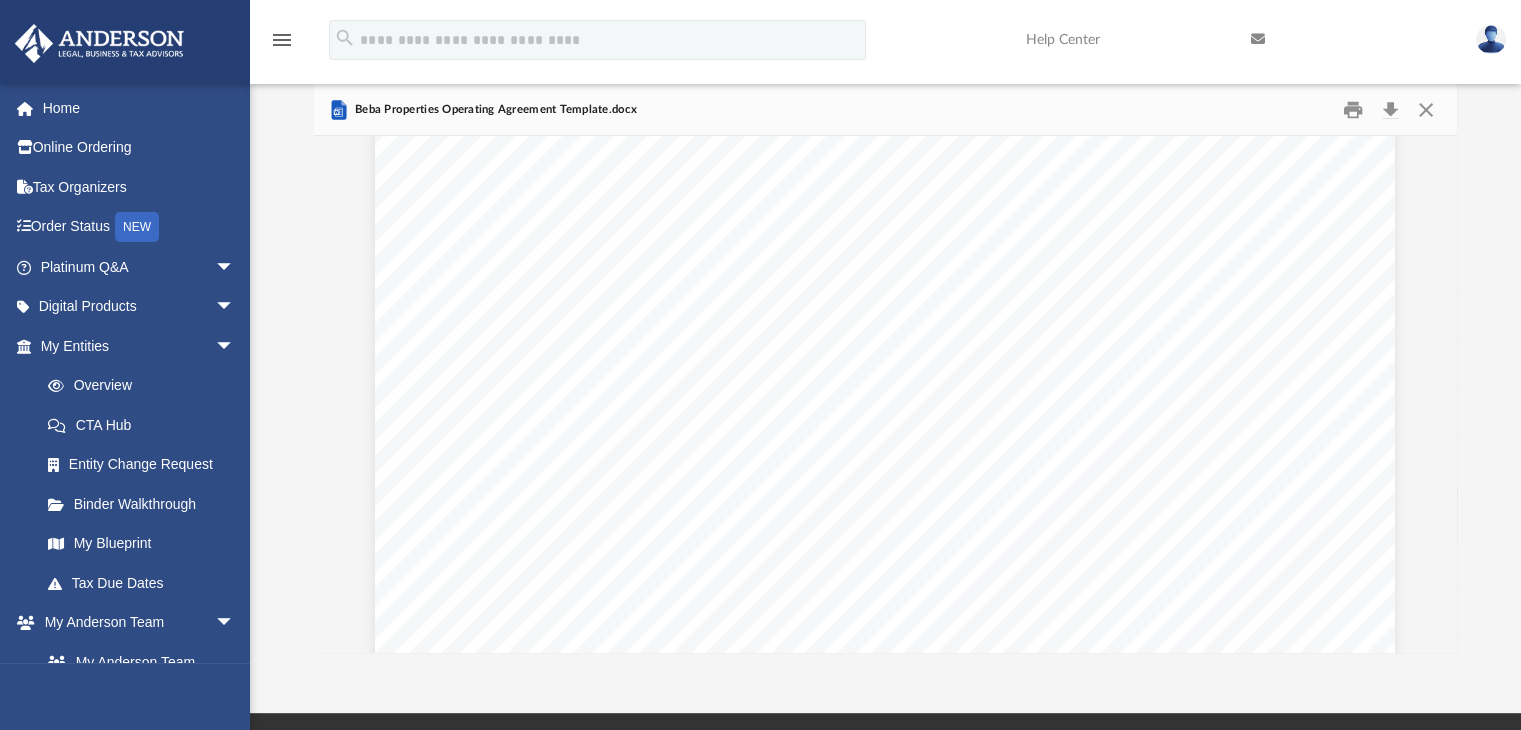 scroll, scrollTop: 25938, scrollLeft: 0, axis: vertical 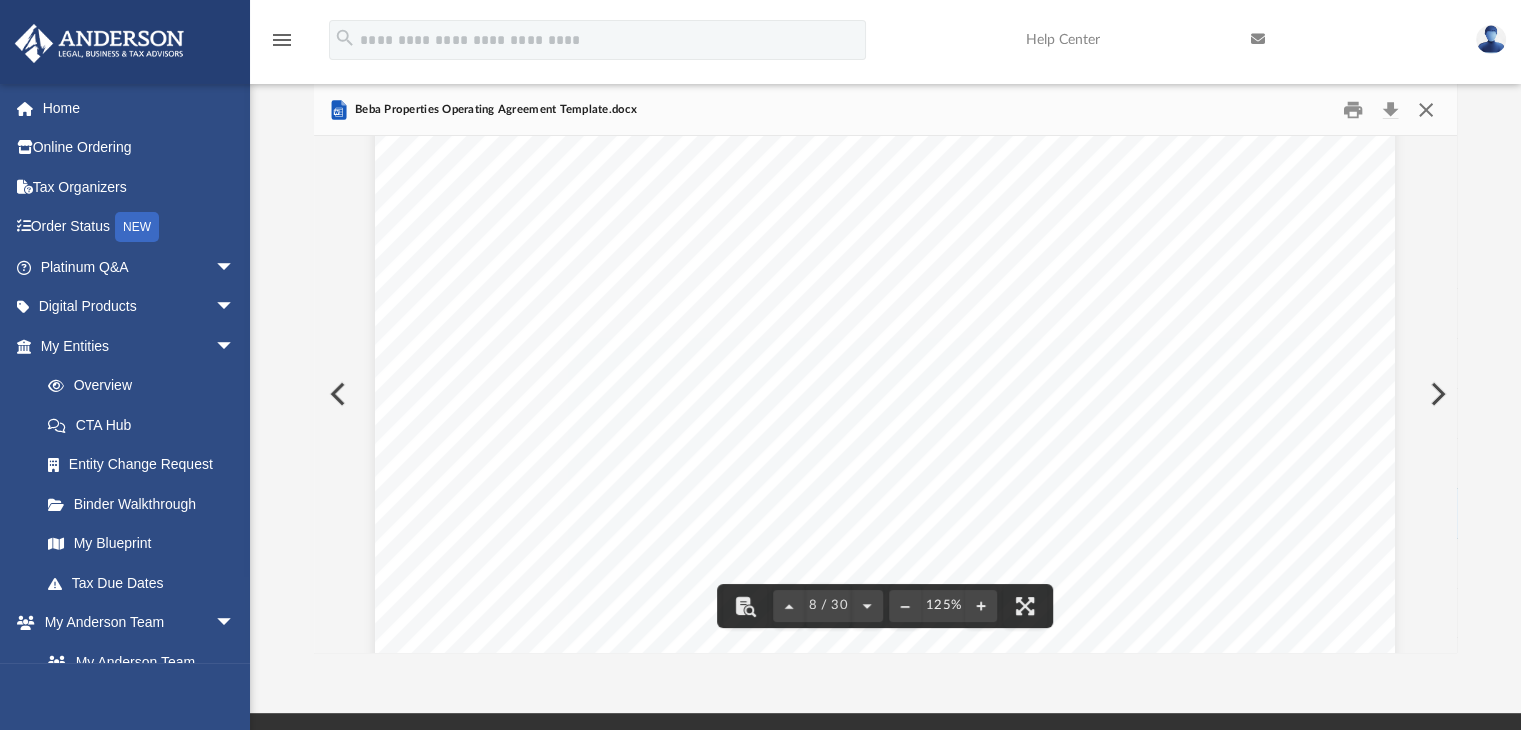 click at bounding box center (1426, 109) 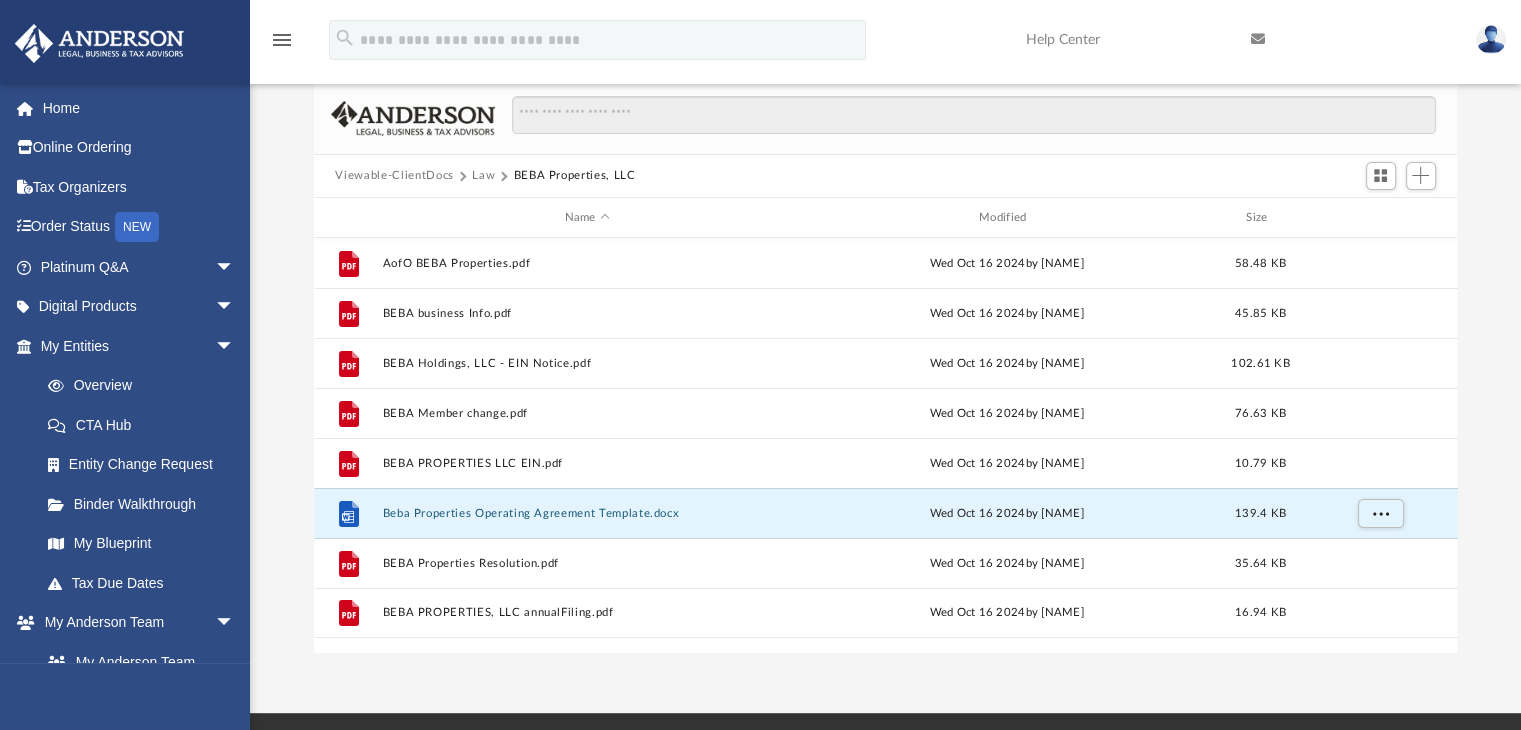 click on "Law" at bounding box center [483, 176] 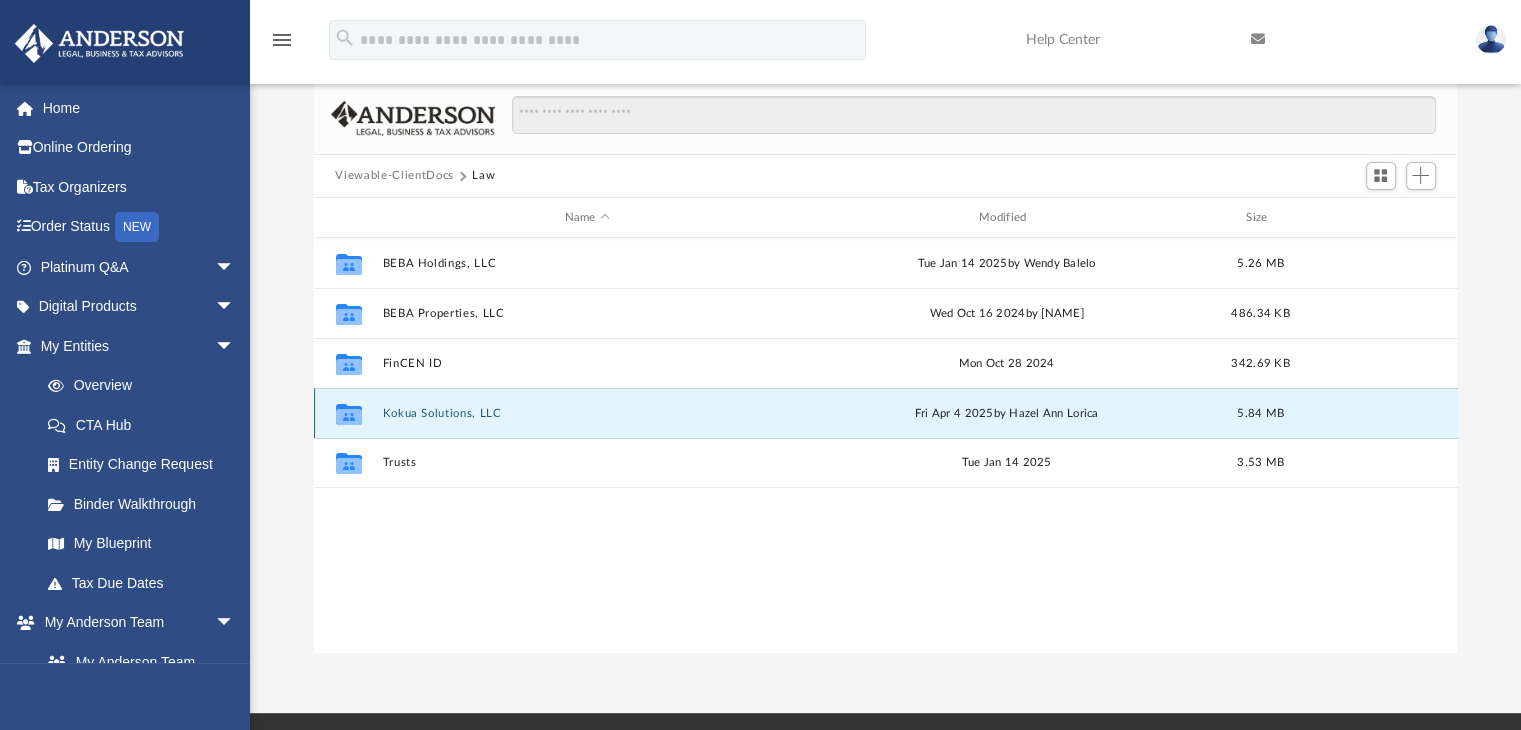 click on "Kokua Solutions, LLC" at bounding box center [587, 413] 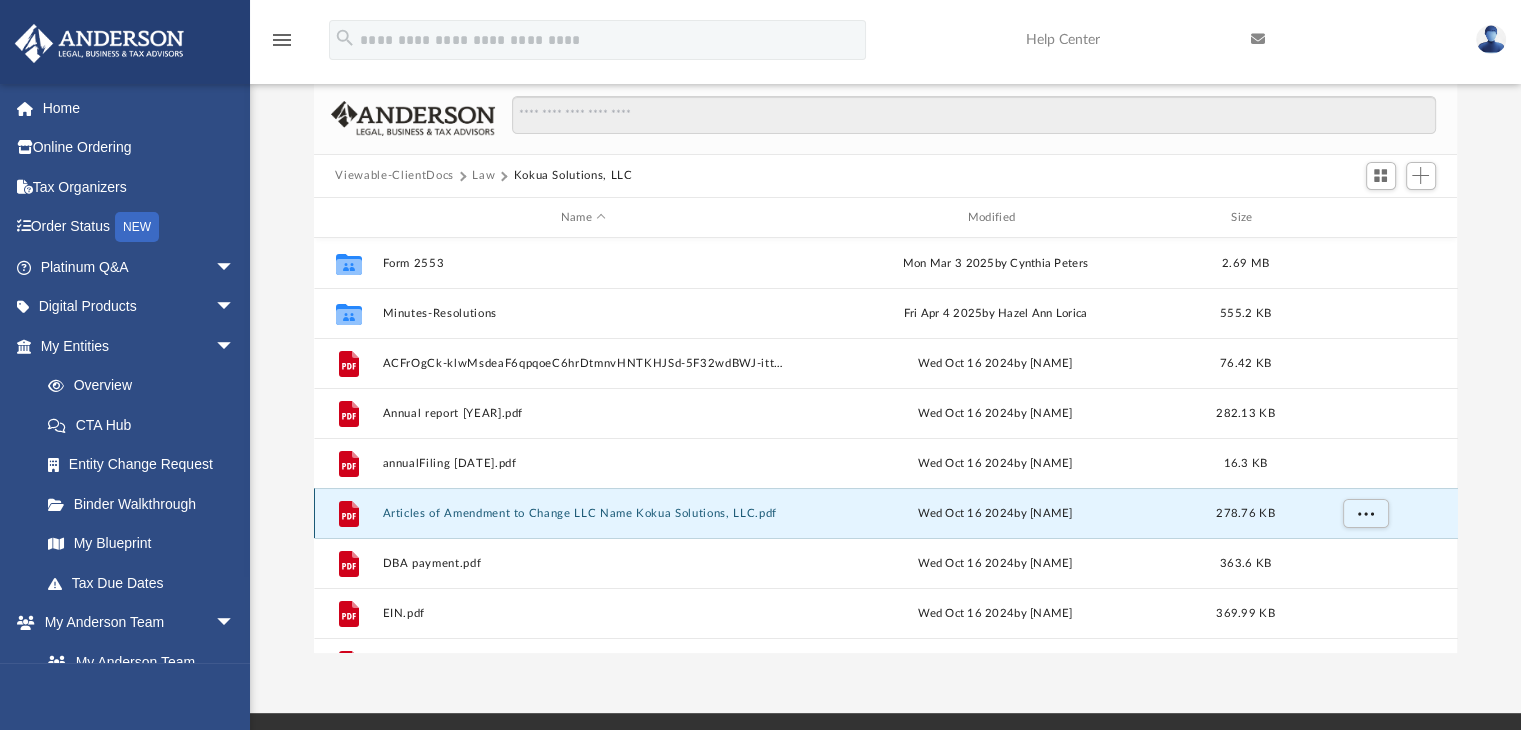 click on "Articles of Amendment to Change LLC Name Kokua Solutions, LLC.pdf" at bounding box center (583, 513) 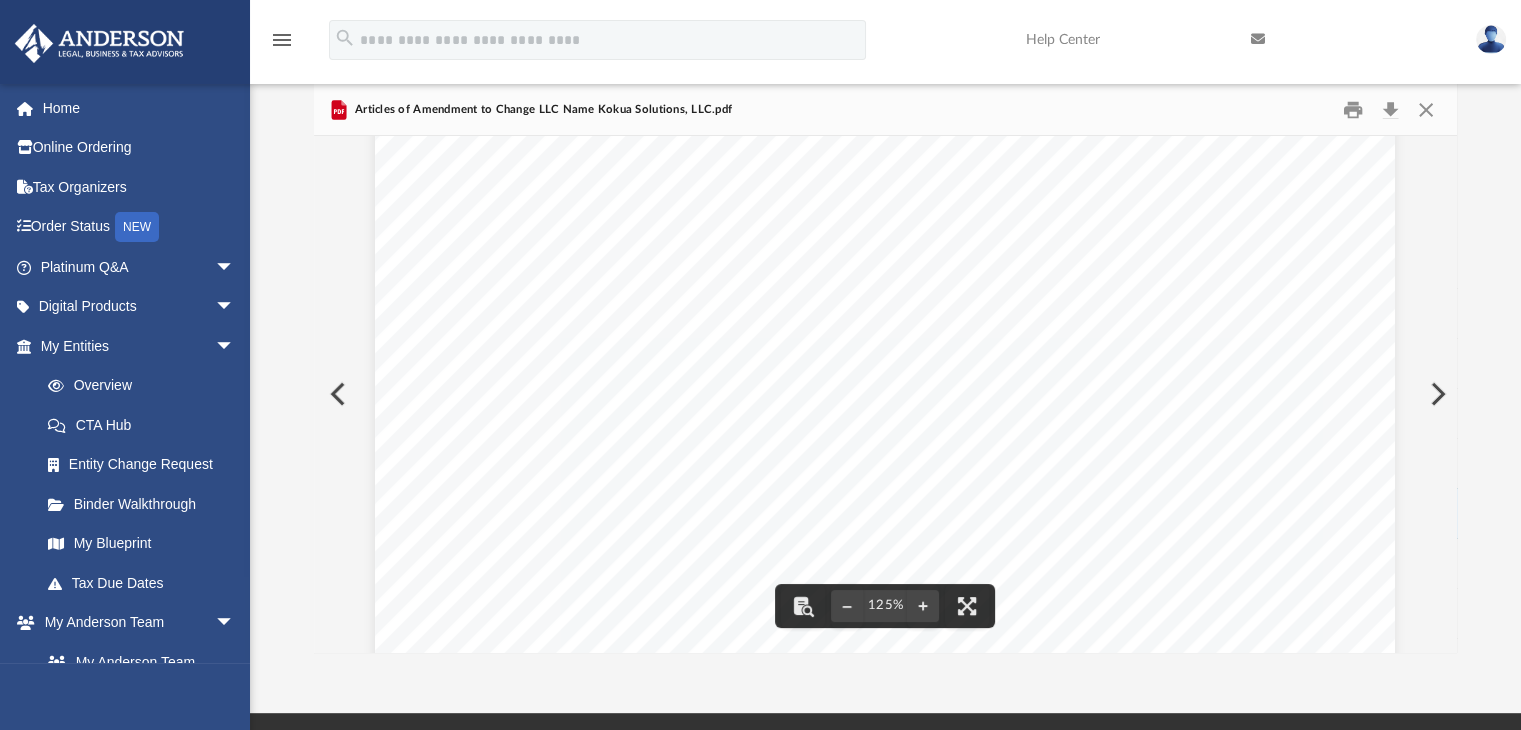 scroll, scrollTop: 456, scrollLeft: 0, axis: vertical 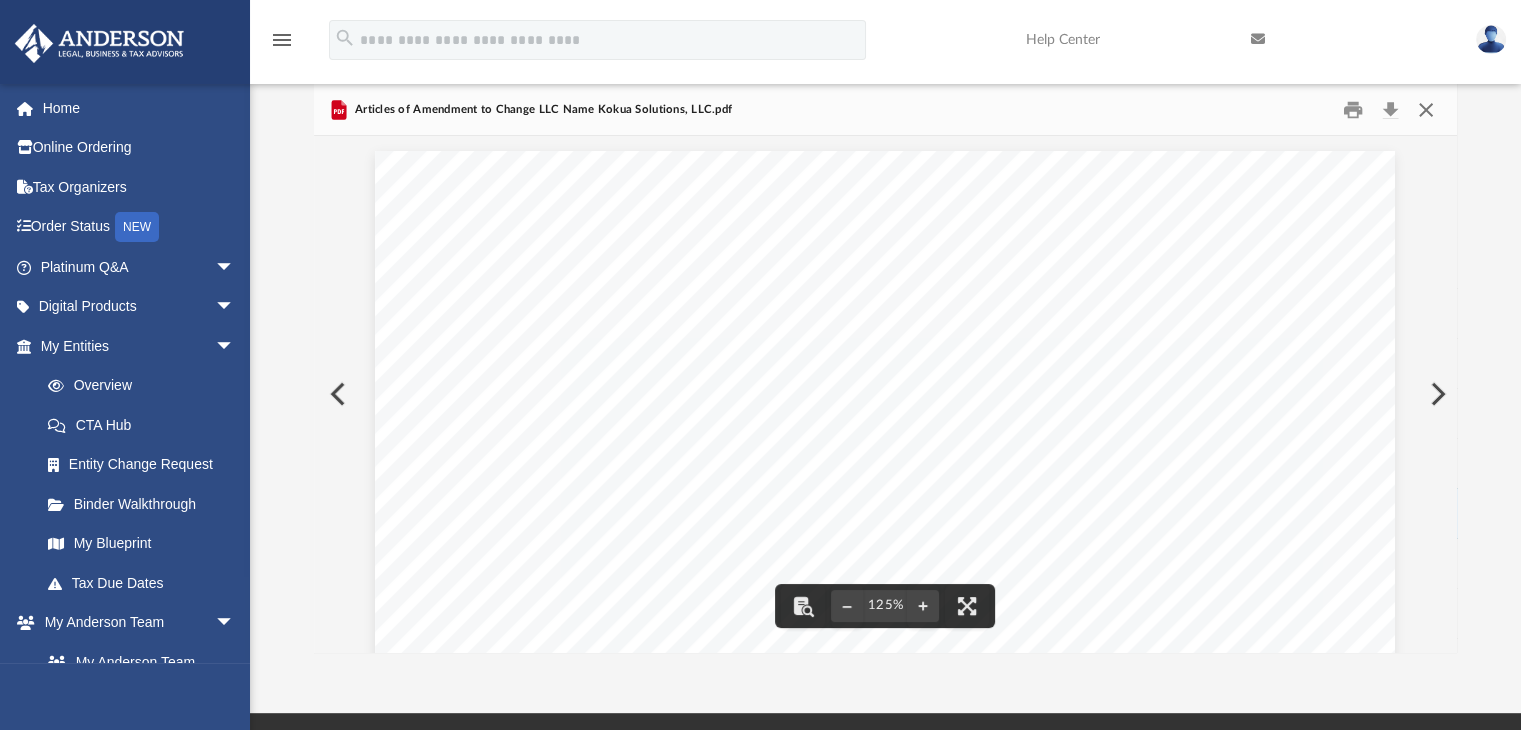 click at bounding box center (1426, 109) 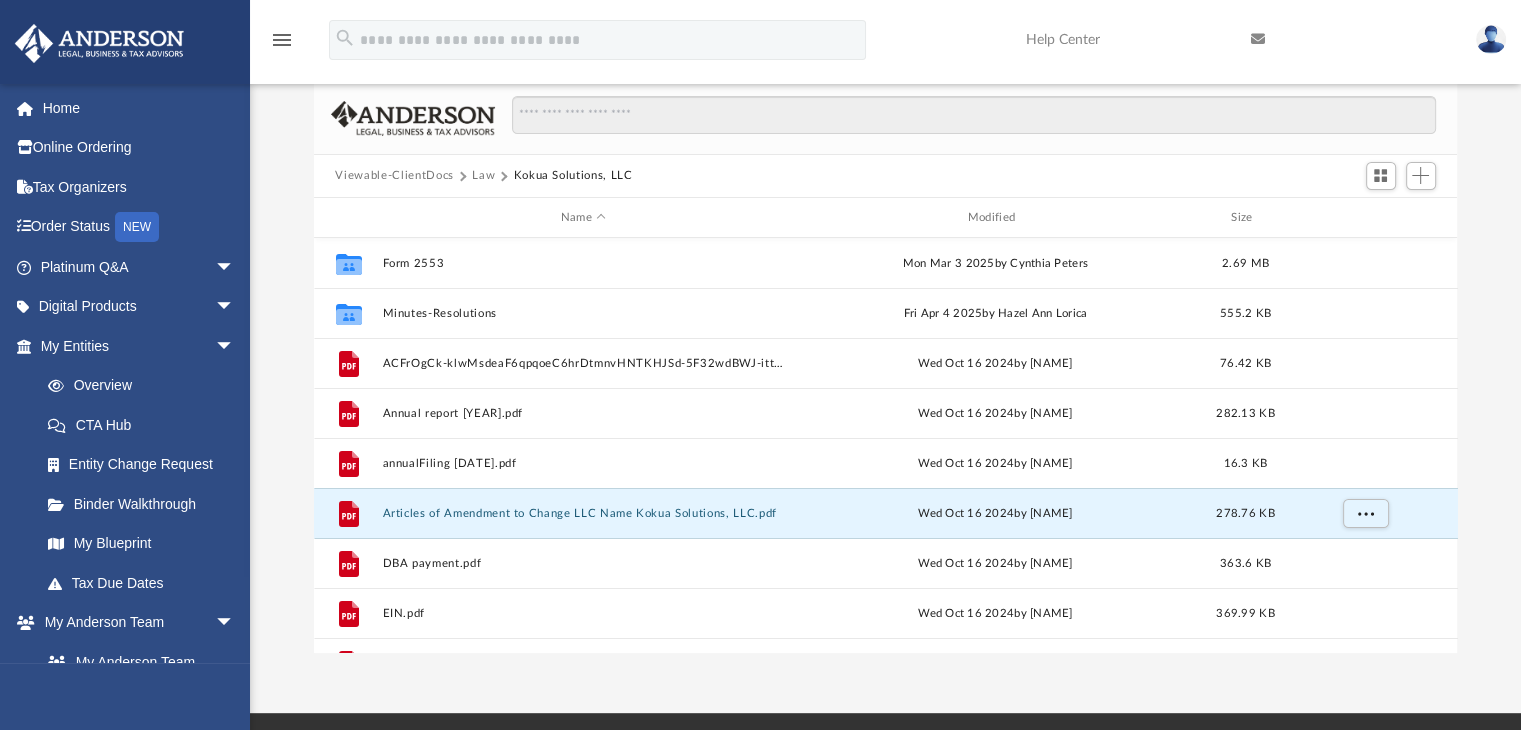 click on "Law" at bounding box center (483, 176) 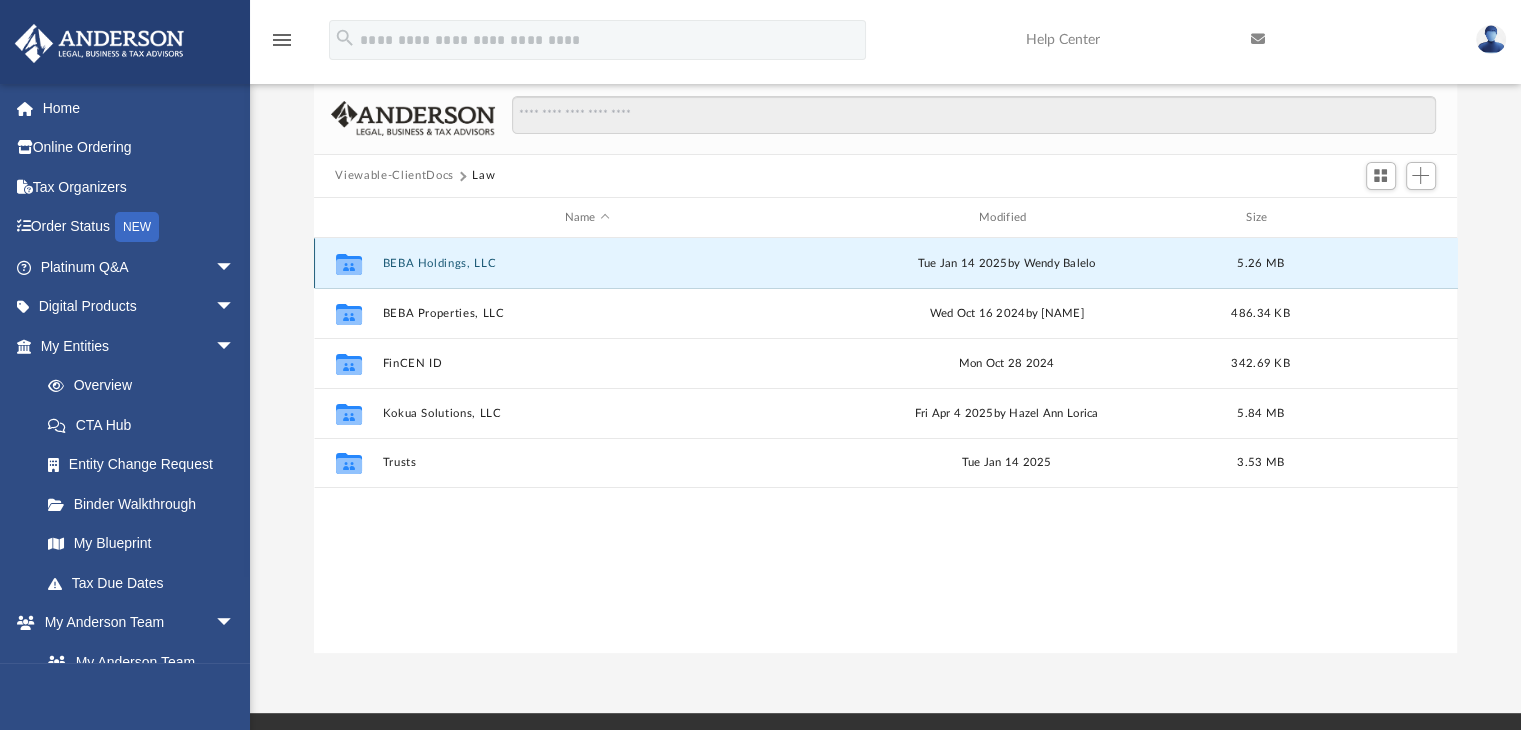 click on "BEBA Holdings, LLC" at bounding box center [587, 263] 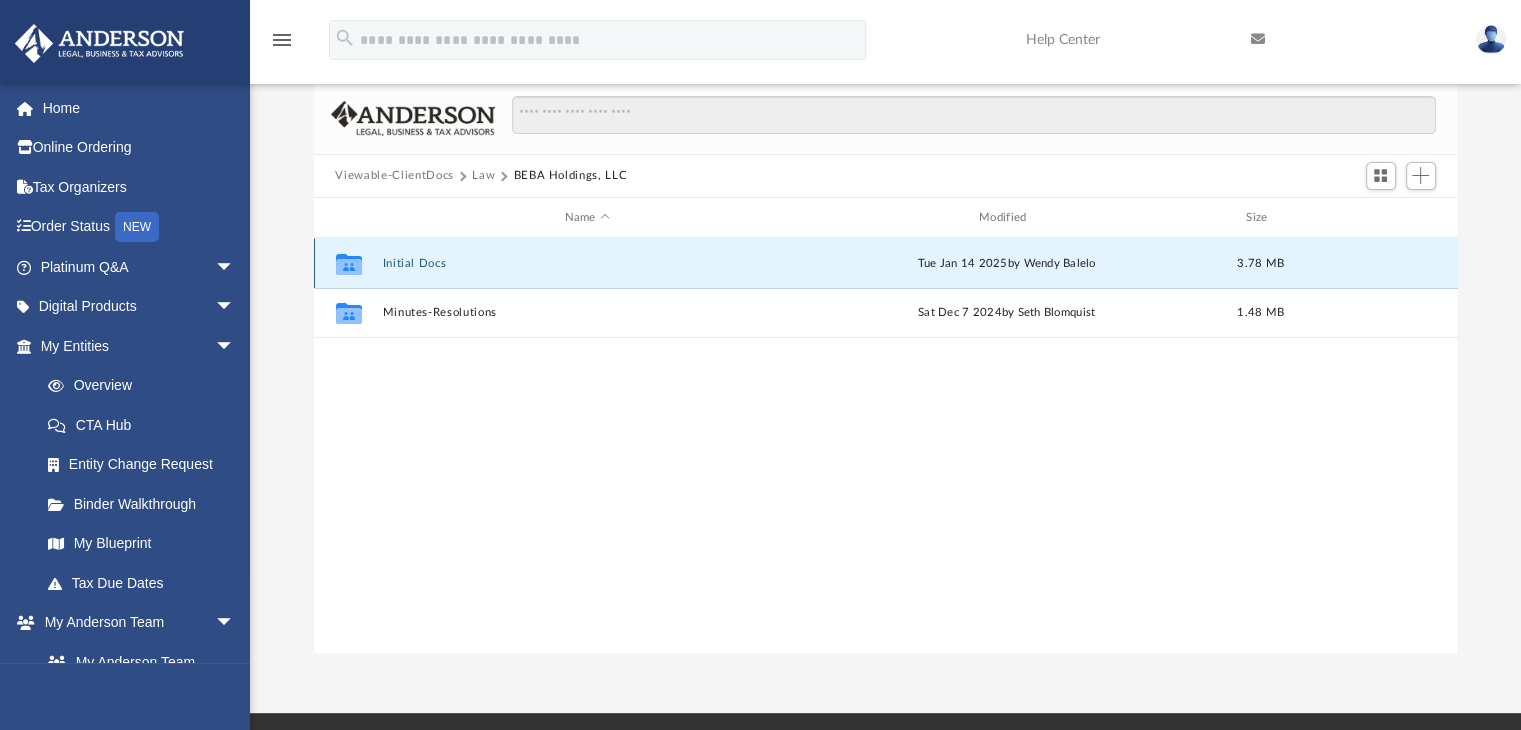click on "Initial Docs" at bounding box center (587, 263) 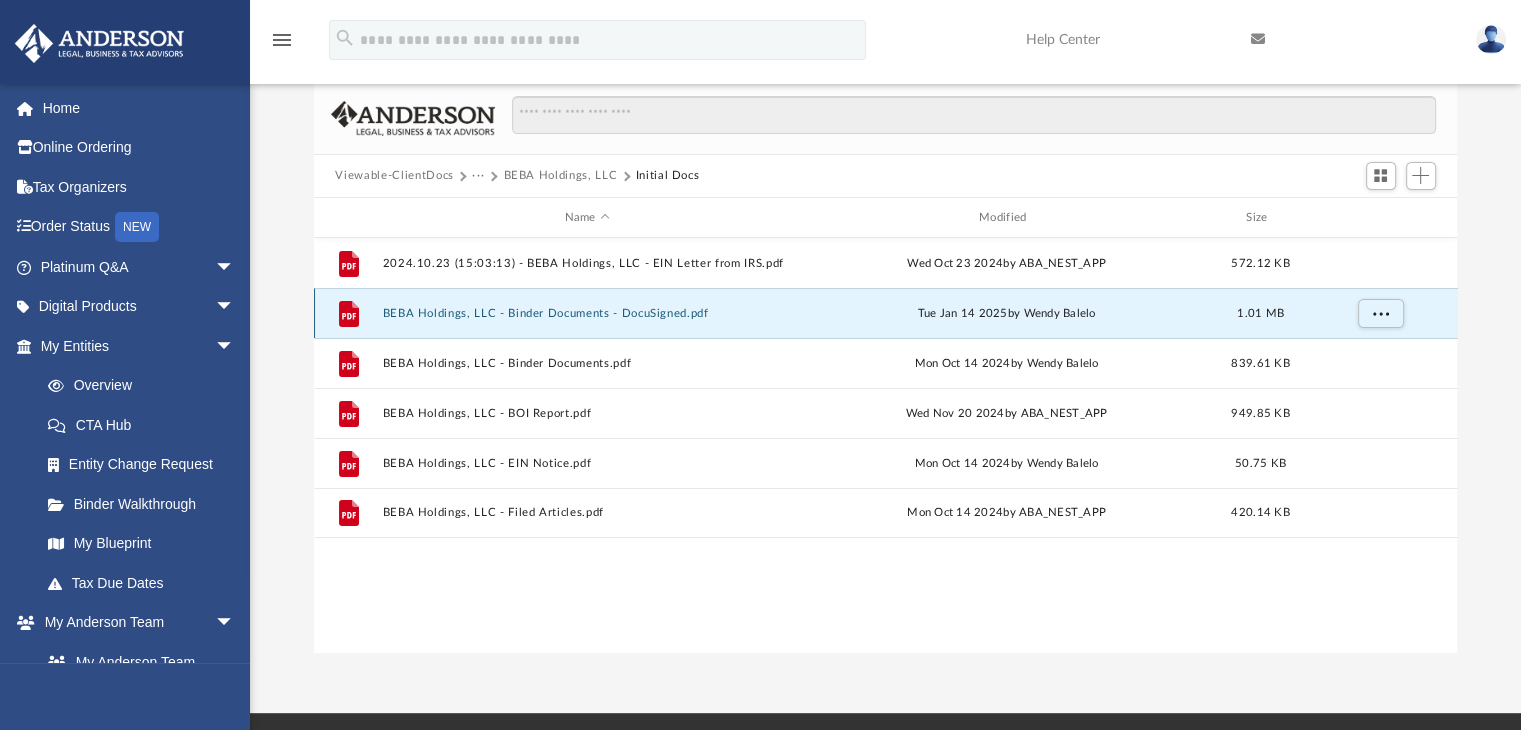 click on "BEBA Holdings, LLC - Binder Documents - DocuSigned.pdf" at bounding box center [587, 313] 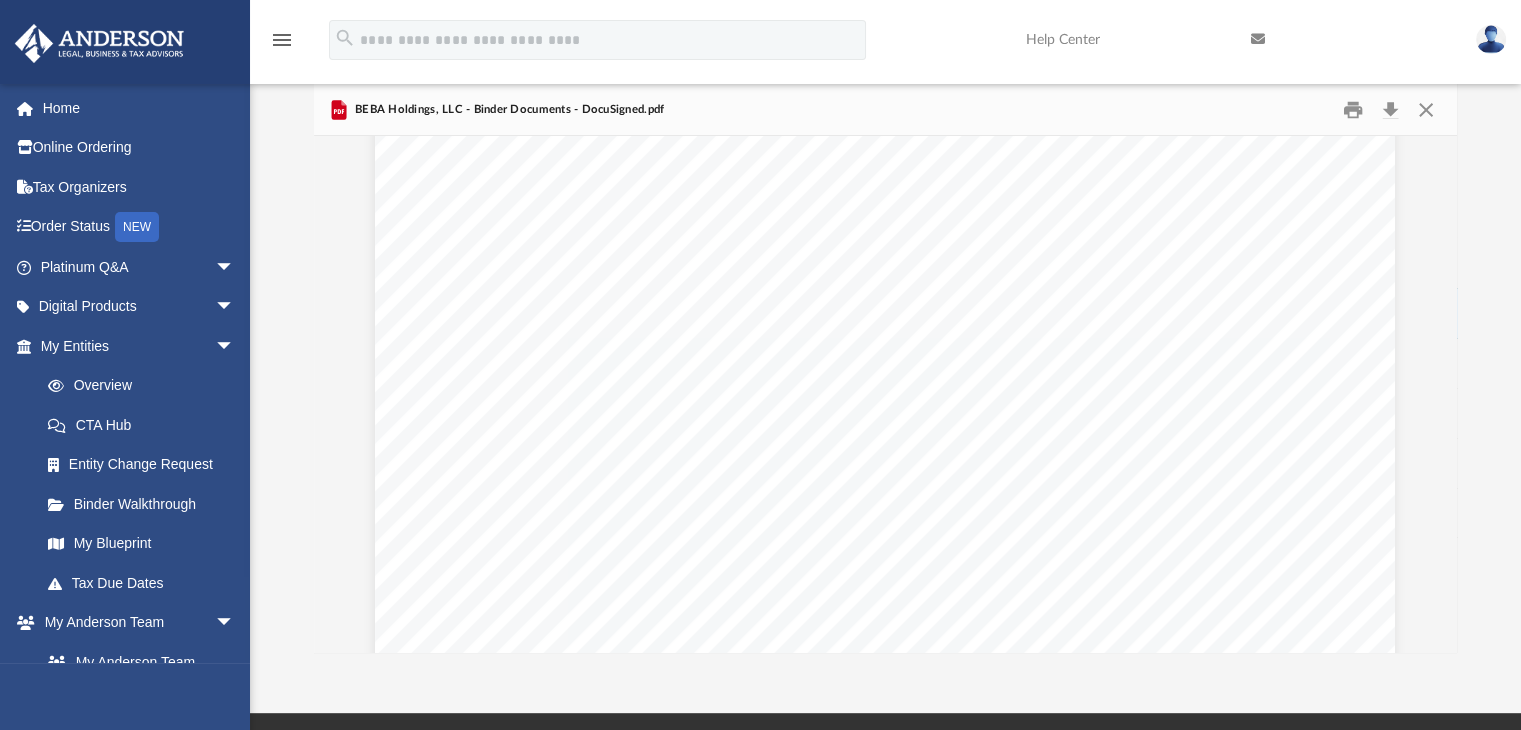 scroll, scrollTop: 21772, scrollLeft: 0, axis: vertical 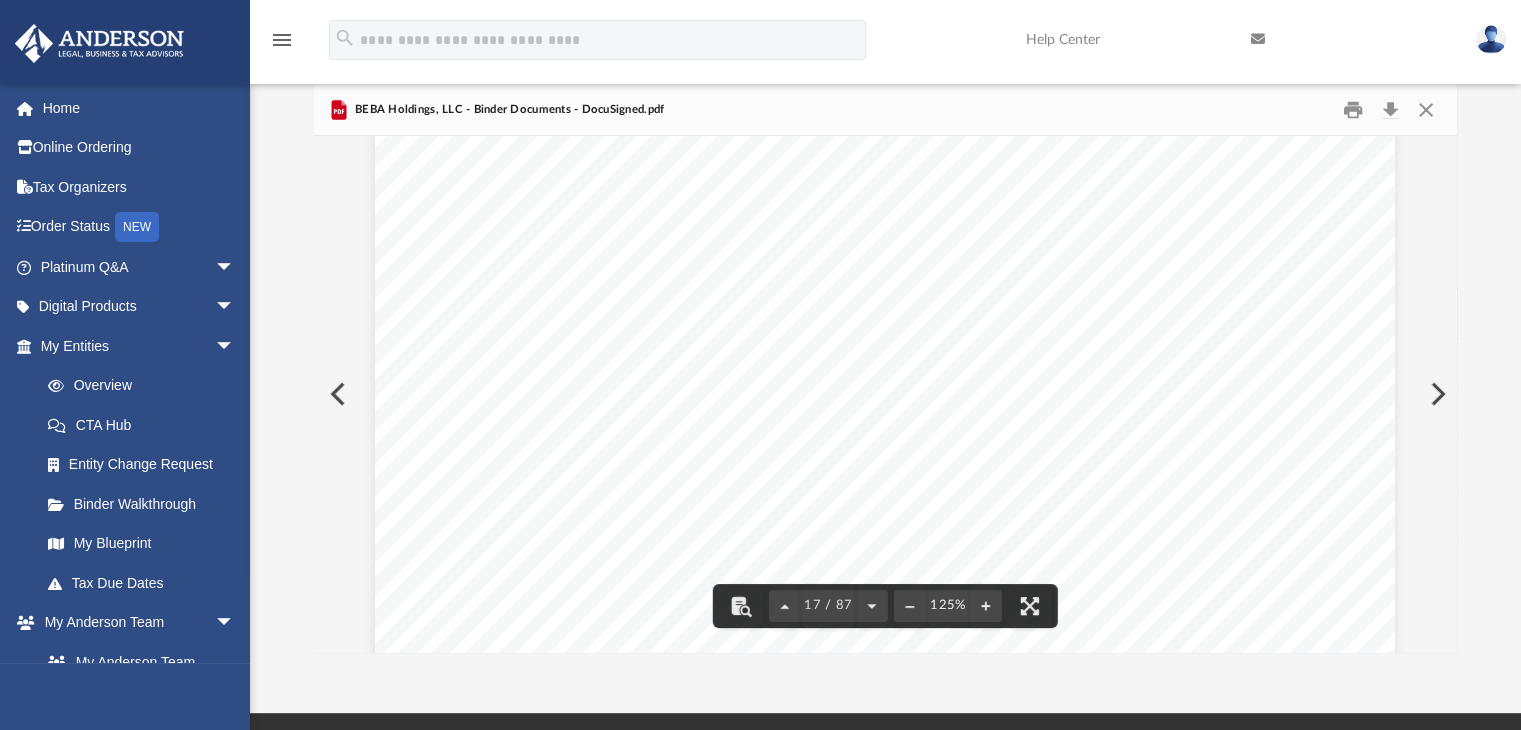 click on "Operating Agreement of BEBA Holdings, LLC Page 1 of 53 OPERATING AGREEMENT OF BEBA HOLDINGS, LLC A WYOMING limited liability company This Operating Agreement ( Agreement ) of BEBA Holdings, LLC , a Wyoming limited liability company ( Company ), is made by the Members to provide for the governance and operations of the Company and the rights and obligations of each Member regarding the Company. This Agreement is effective on [DATE] and will apply to any Additional Member admitted in accordance with its terms. In consideration of the mutual promises in this Agreement, the parties to this Agreement agree to be legally bound by its terms. ARTICLE ONE ORGANIZATIONAL MATTERS Section 1.01 Company Formation The Company became a limited liability company under the laws of the State of Wyoming, and specifically under the Wyoming Limited Liability Company Act, upon filing the Articles of Organization as required by as required under Wyo. Stat. § [NUMBER] . ." at bounding box center [885, 379] 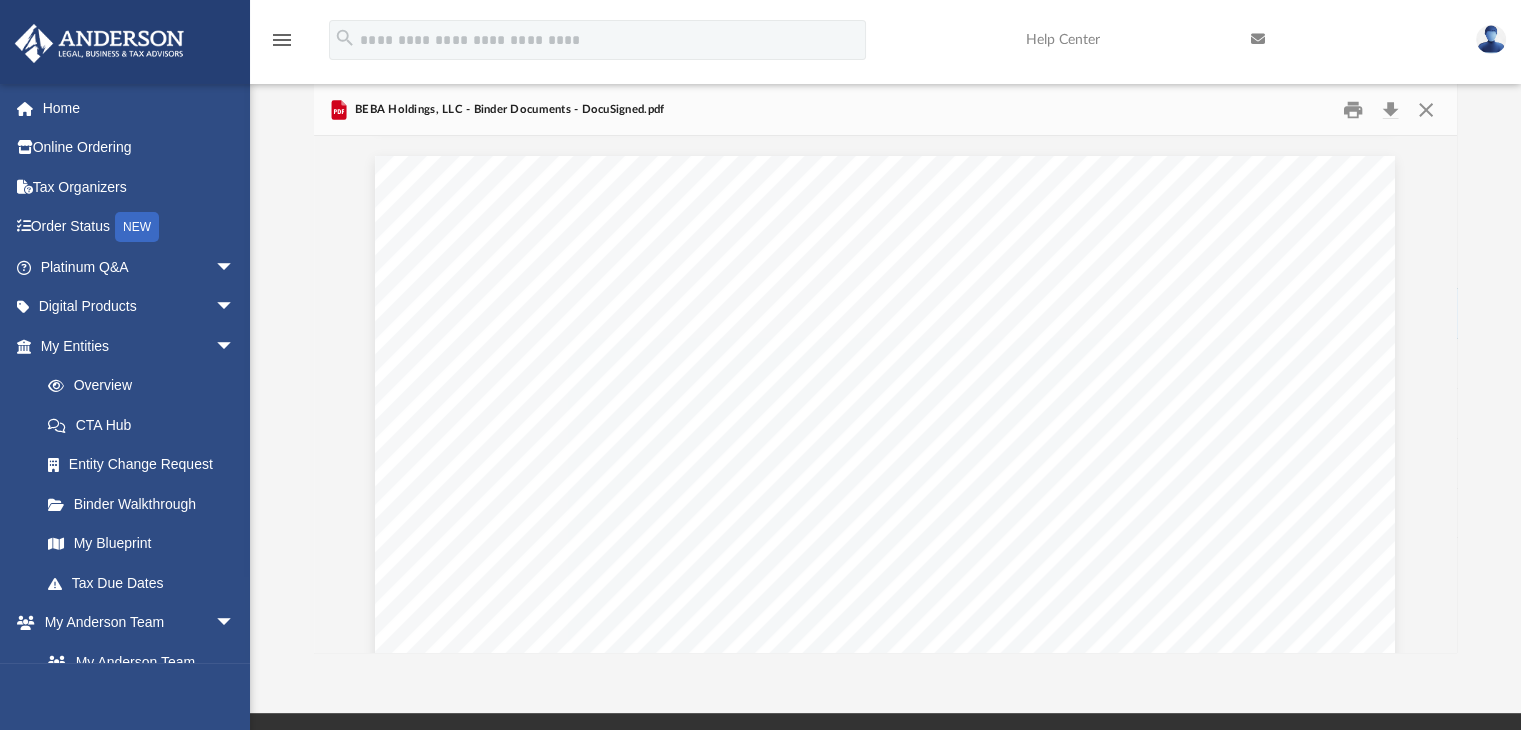 scroll, scrollTop: 35132, scrollLeft: 0, axis: vertical 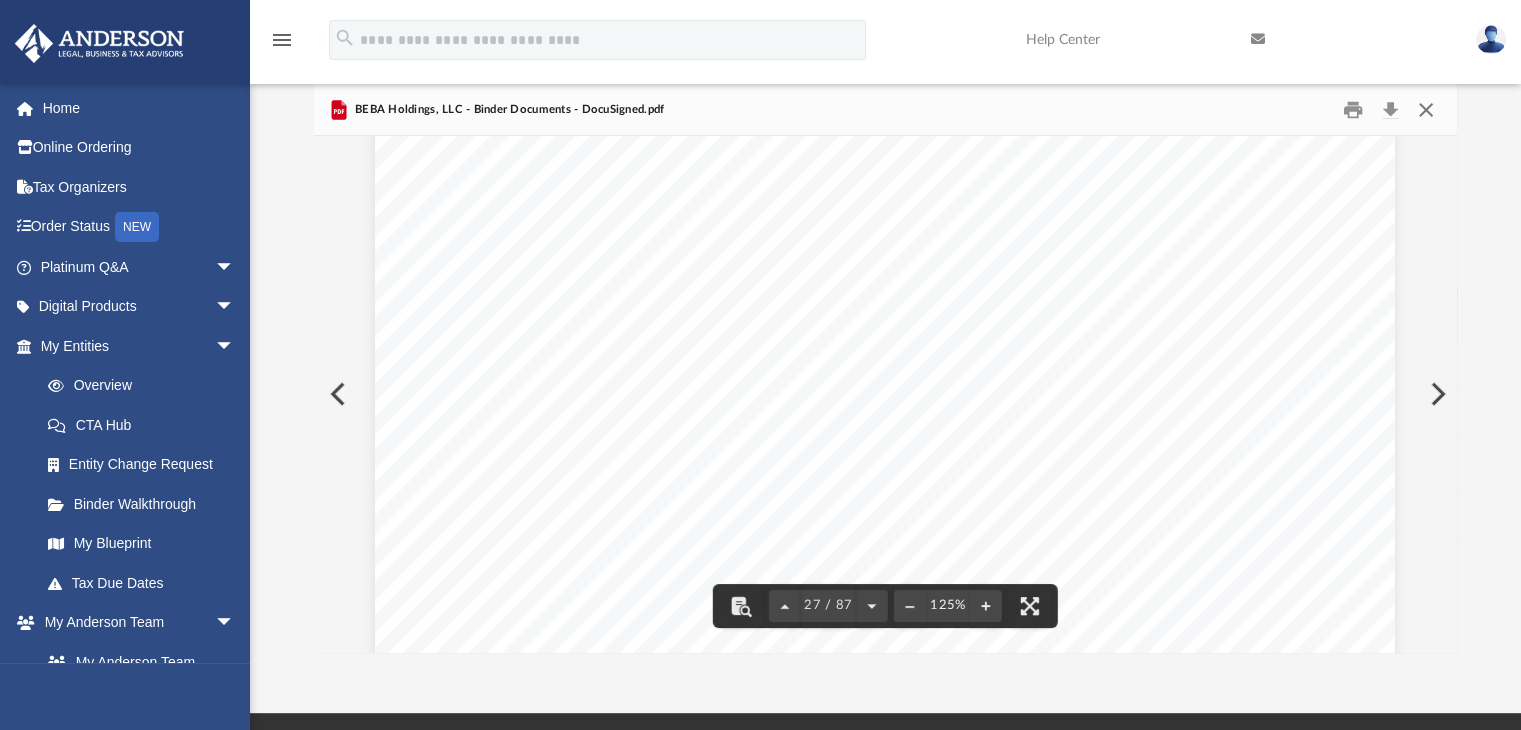 click at bounding box center (1426, 109) 